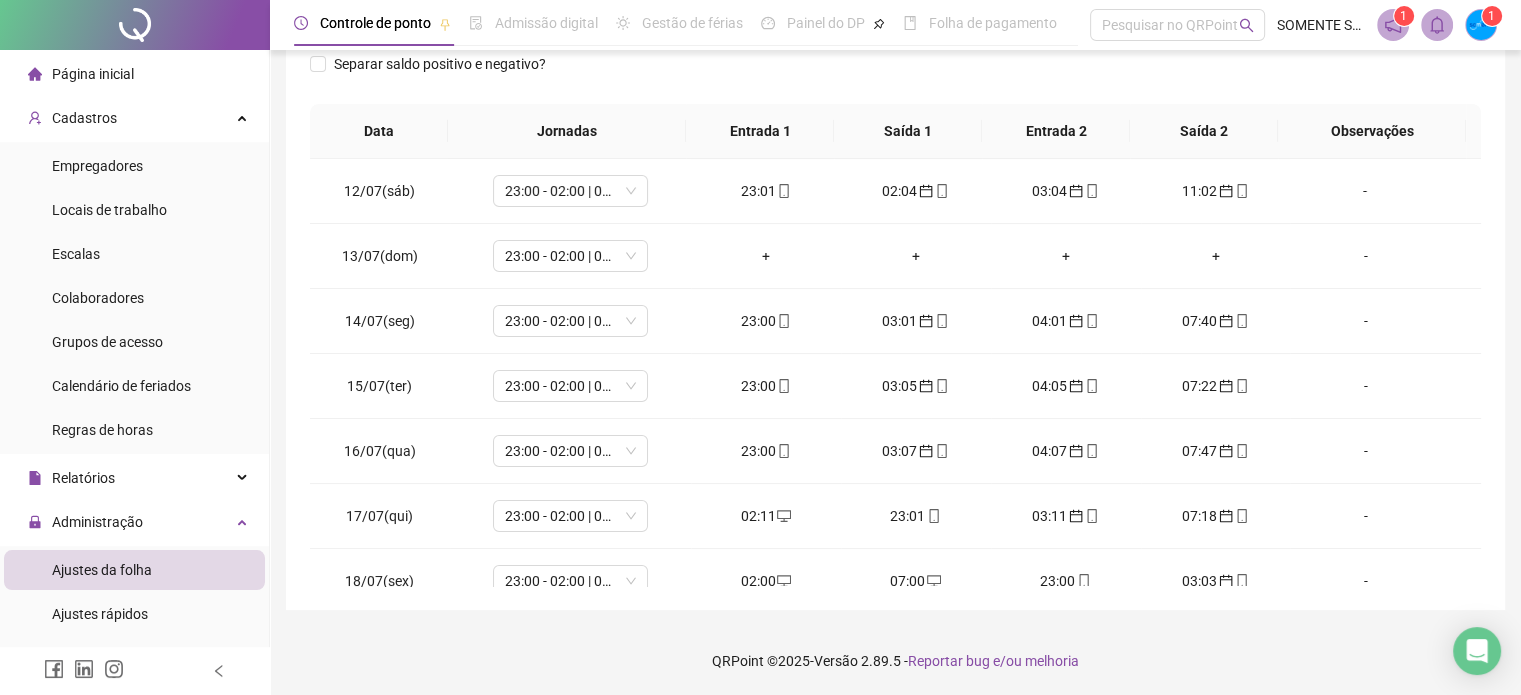 scroll, scrollTop: 326, scrollLeft: 0, axis: vertical 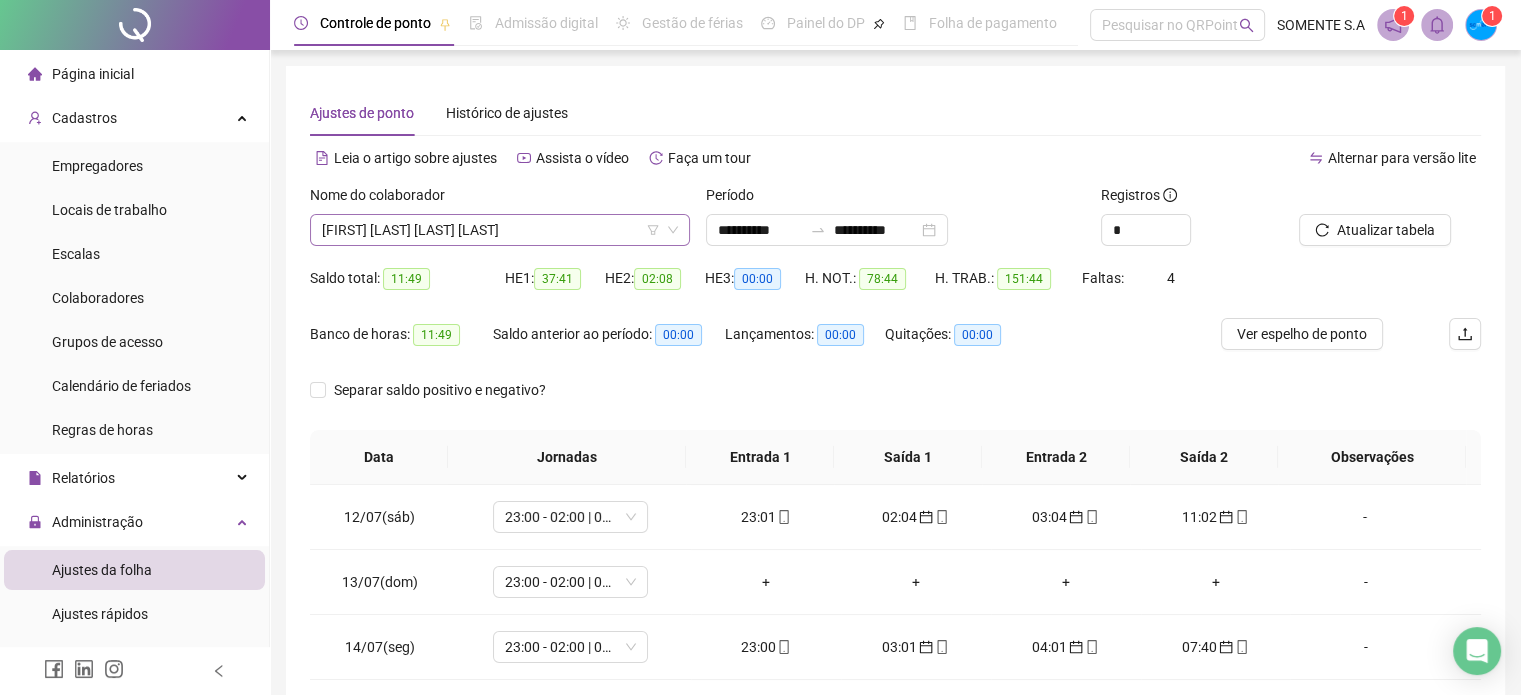 click on "[FIRST] [LAST] [LAST] [LAST]" at bounding box center [500, 230] 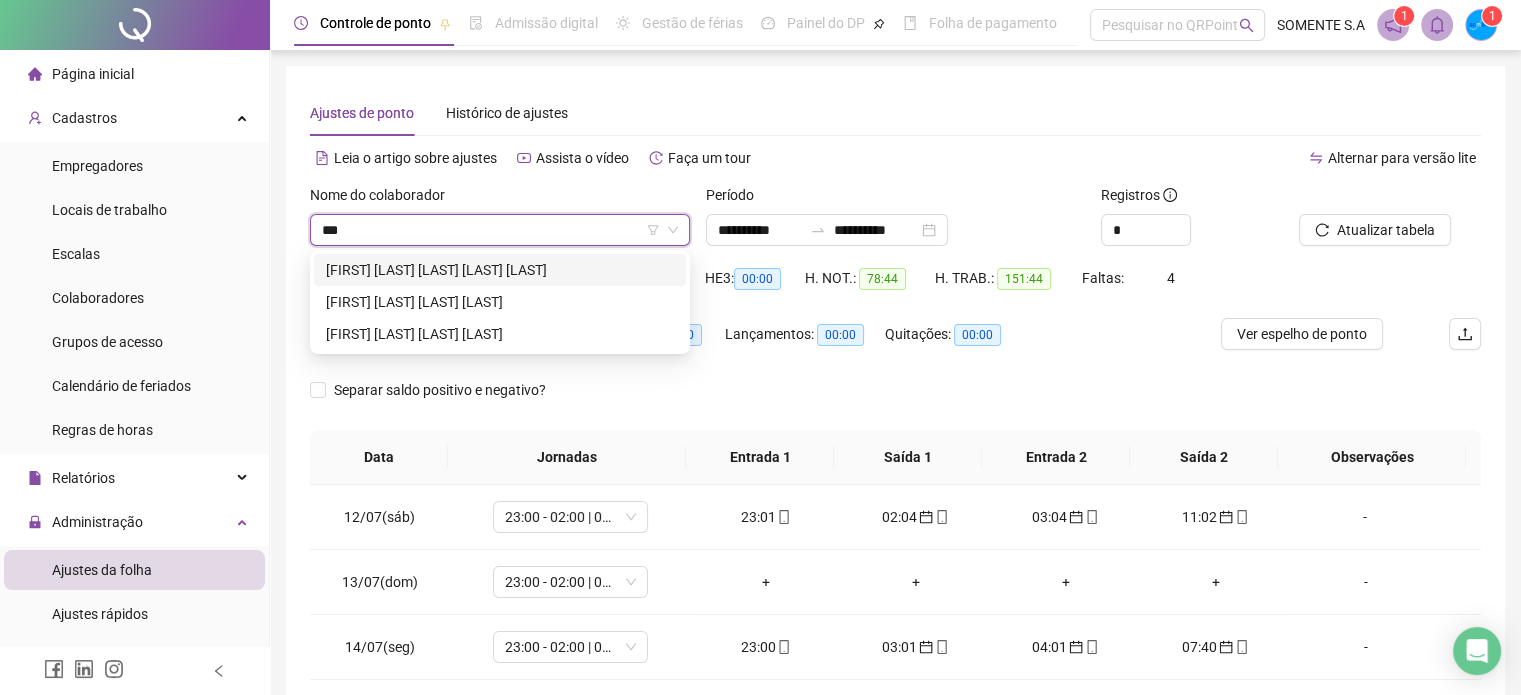 scroll, scrollTop: 0, scrollLeft: 0, axis: both 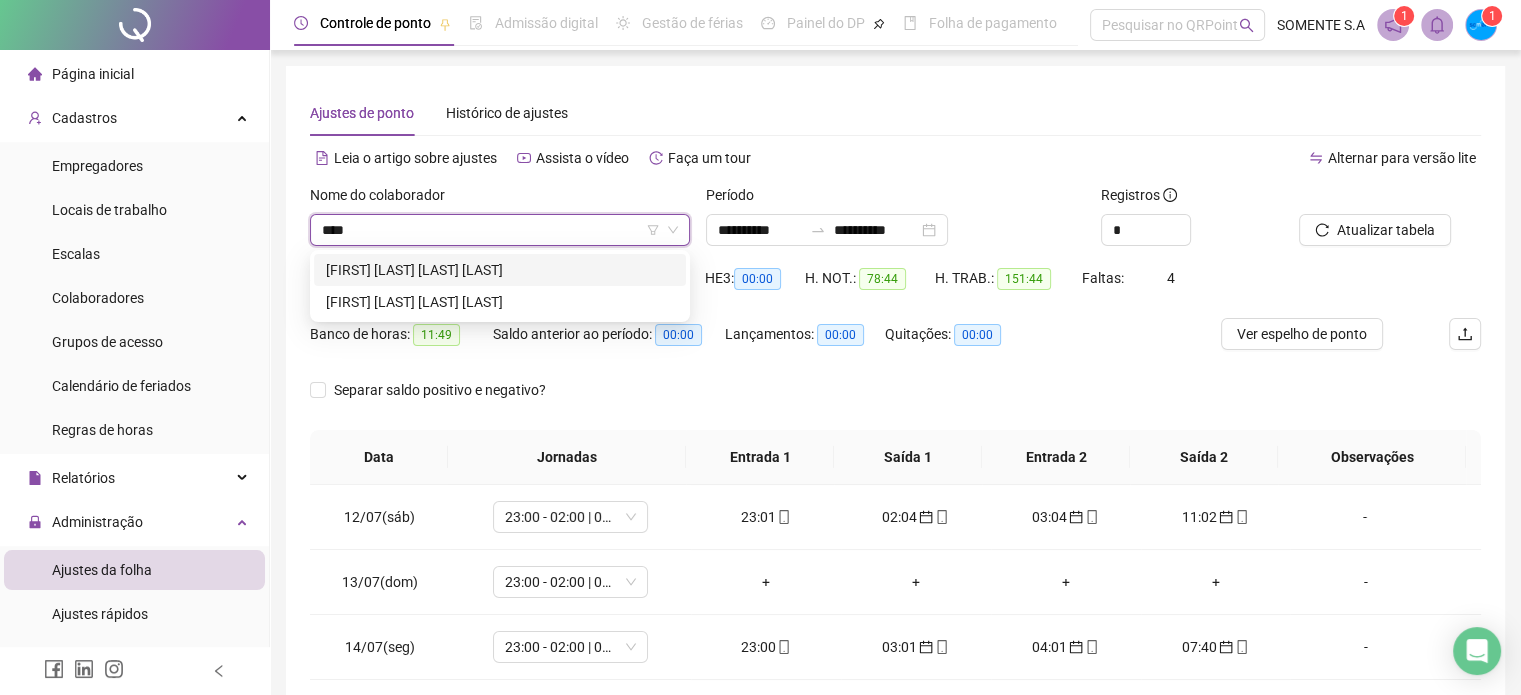 type on "***" 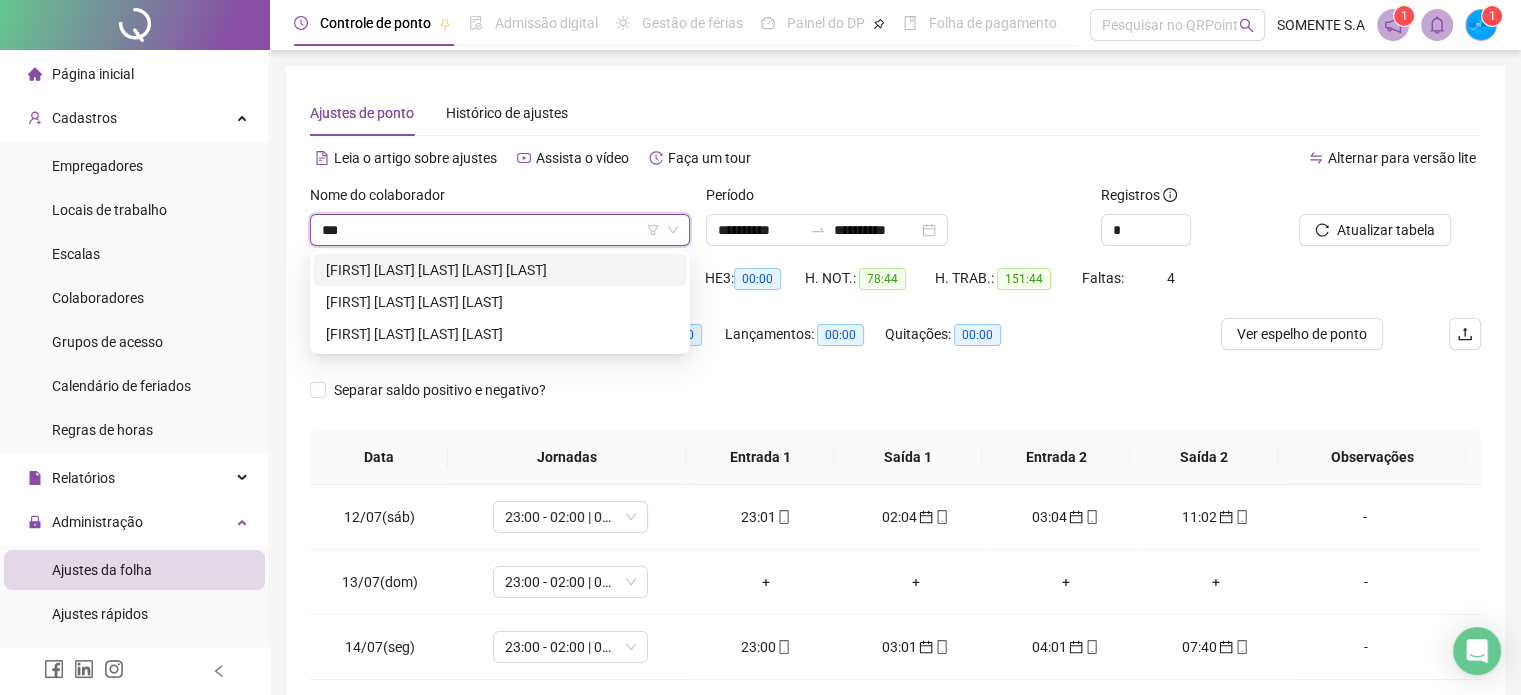 click on "[FIRST] [LAST] [LAST] [LAST] [LAST]" at bounding box center [500, 270] 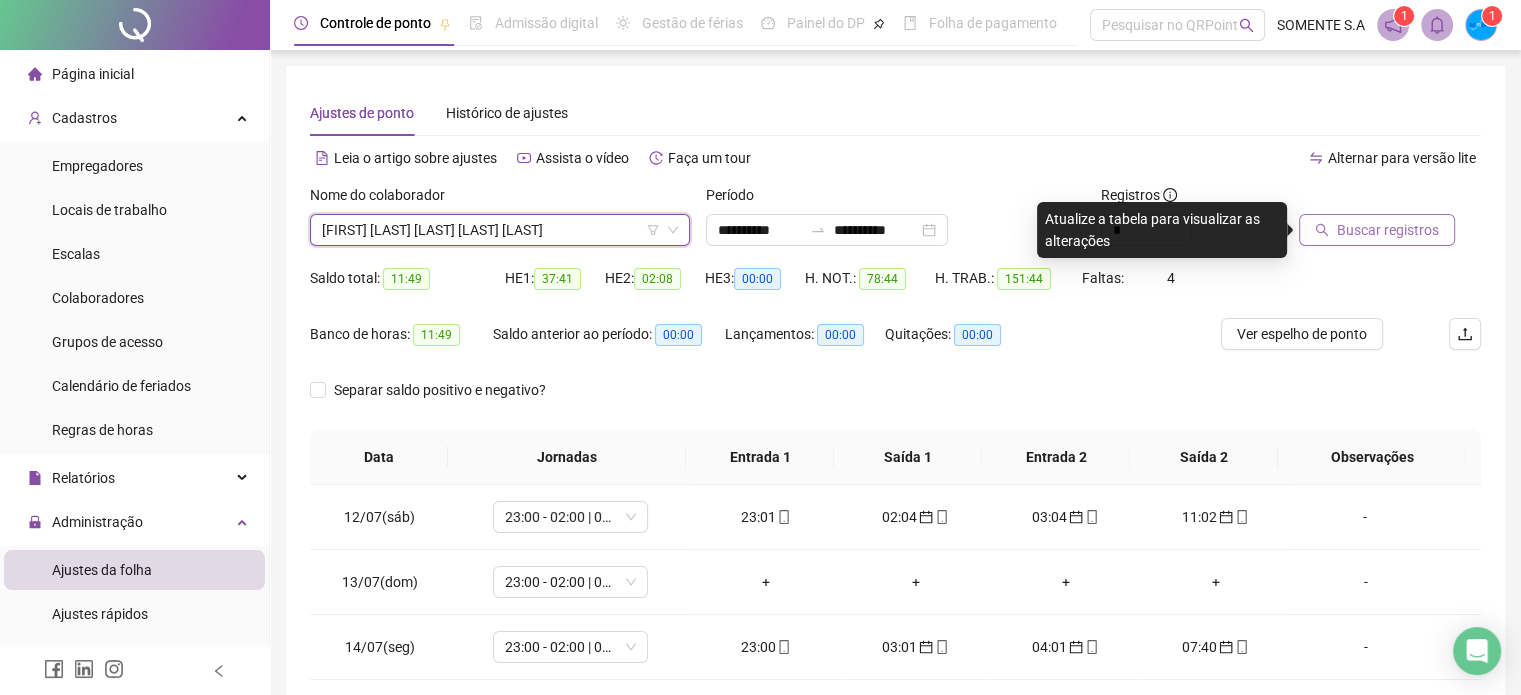 click on "Buscar registros" at bounding box center (1388, 230) 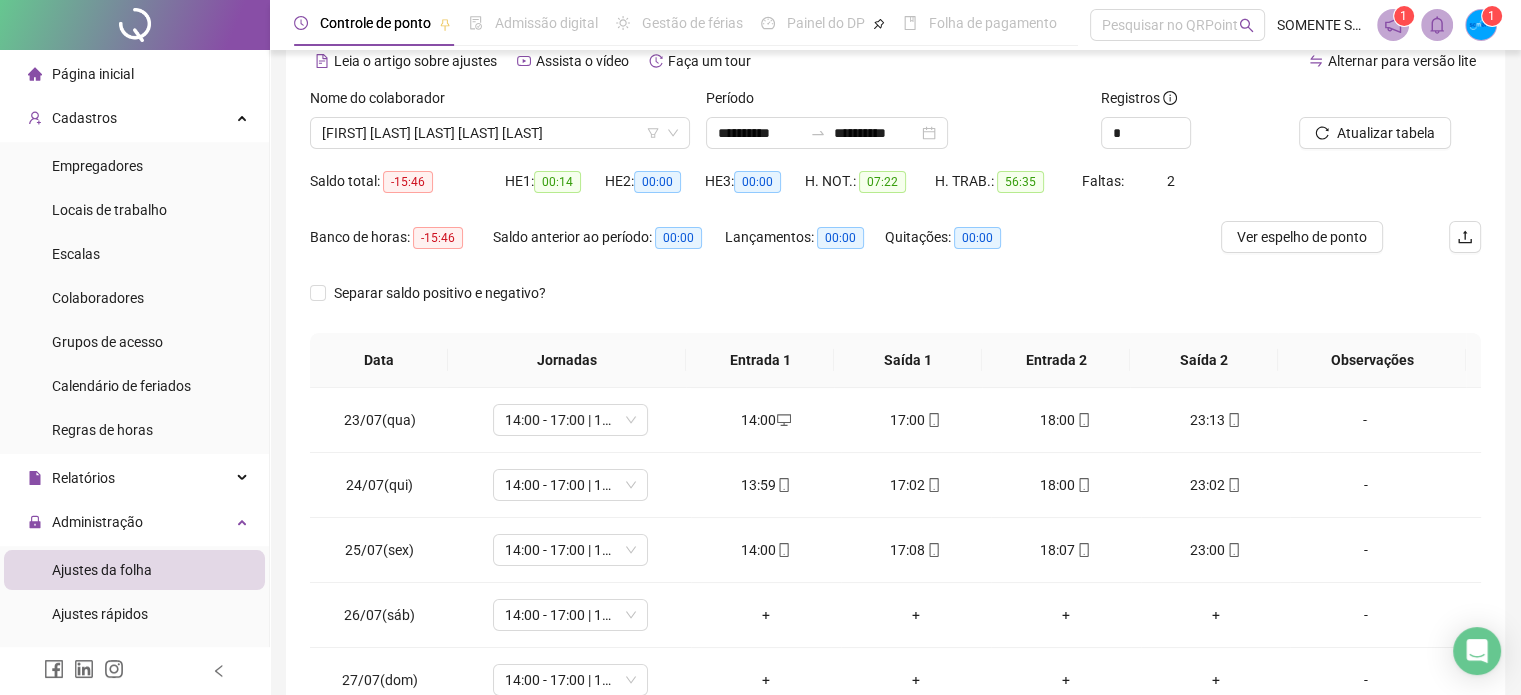 scroll, scrollTop: 200, scrollLeft: 0, axis: vertical 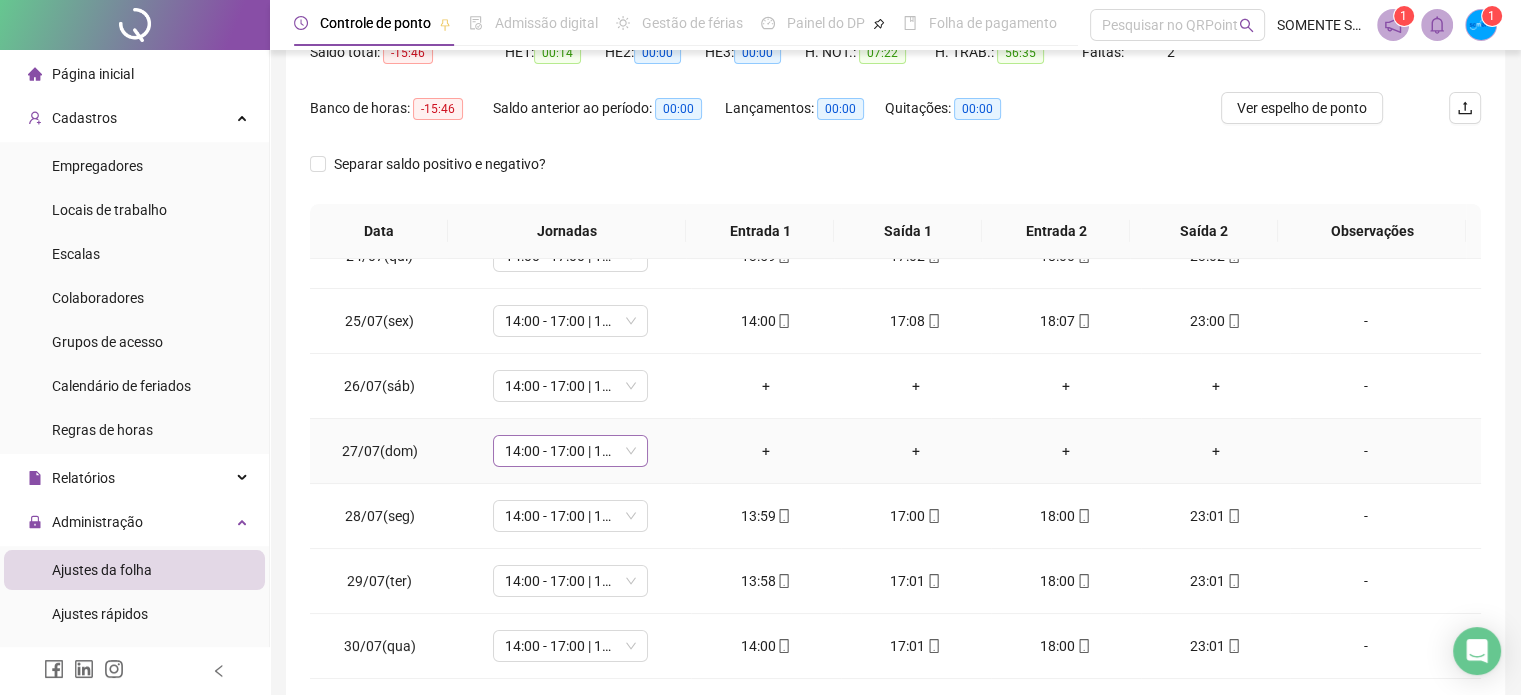 click on "14:00 - 17:00 | 18:00 - 23:00" at bounding box center [570, 451] 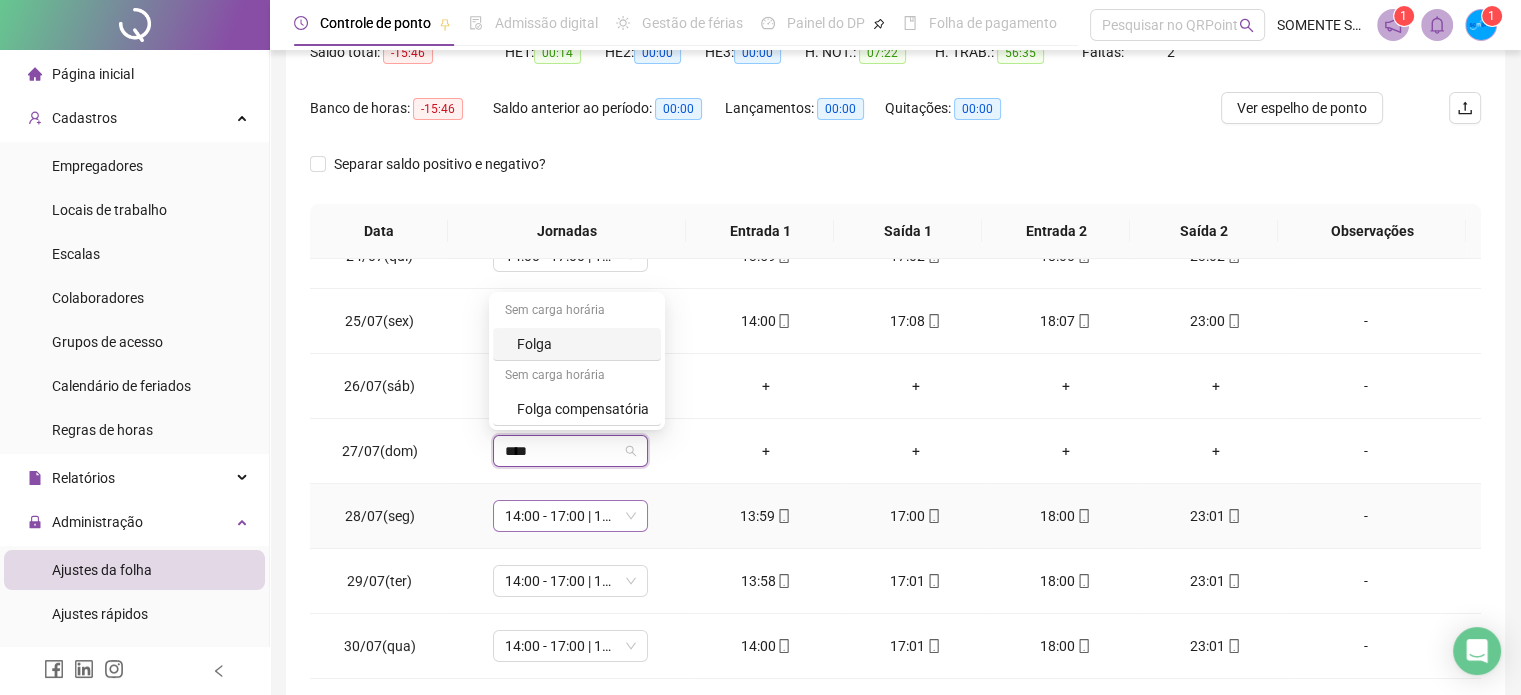 type on "*****" 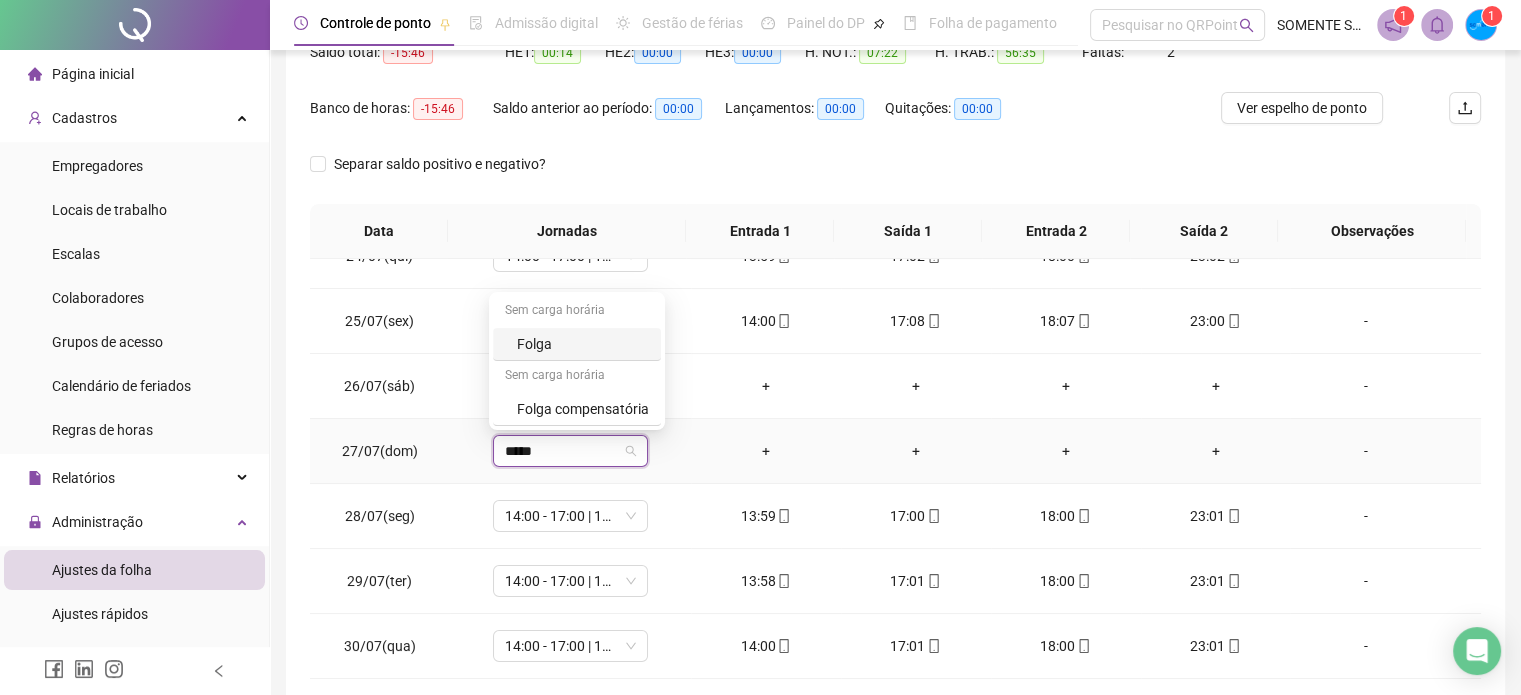 click on "Folga" at bounding box center (583, 344) 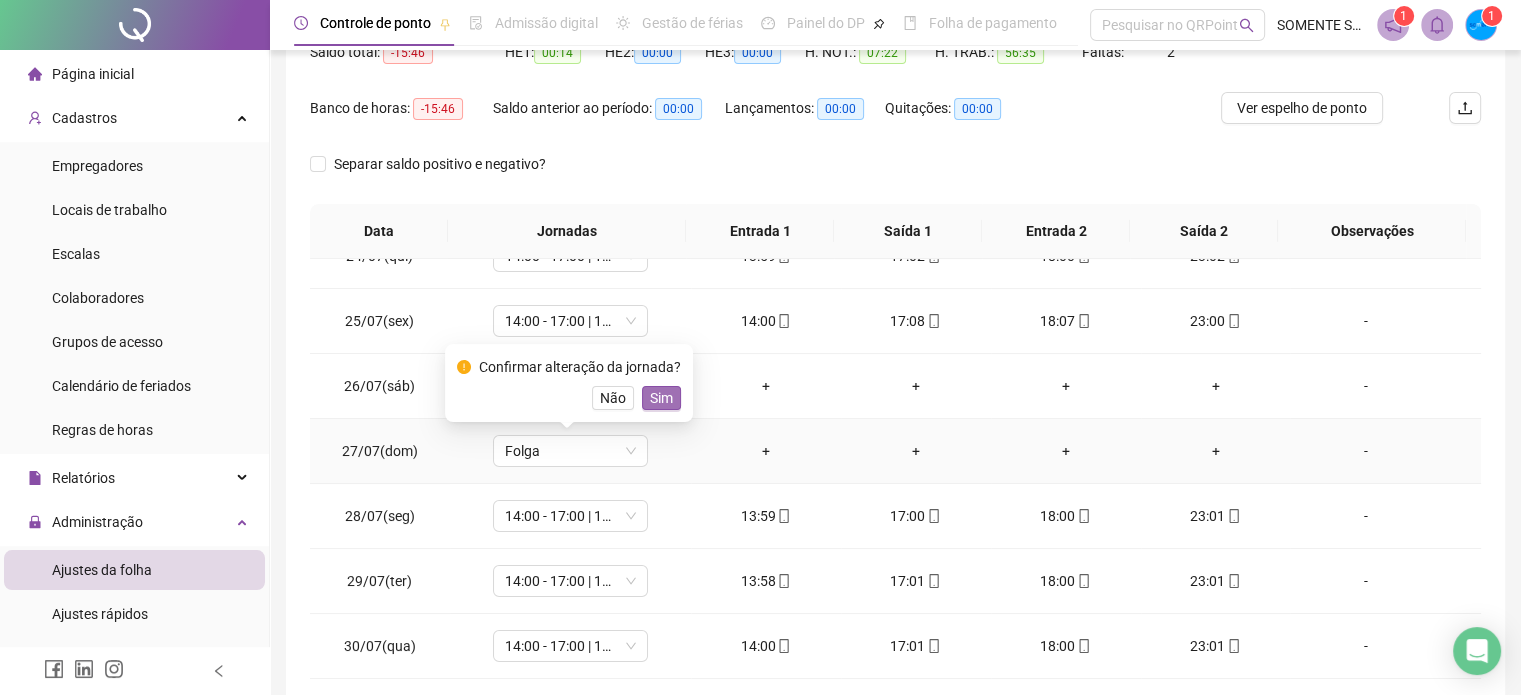 click on "Sim" at bounding box center (661, 398) 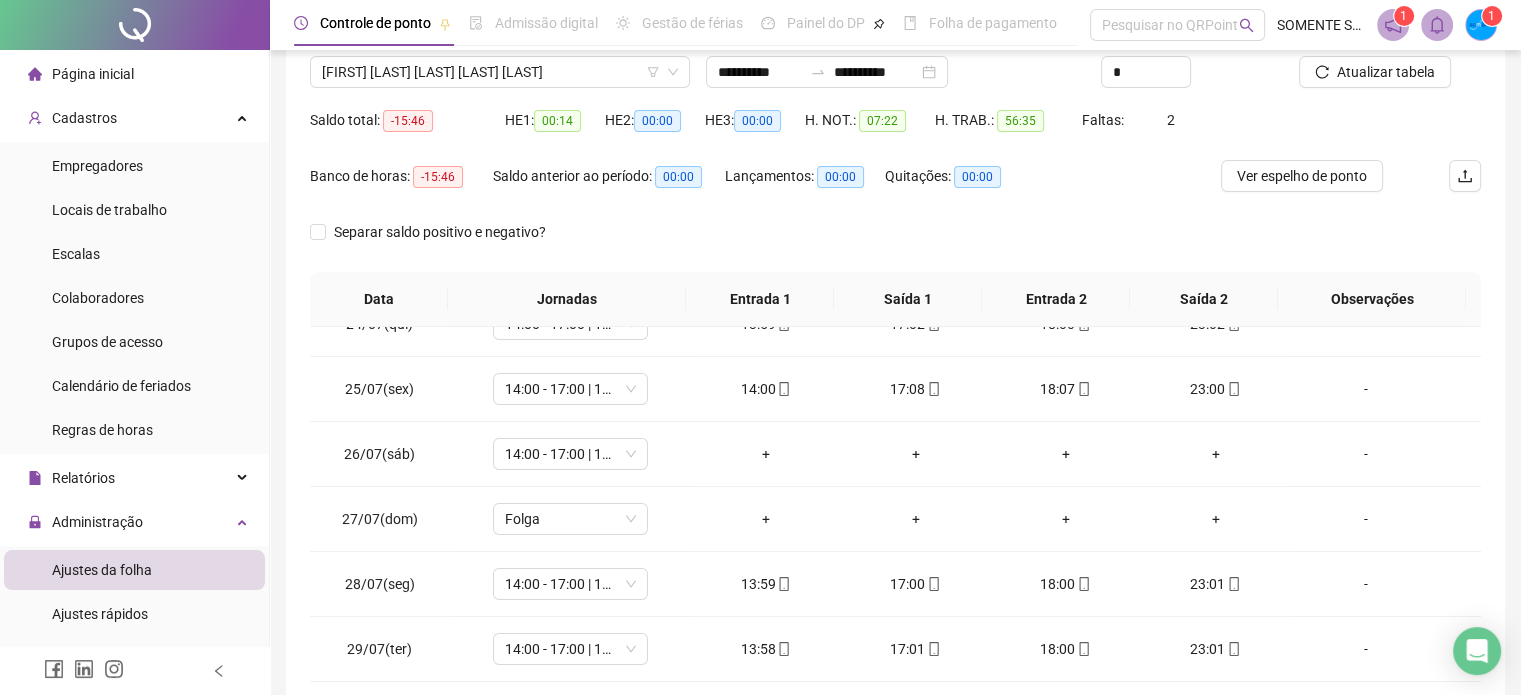 scroll, scrollTop: 326, scrollLeft: 0, axis: vertical 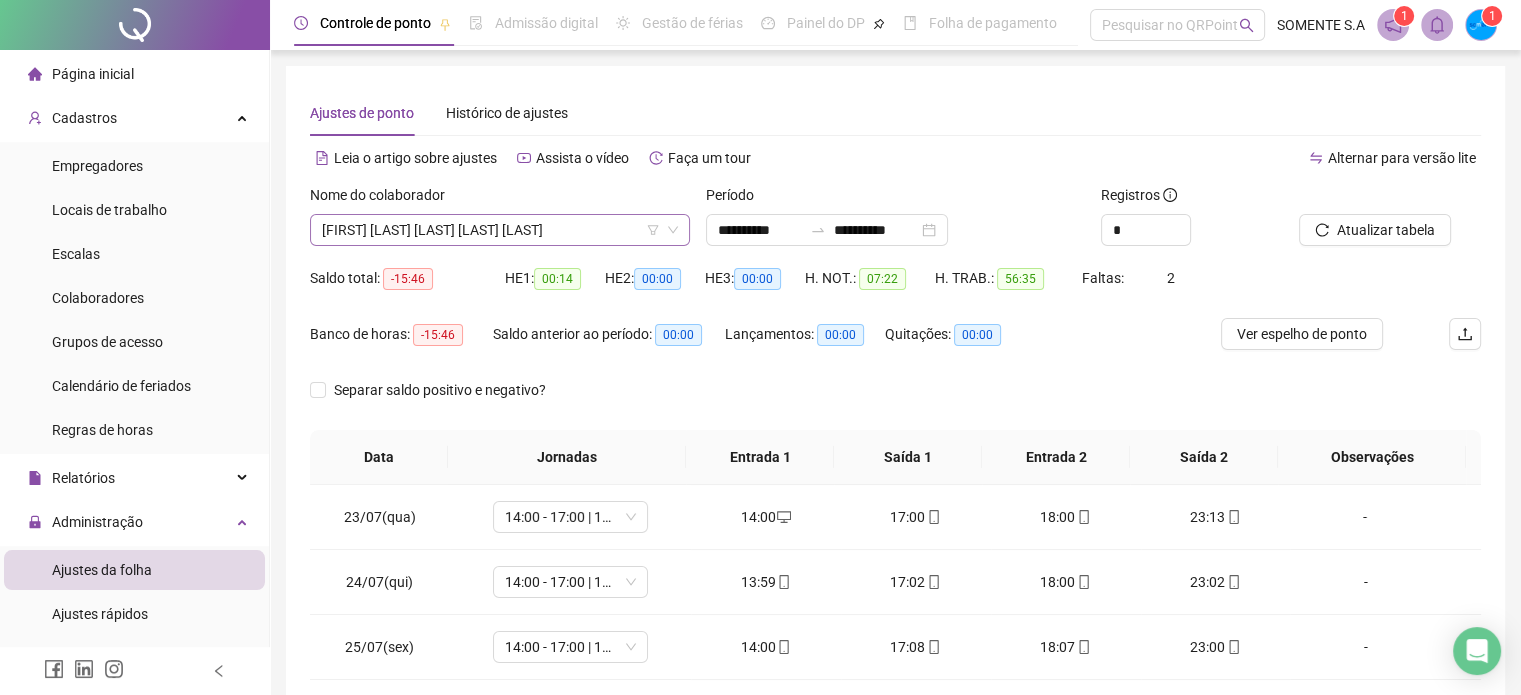 click on "[FIRST] [LAST] [LAST] [LAST] [LAST]" at bounding box center (500, 230) 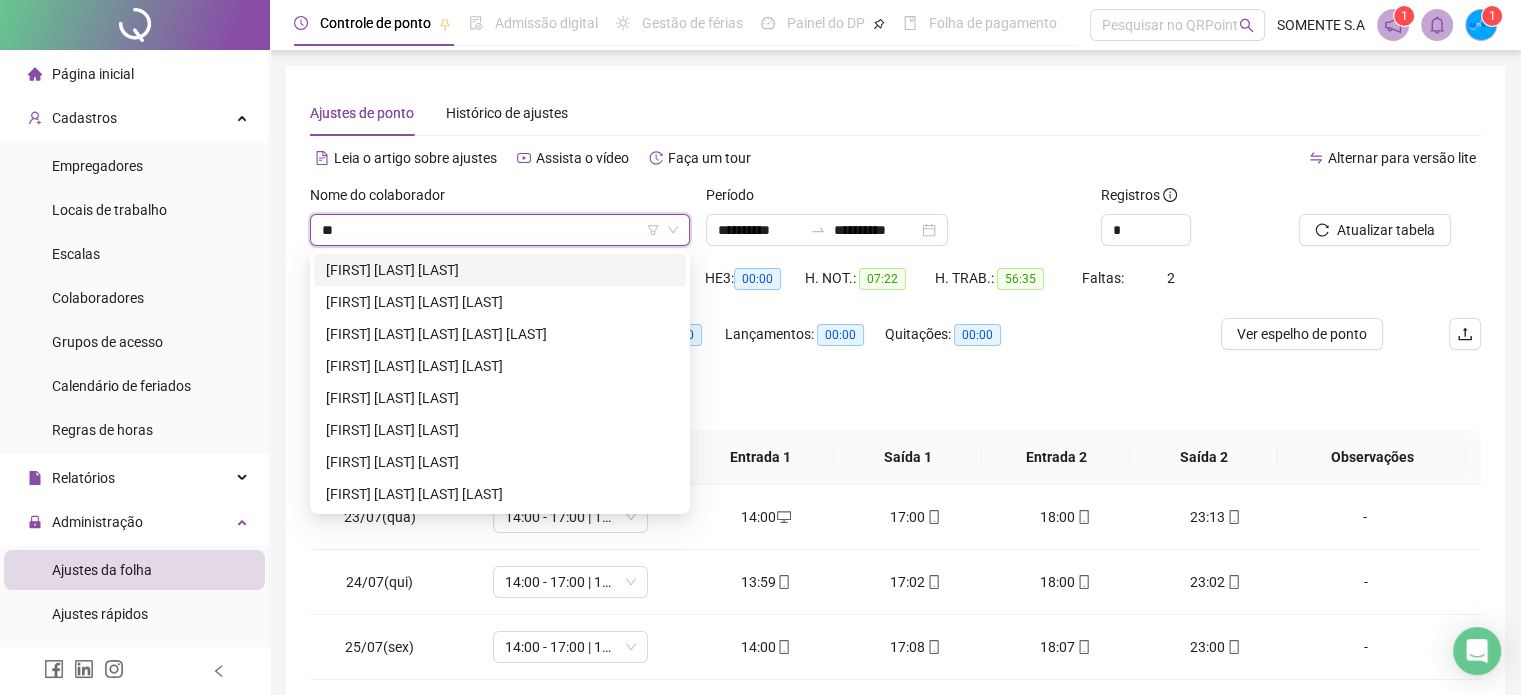 scroll, scrollTop: 0, scrollLeft: 0, axis: both 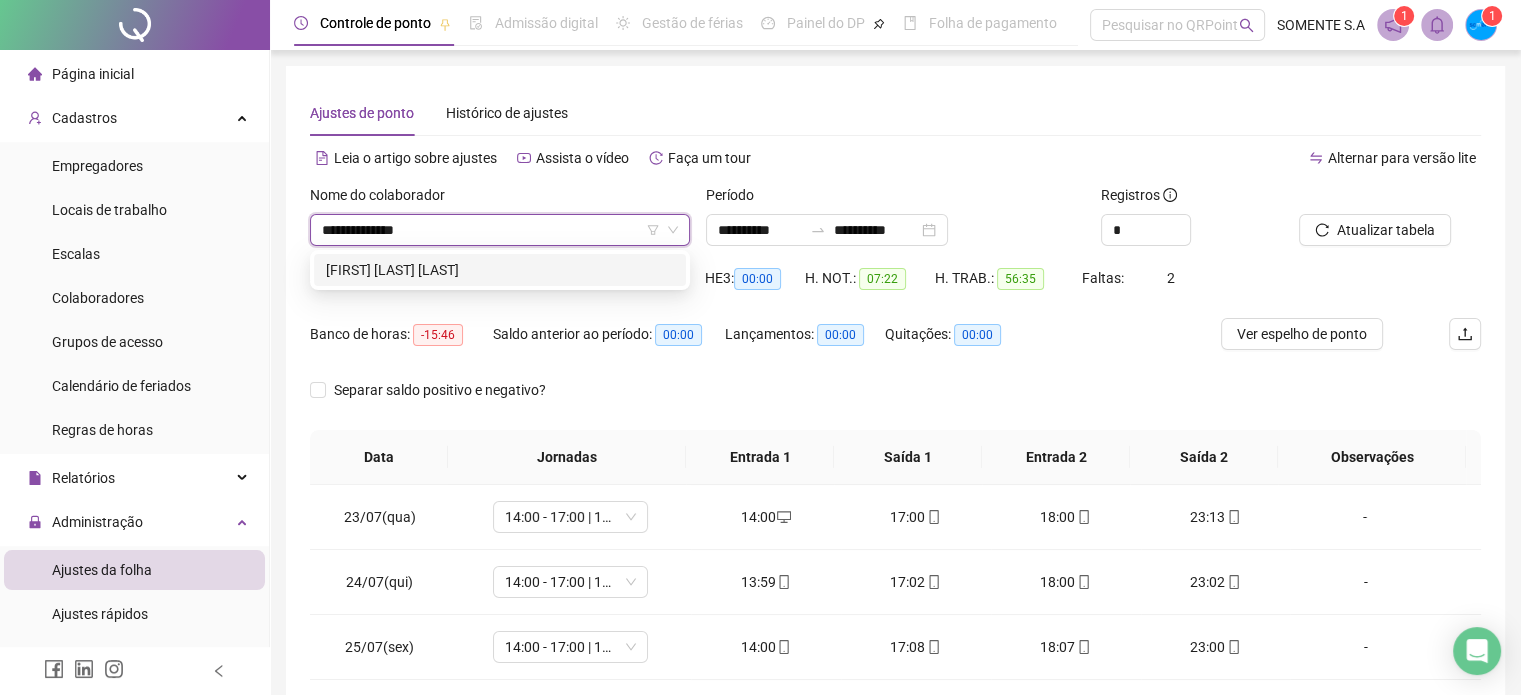 type on "**********" 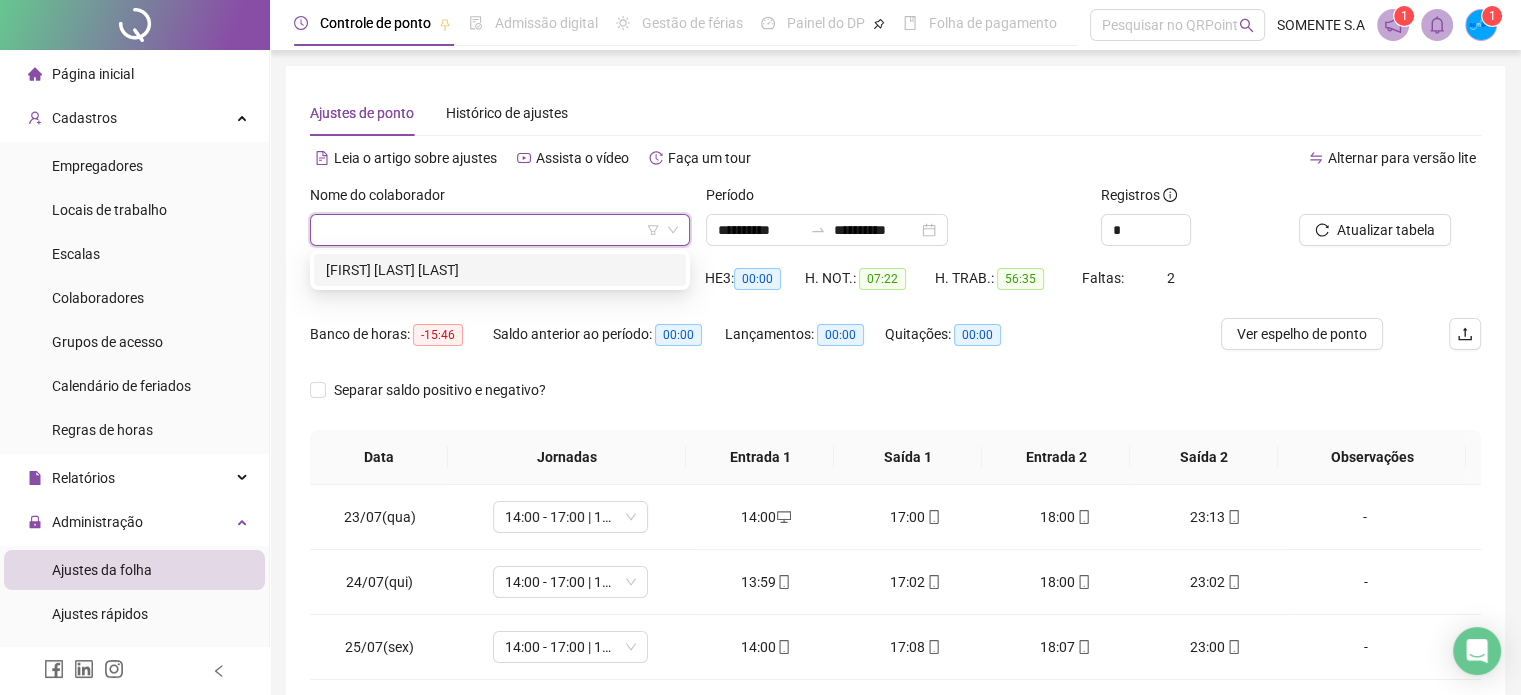 click on "Saldo total:   -15:46" at bounding box center [407, 290] 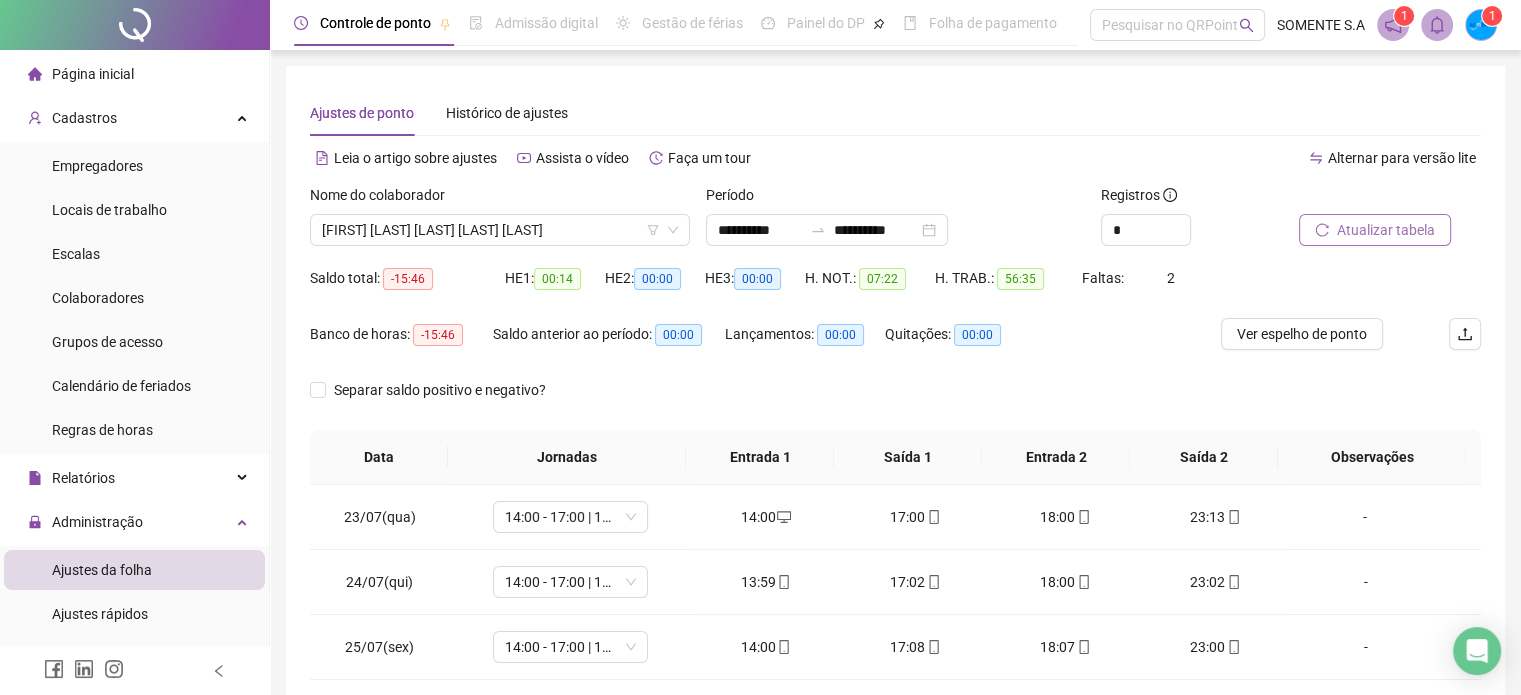 click on "Atualizar tabela" at bounding box center [1386, 230] 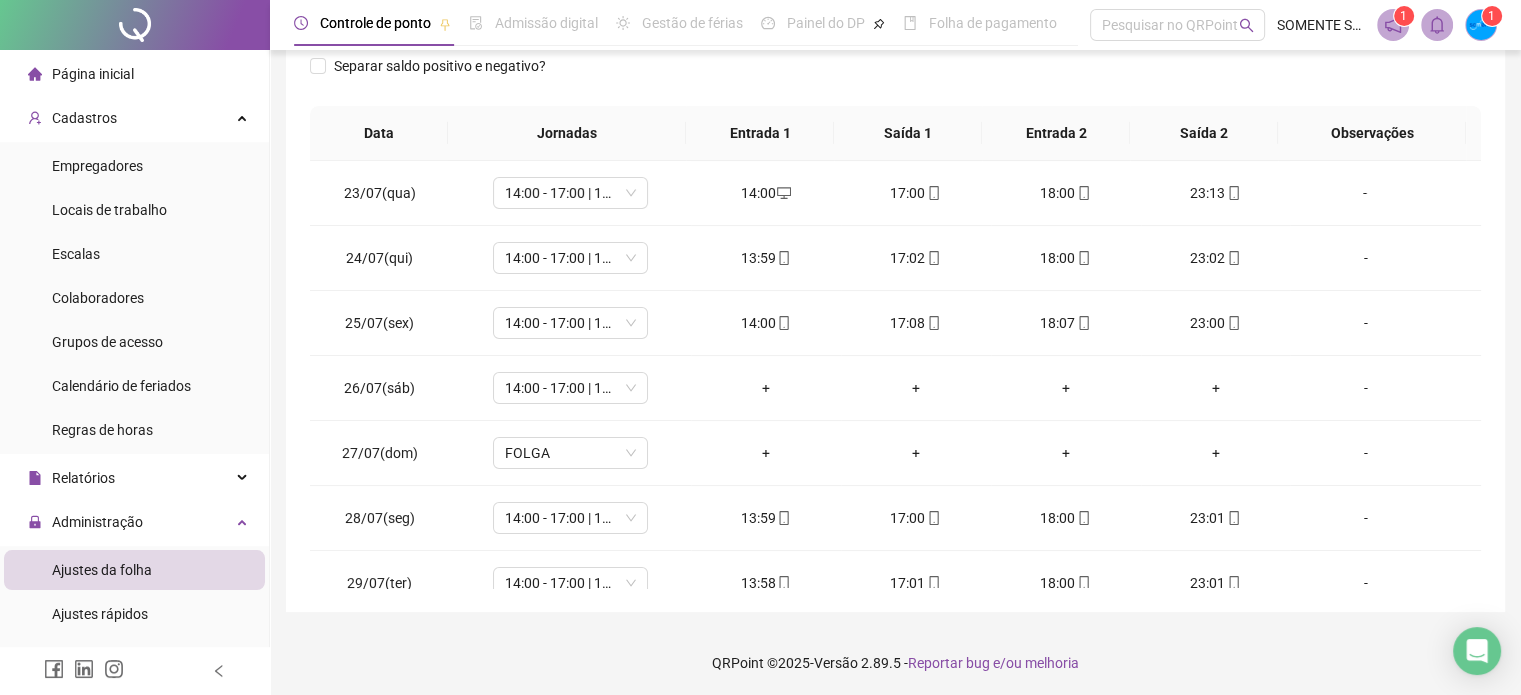 scroll, scrollTop: 326, scrollLeft: 0, axis: vertical 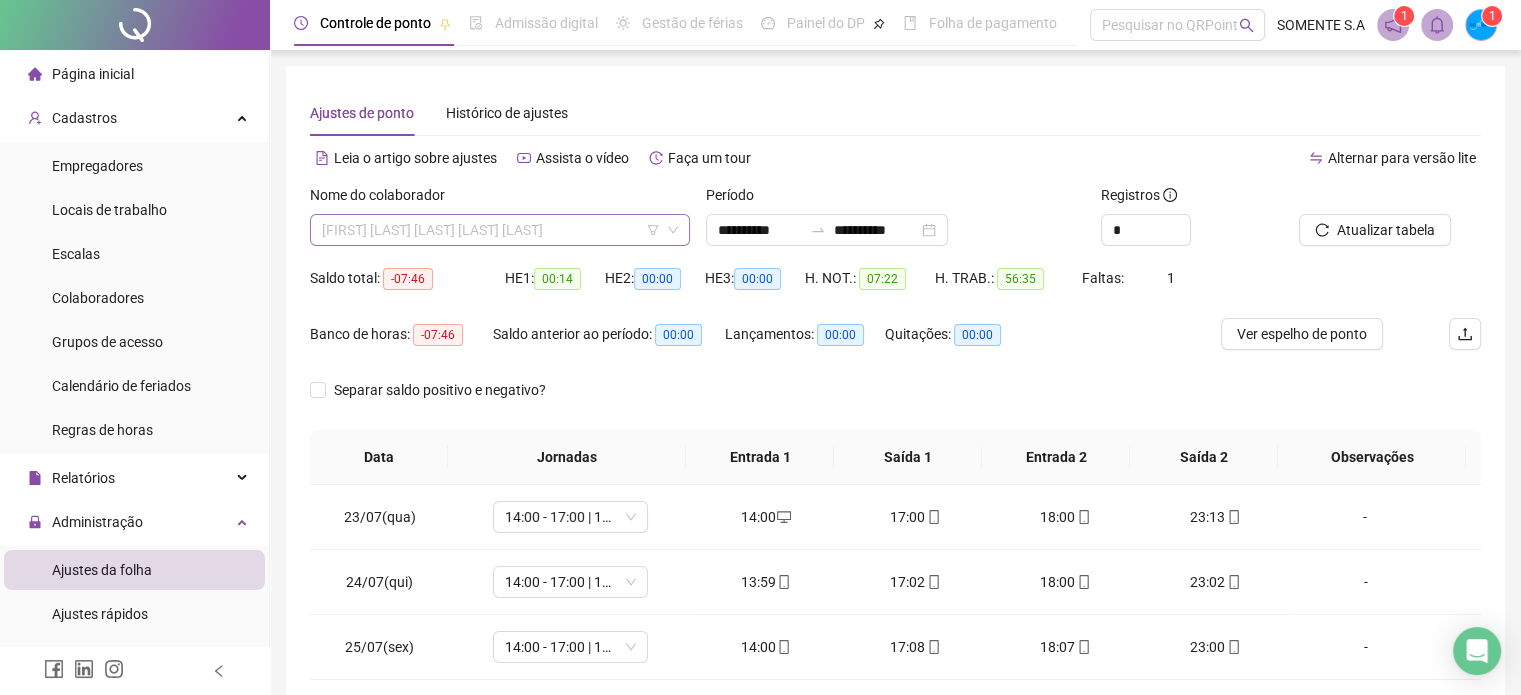 click on "[FIRST] [LAST] [LAST] [LAST] [LAST]" at bounding box center [500, 230] 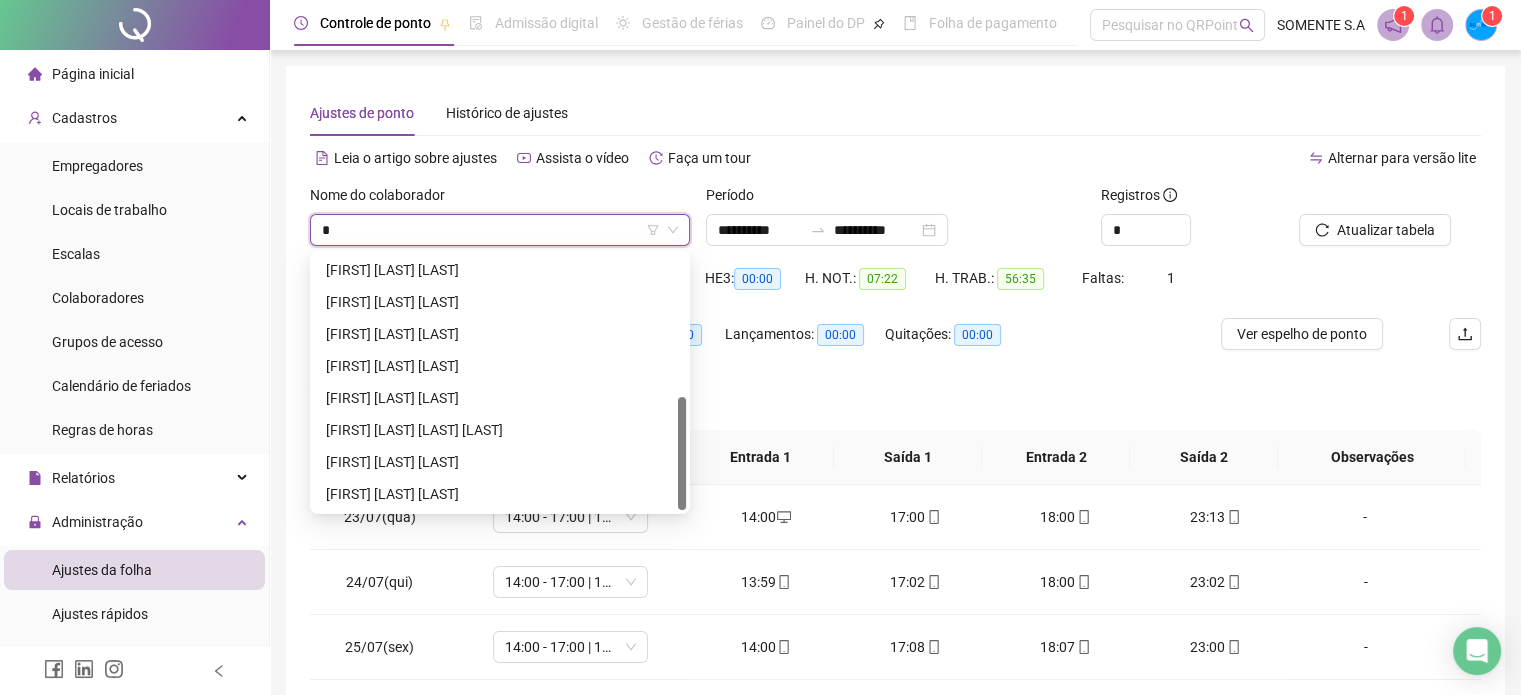 scroll, scrollTop: 0, scrollLeft: 0, axis: both 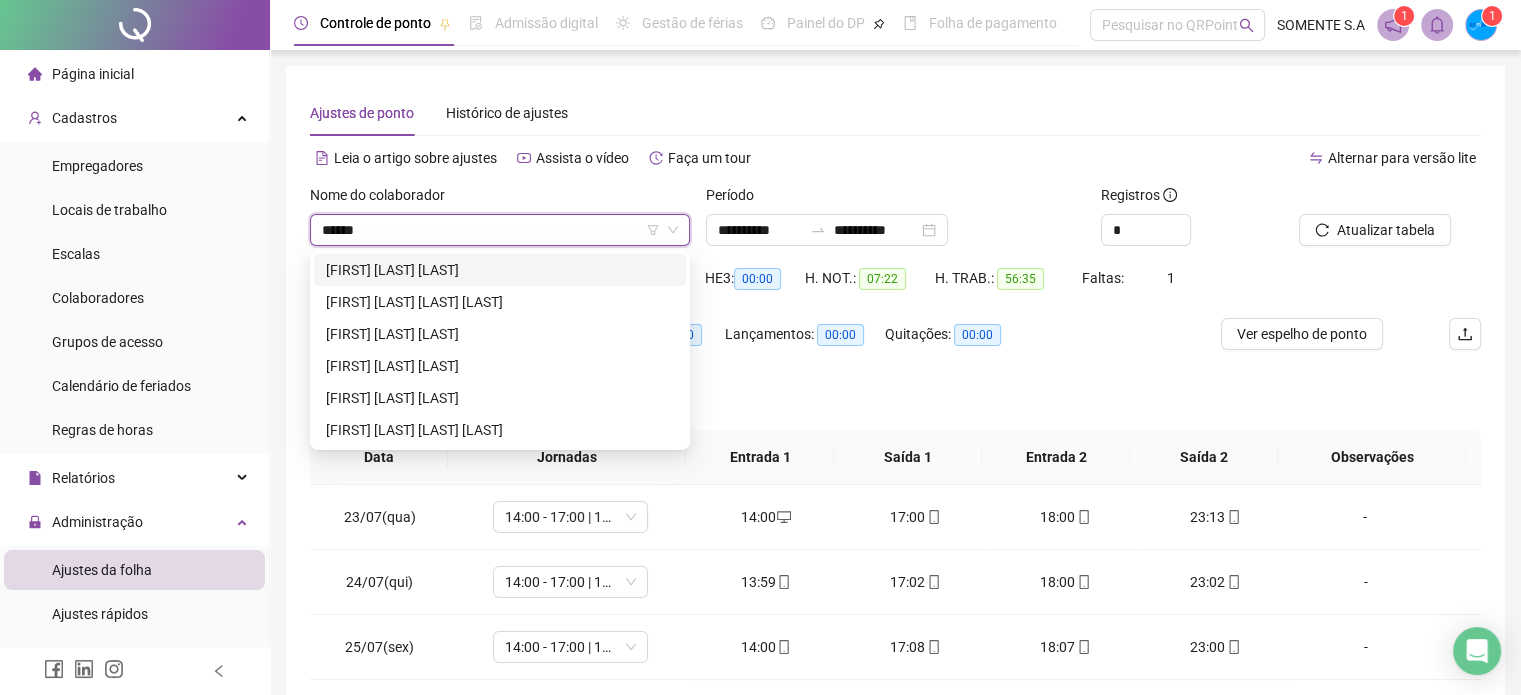 type on "*******" 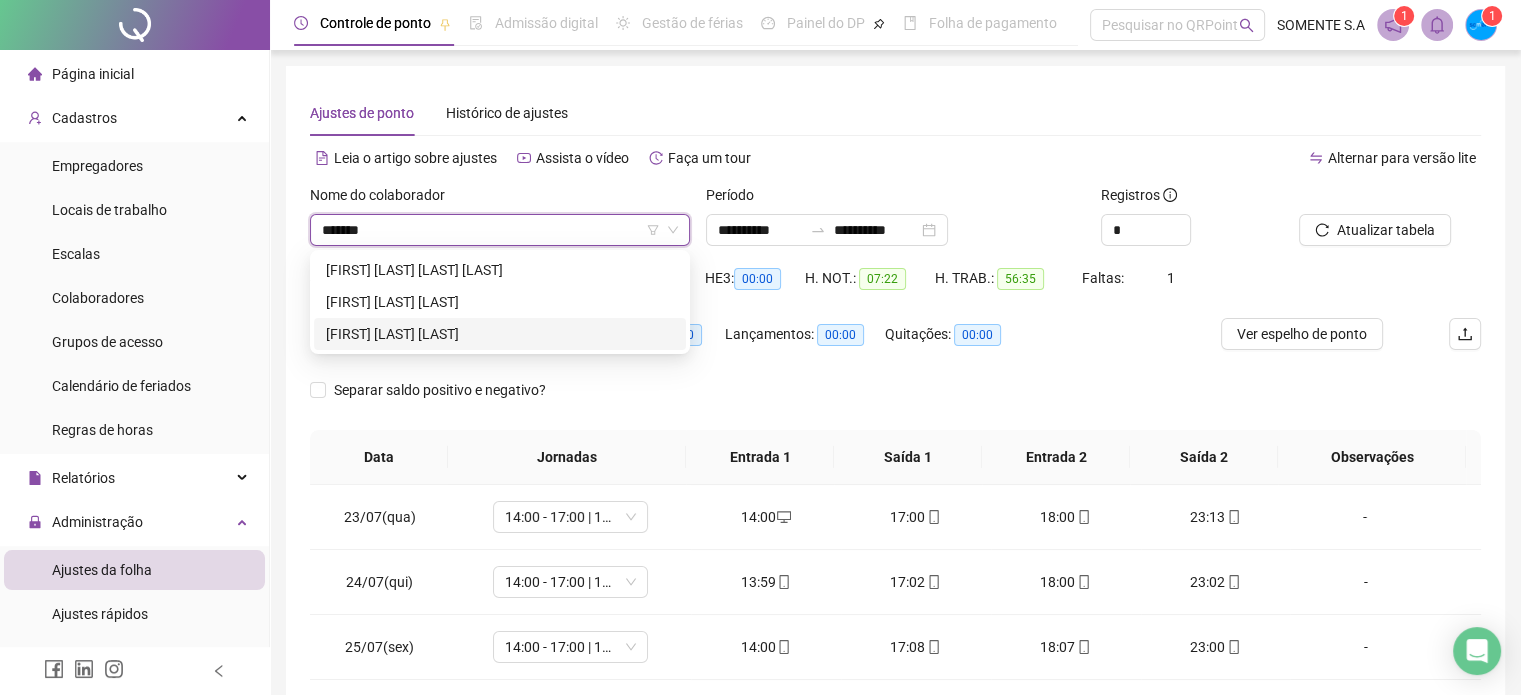 click on "[FIRST] [LAST] [LAST]" at bounding box center (500, 334) 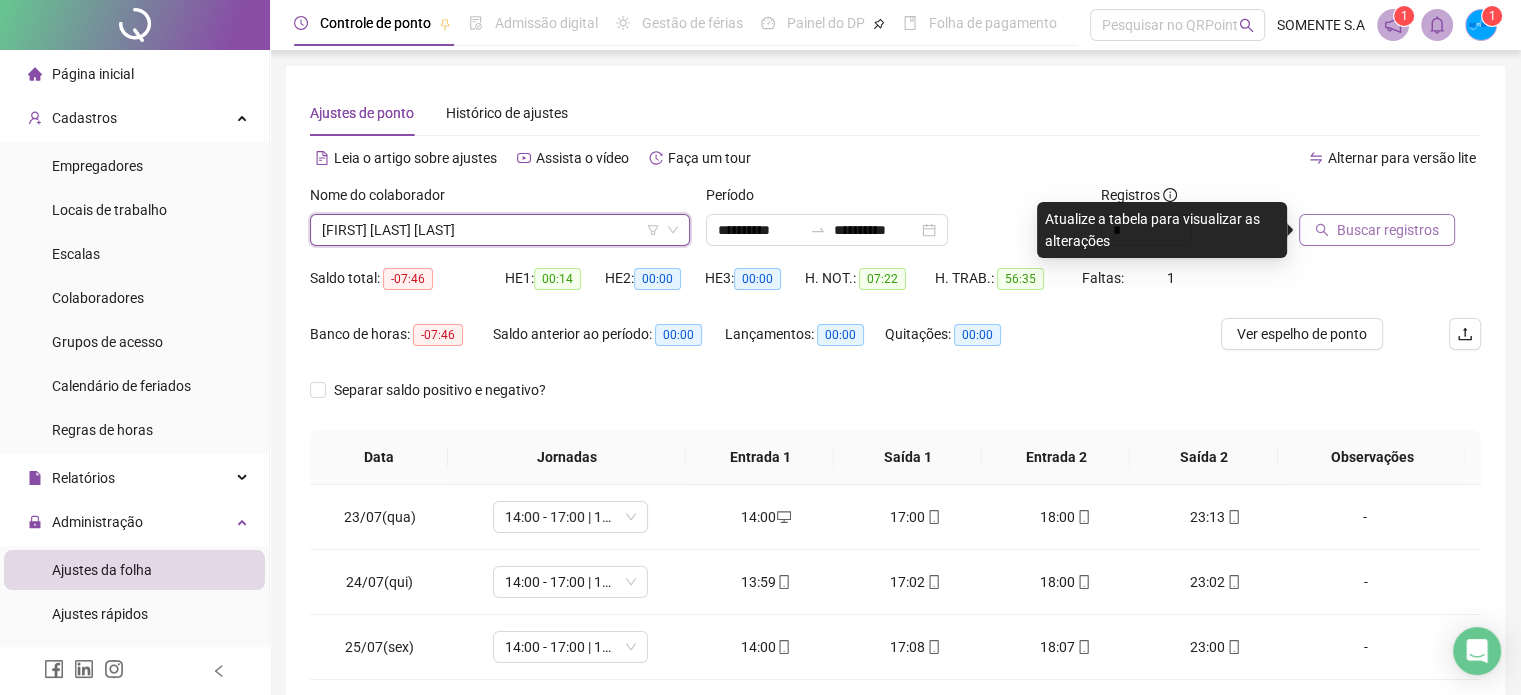 click on "Buscar registros" at bounding box center (1388, 230) 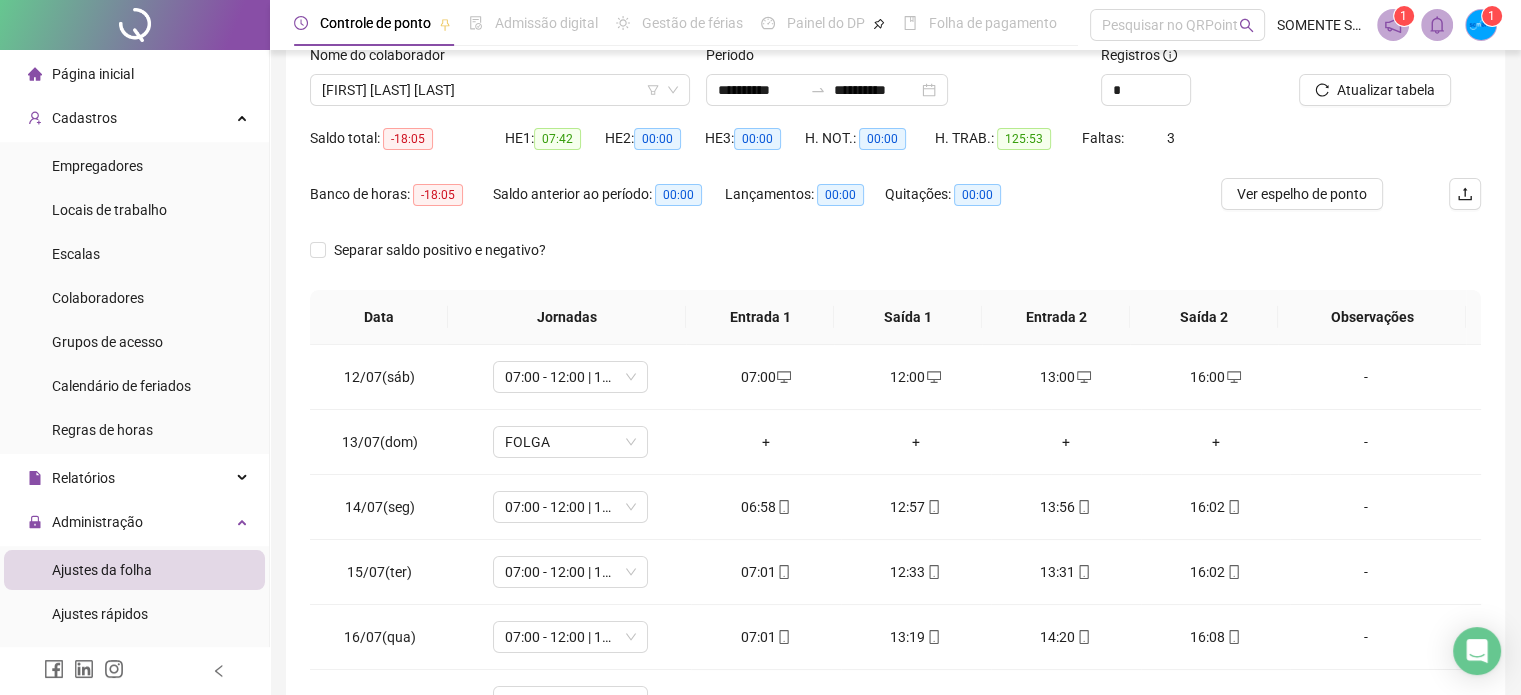 scroll, scrollTop: 326, scrollLeft: 0, axis: vertical 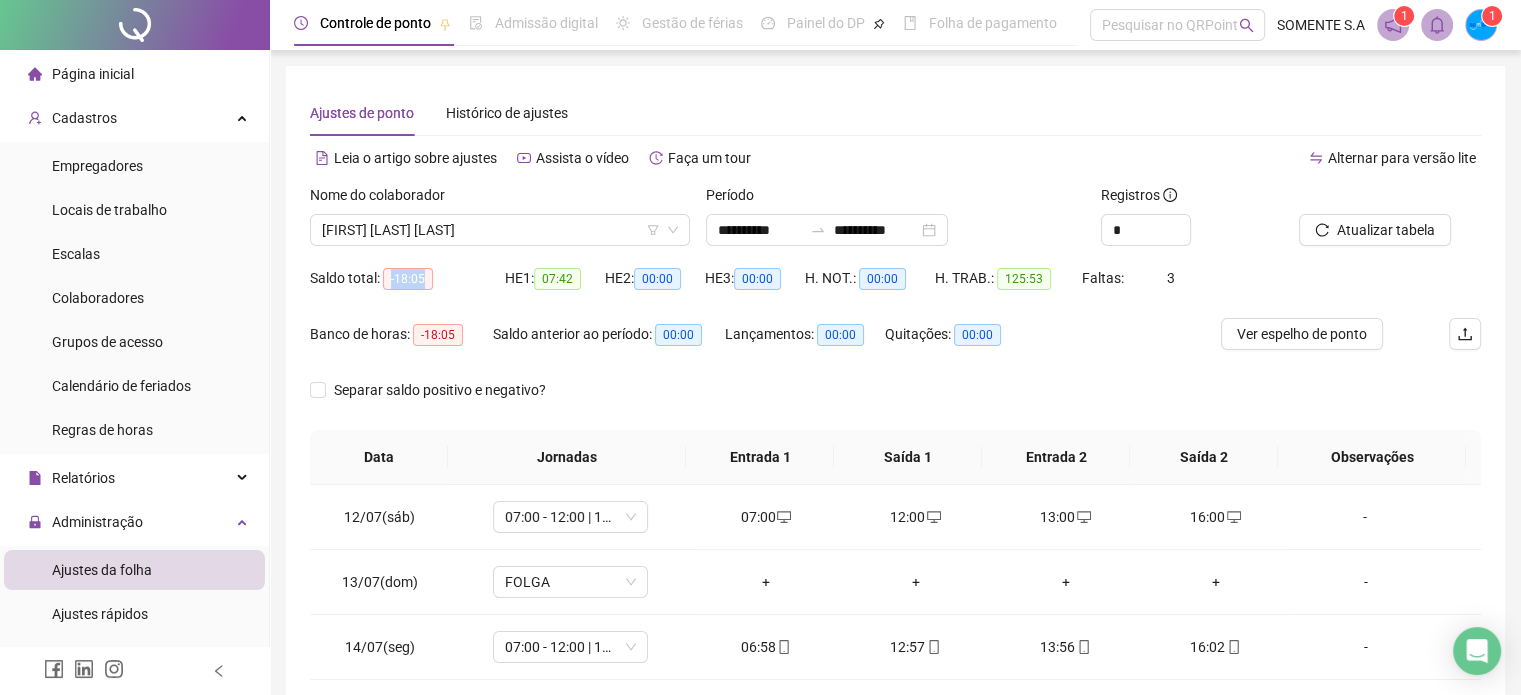 drag, startPoint x: 388, startPoint y: 279, endPoint x: 444, endPoint y: 277, distance: 56.0357 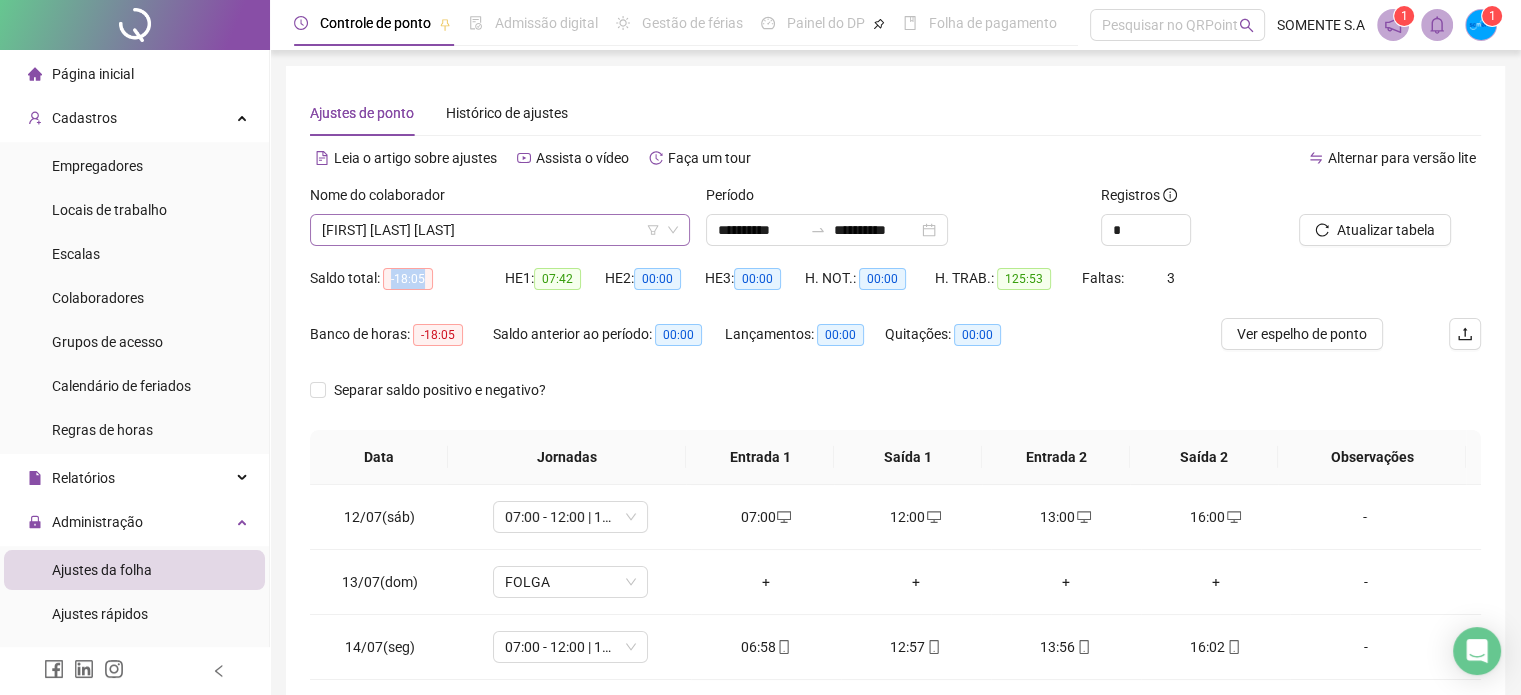 copy on "-18:05" 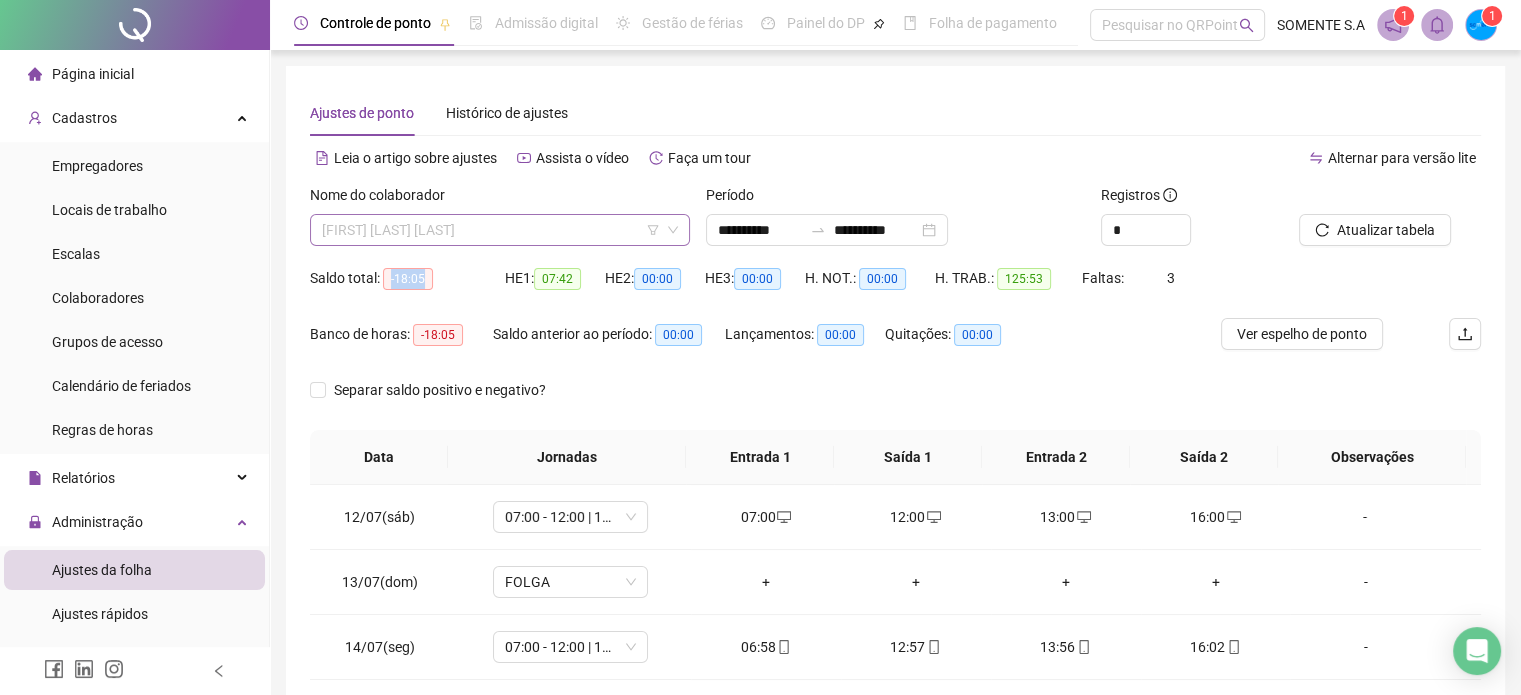 click on "[FIRST] [LAST] [LAST]" at bounding box center [500, 230] 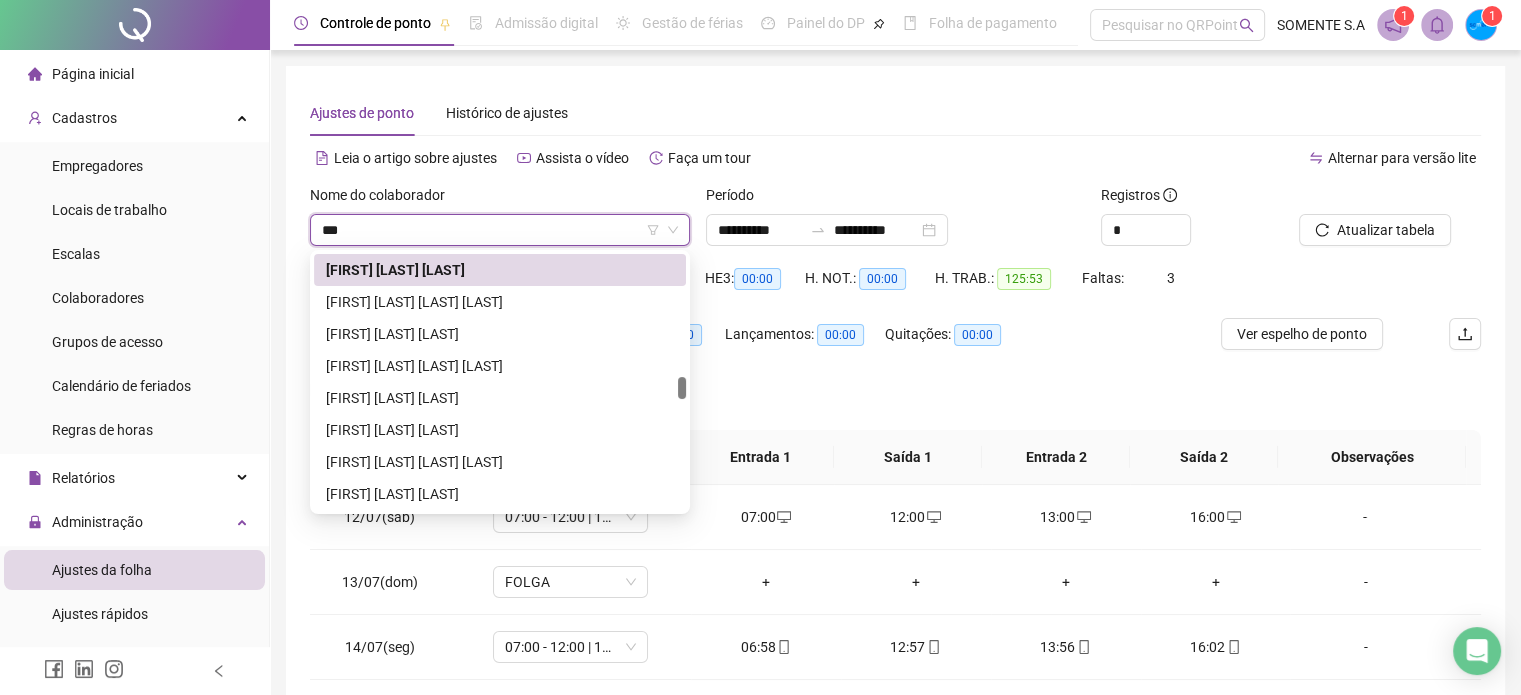 scroll, scrollTop: 0, scrollLeft: 0, axis: both 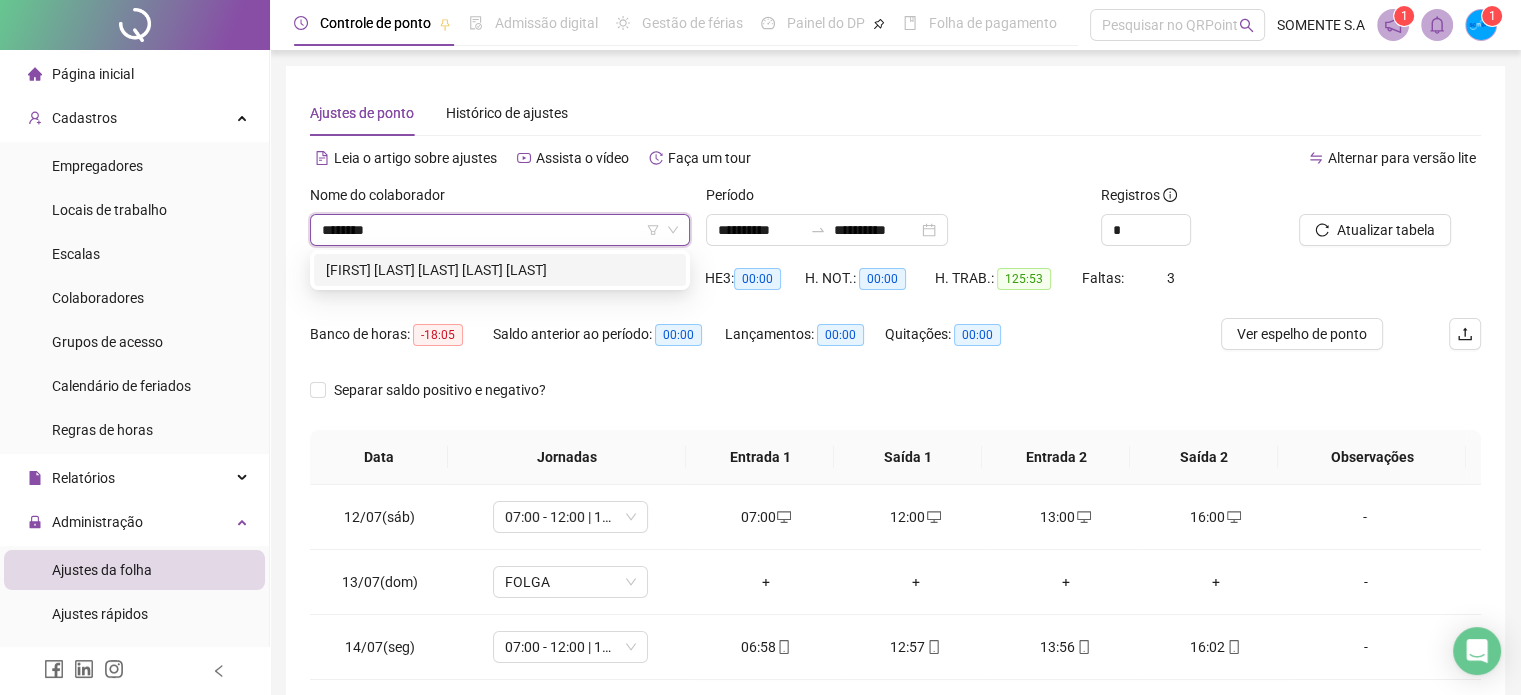 type on "*********" 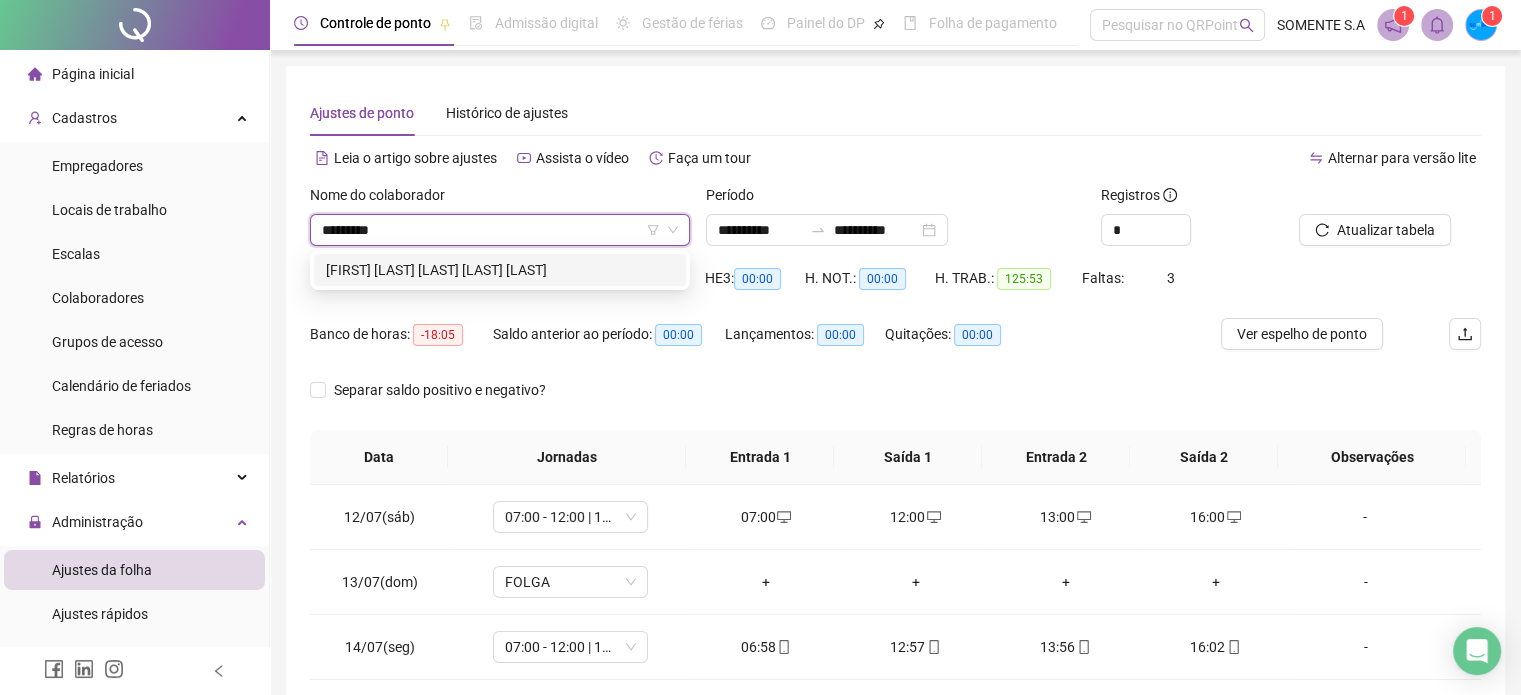 click on "[FIRST] [LAST] [LAST] [LAST] [LAST]" at bounding box center [500, 270] 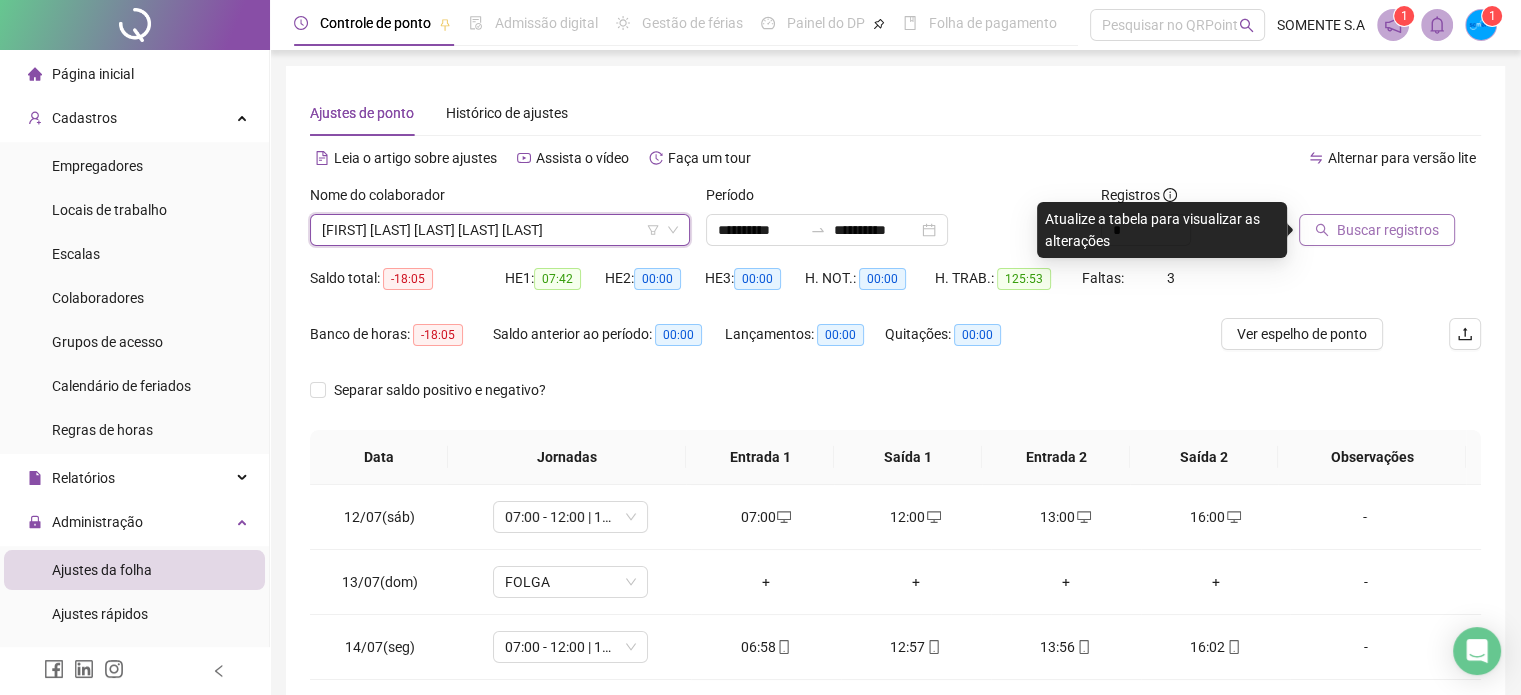 click on "Buscar registros" at bounding box center [1388, 230] 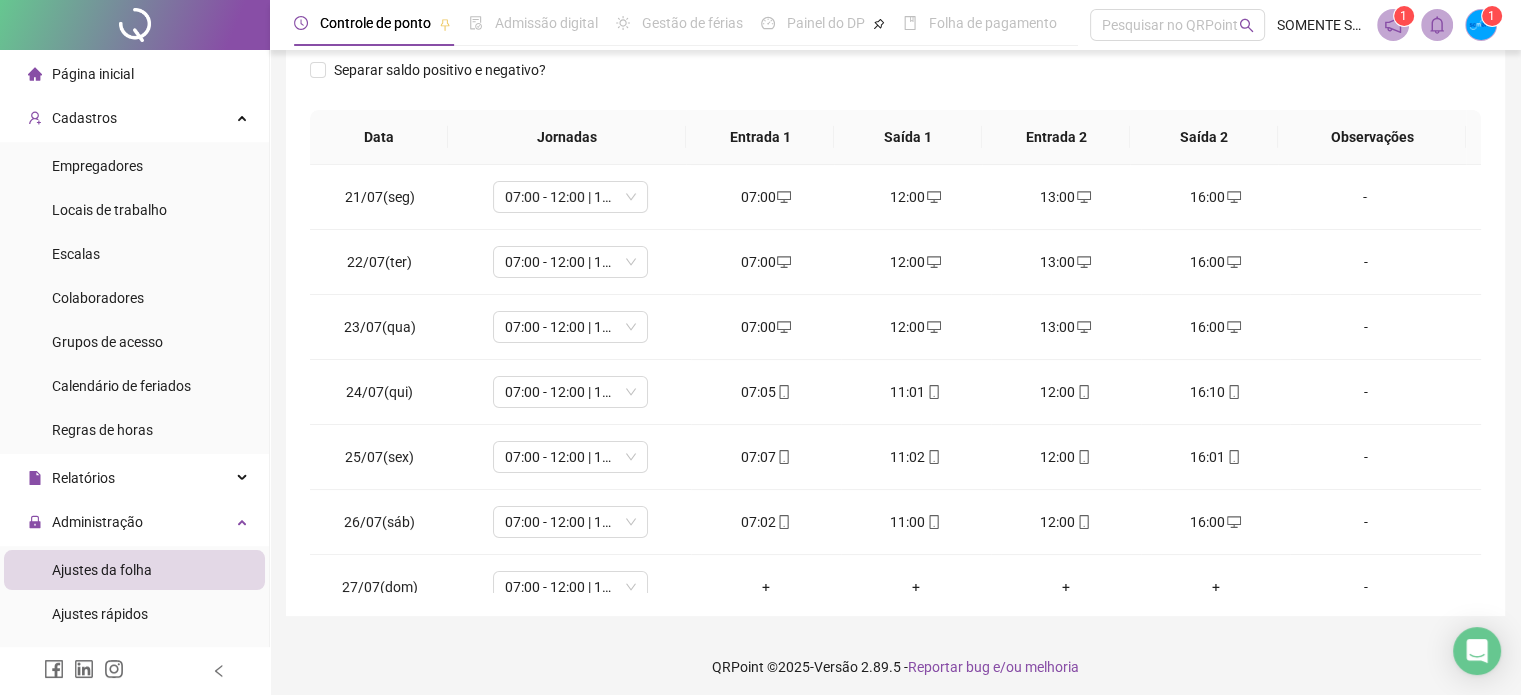 scroll, scrollTop: 326, scrollLeft: 0, axis: vertical 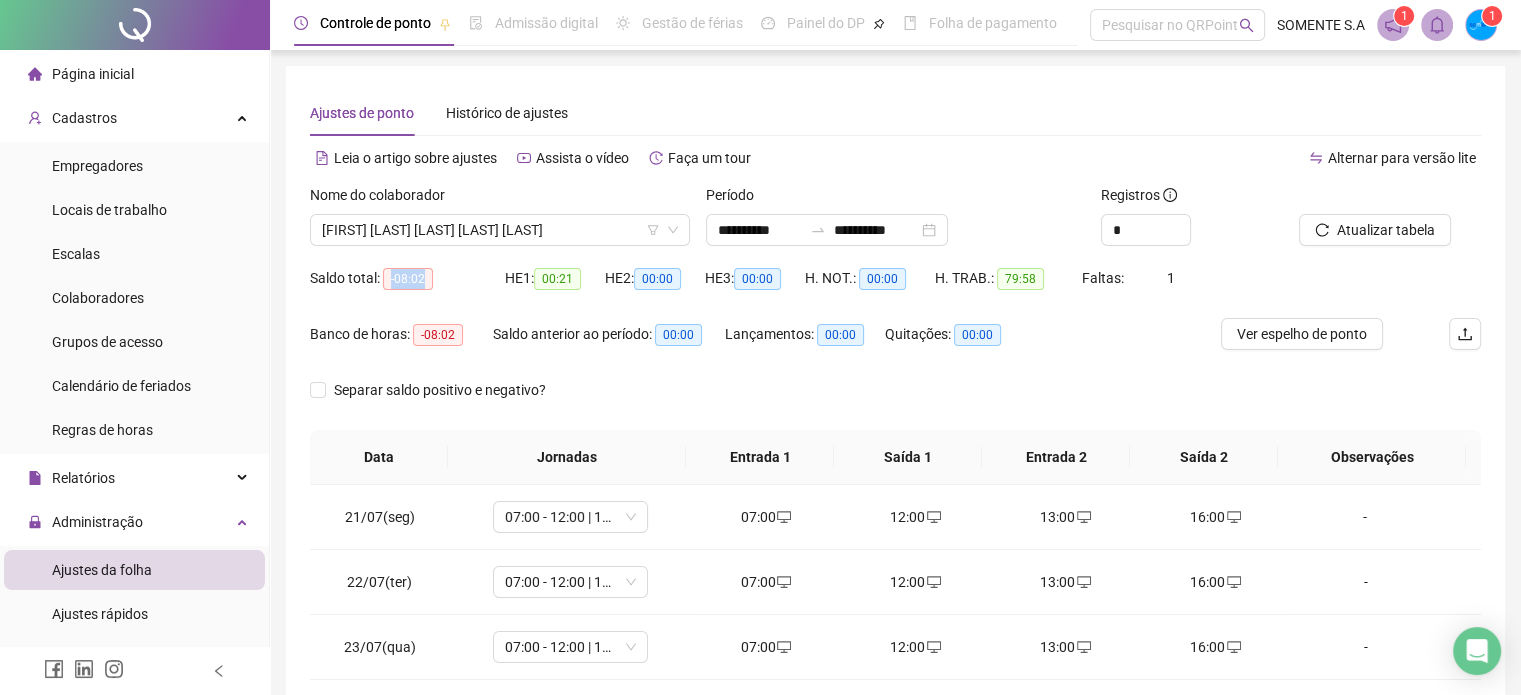drag, startPoint x: 388, startPoint y: 277, endPoint x: 475, endPoint y: 71, distance: 223.61798 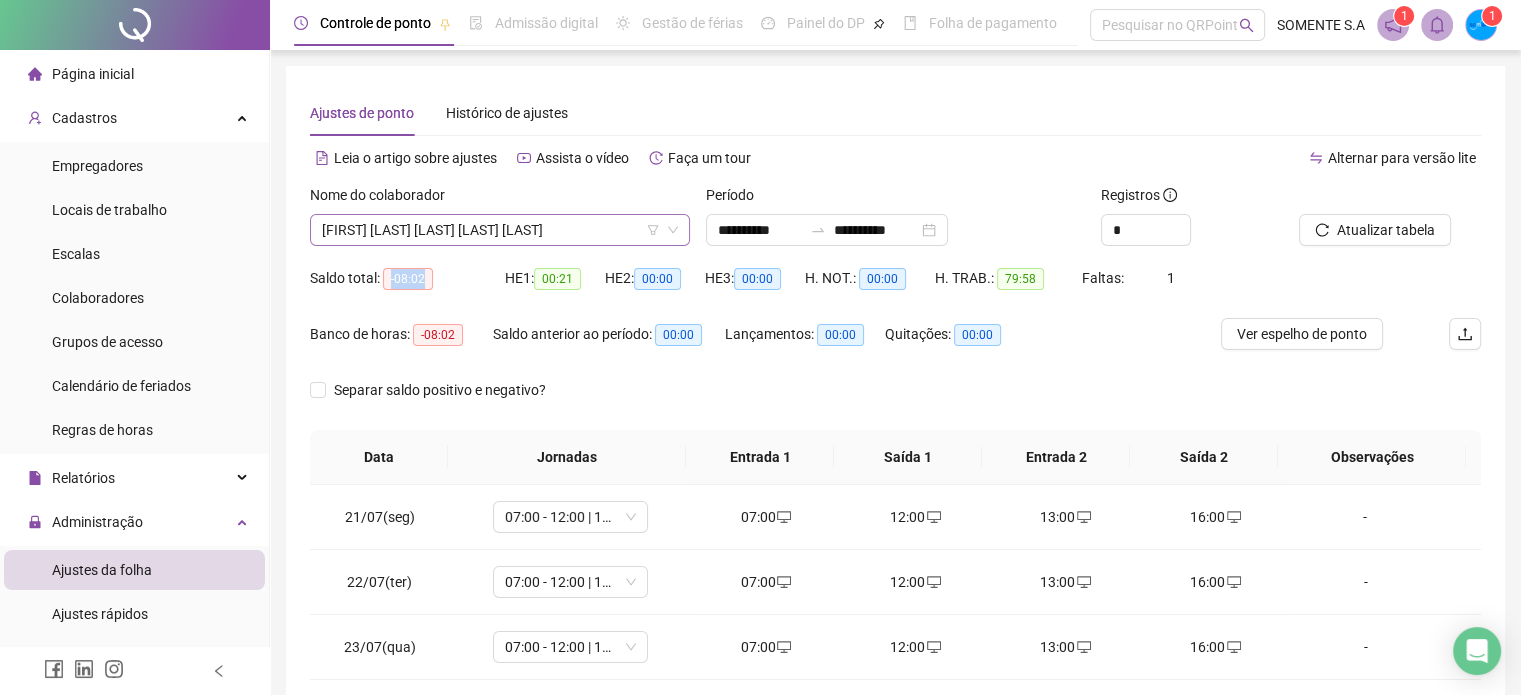 click on "[FIRST] [LAST] [LAST] [LAST] [LAST]" at bounding box center [500, 230] 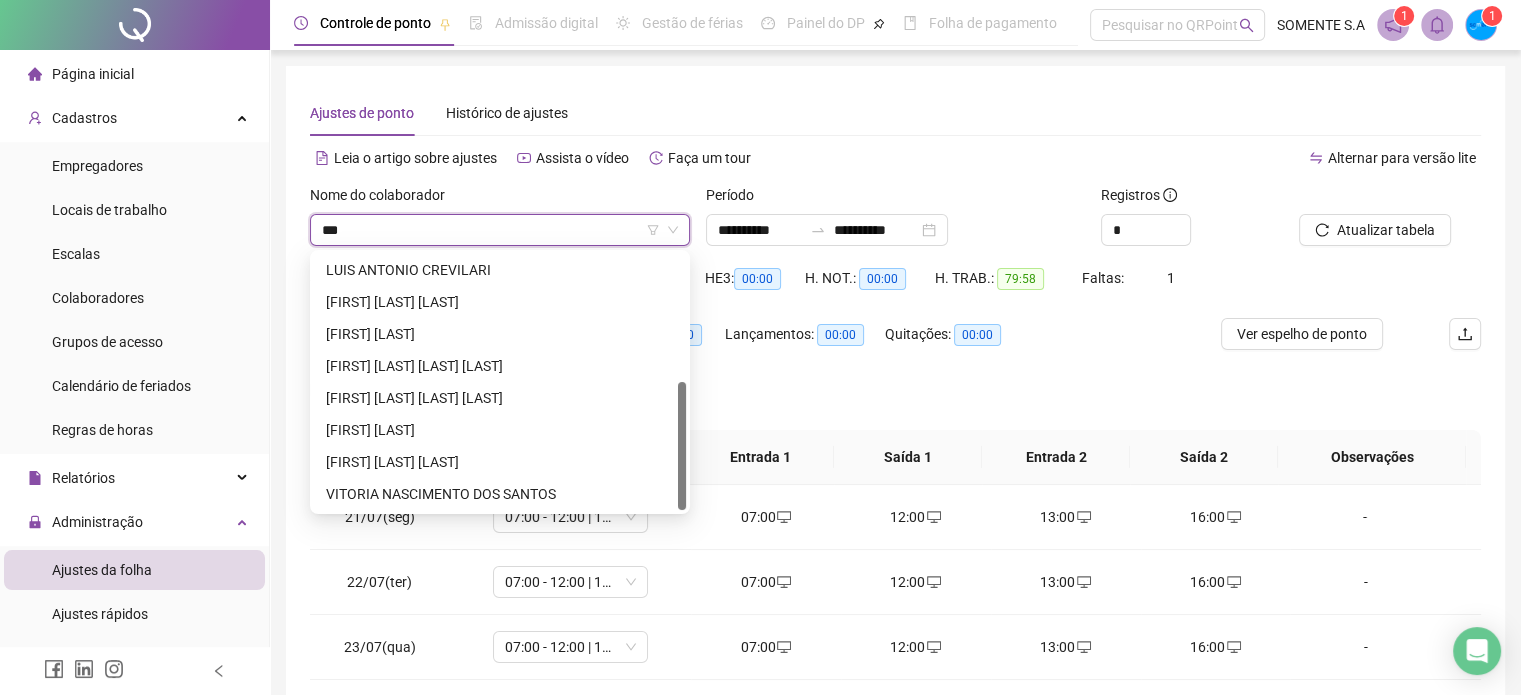 scroll, scrollTop: 0, scrollLeft: 0, axis: both 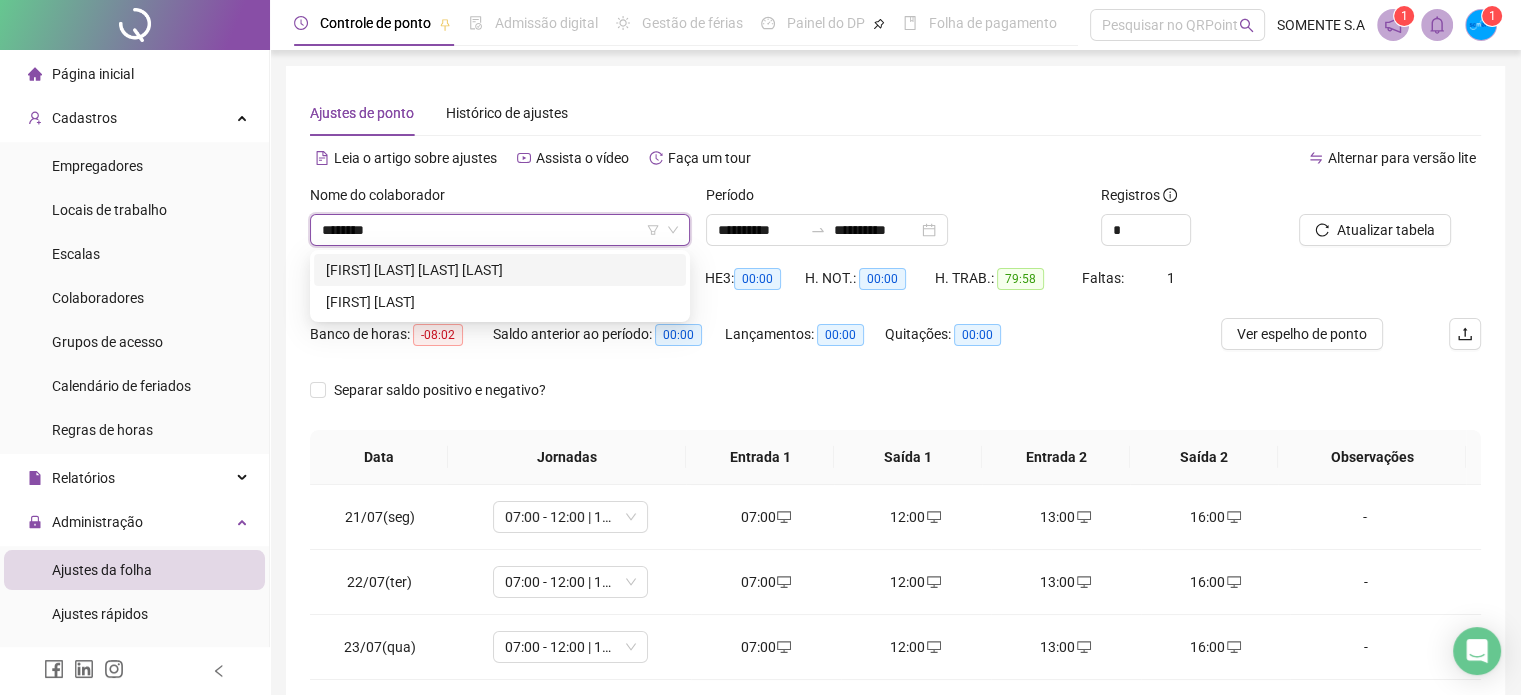 type on "*********" 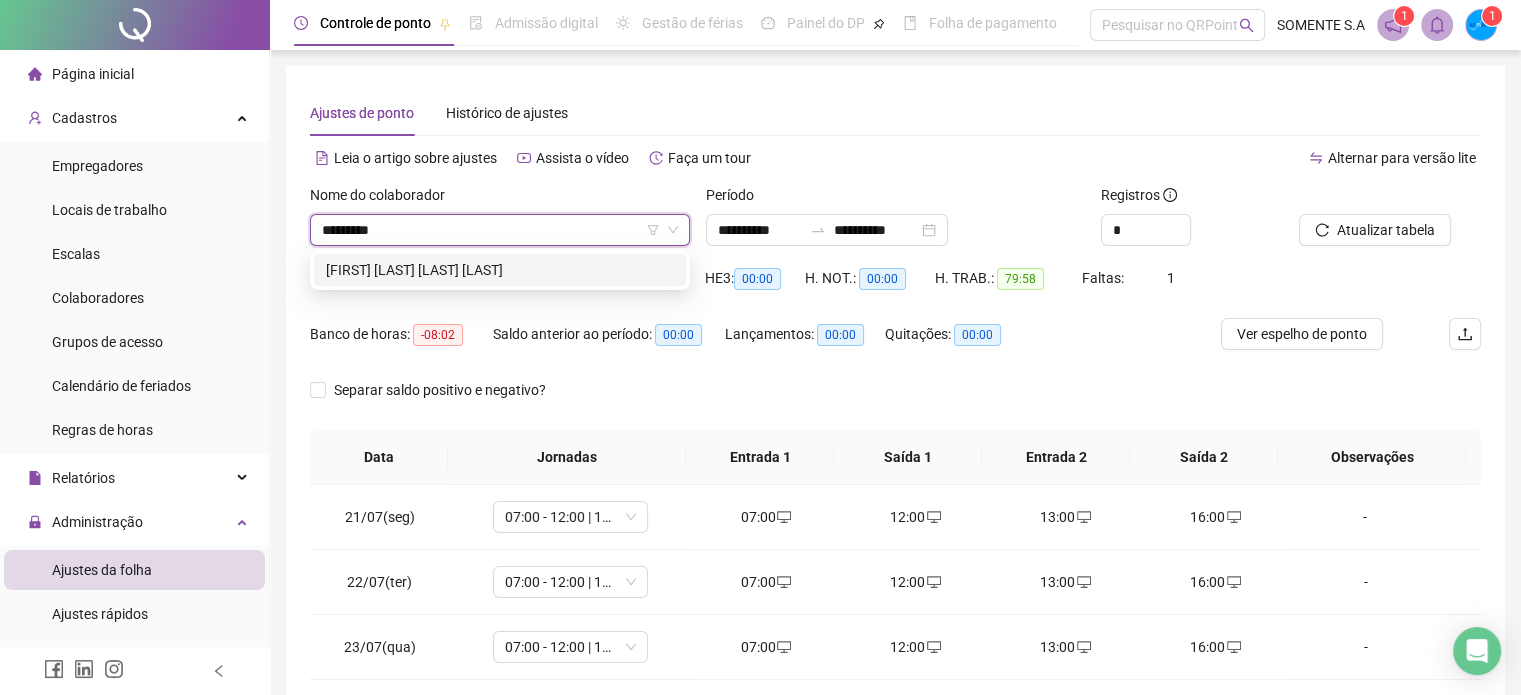 click on "[FIRST] [LAST] [LAST] [LAST]" at bounding box center (500, 270) 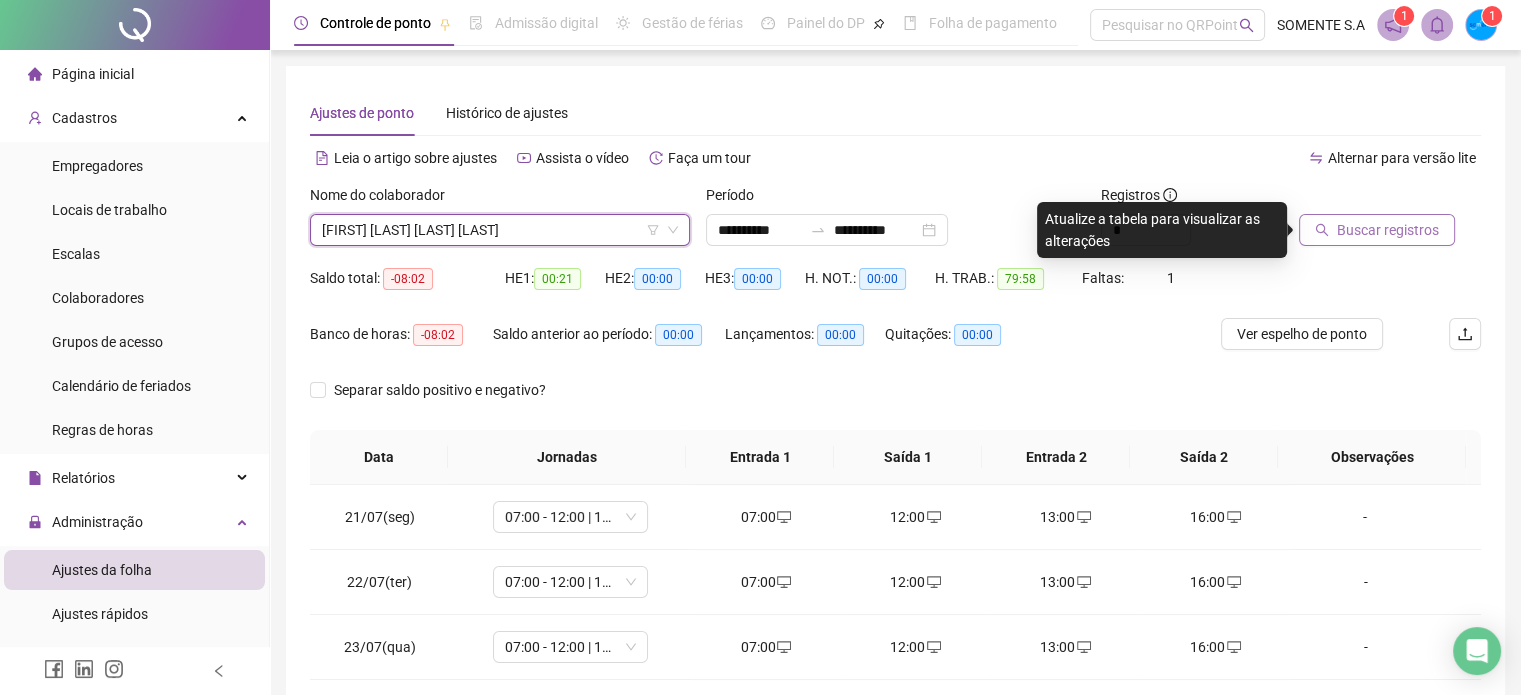 click on "Buscar registros" at bounding box center [1388, 230] 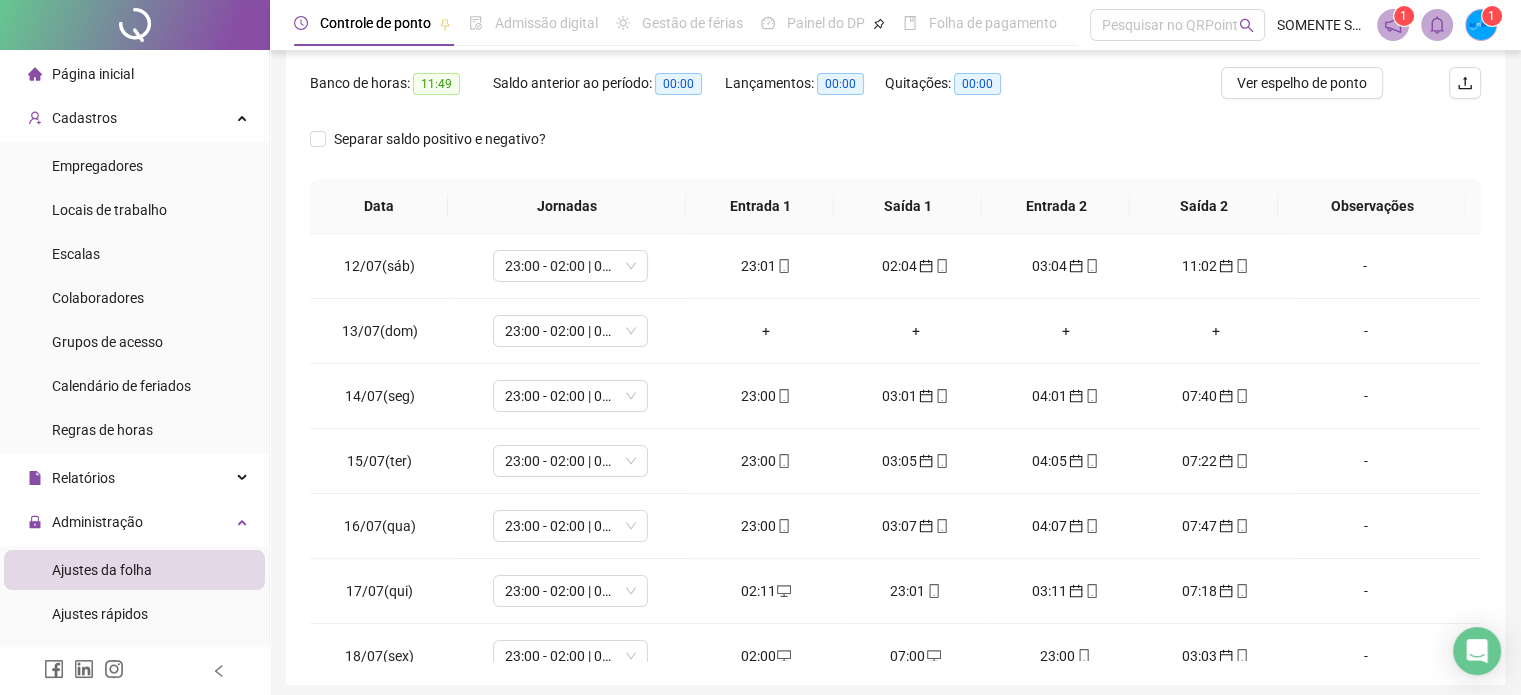 scroll, scrollTop: 326, scrollLeft: 0, axis: vertical 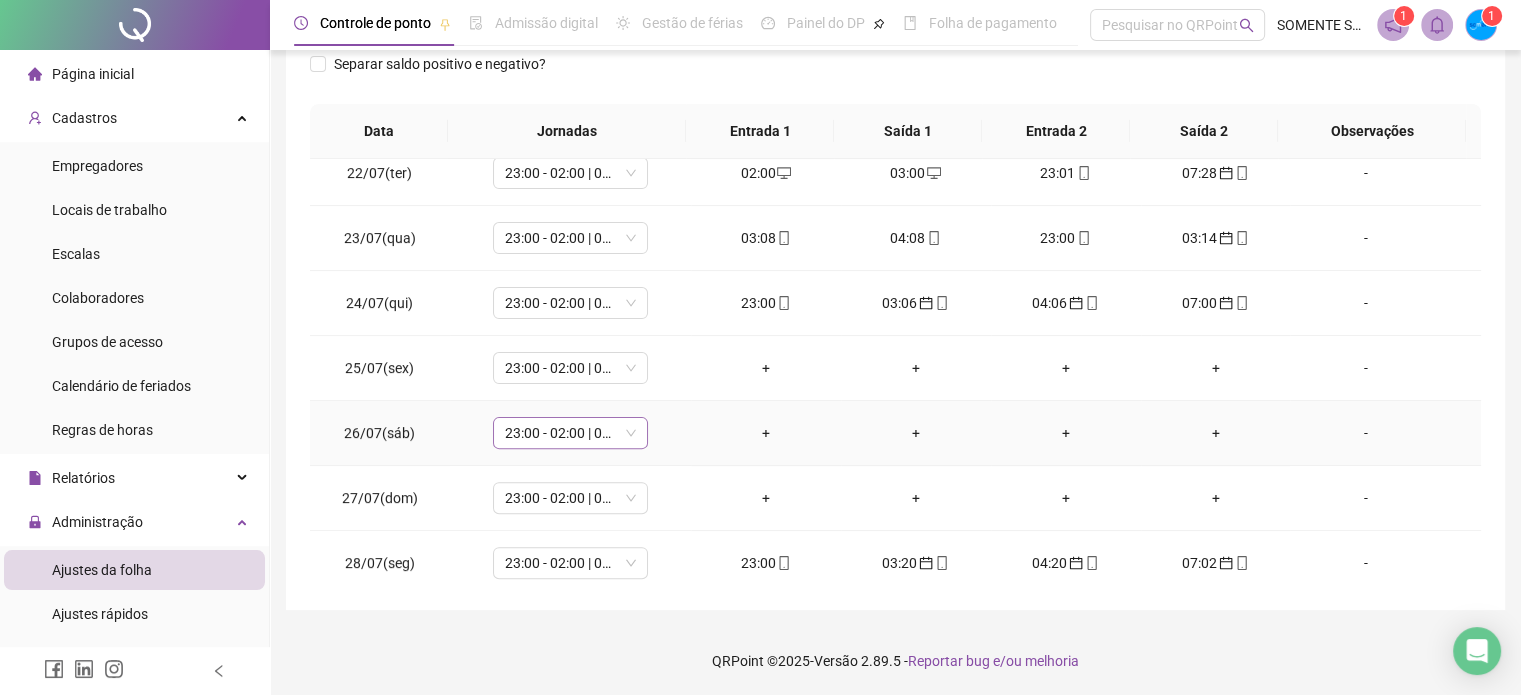 click on "23:00 - 02:00 | 03:00 - 07:00" at bounding box center [570, 433] 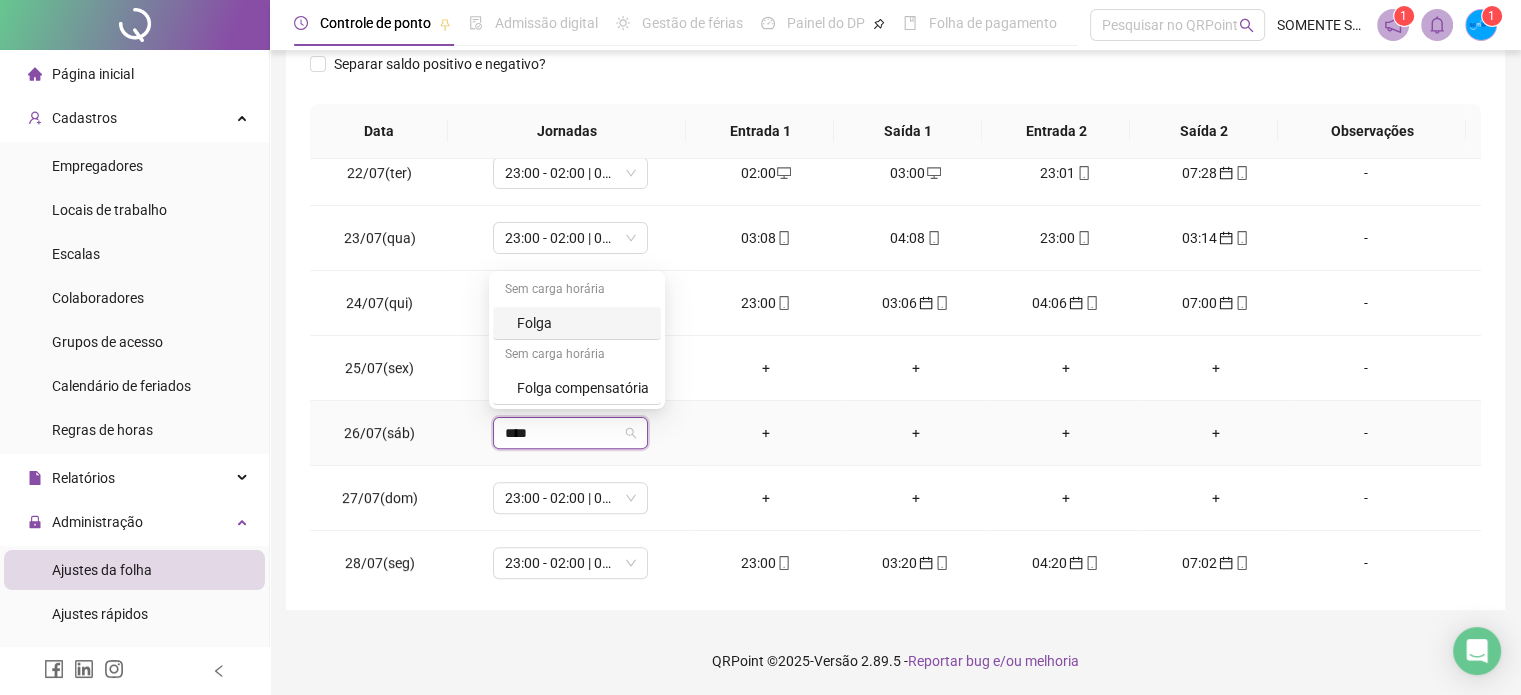 type on "*****" 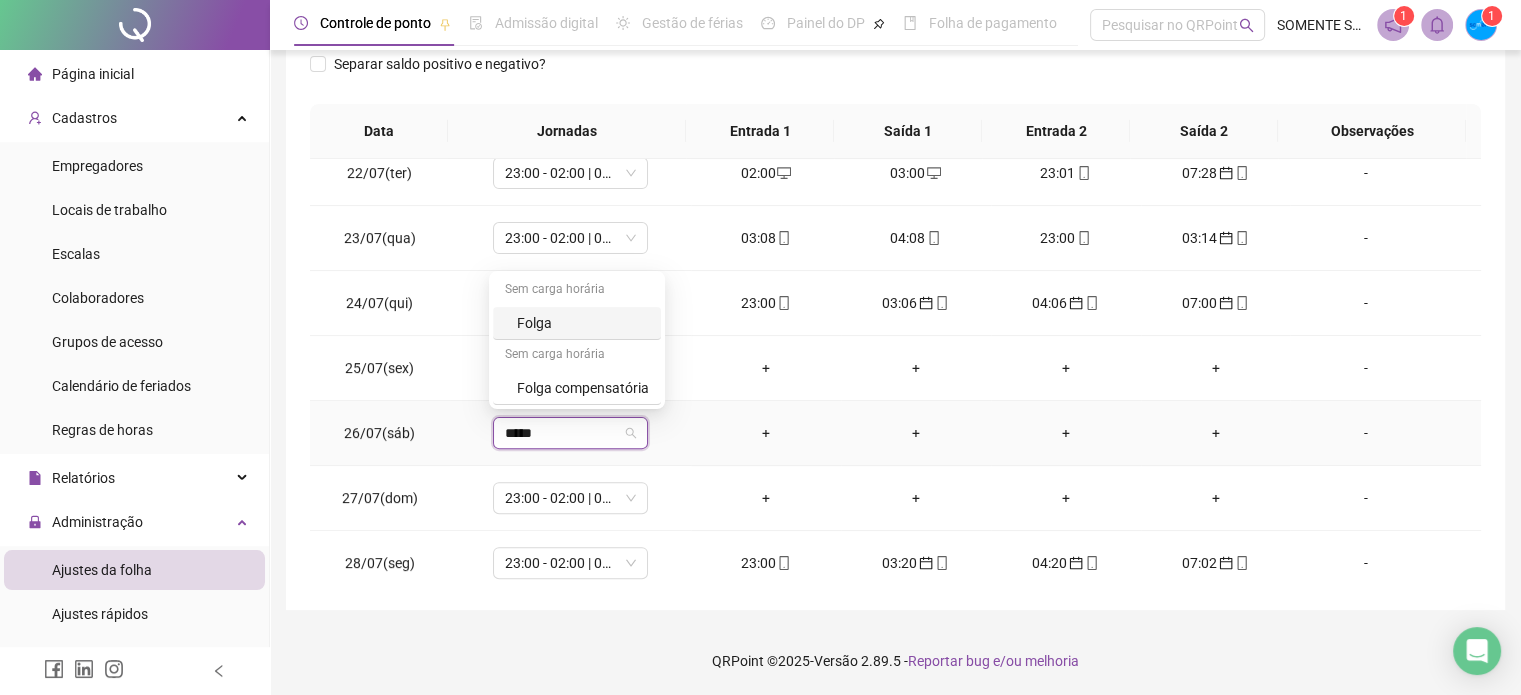 click on "Folga" at bounding box center (583, 323) 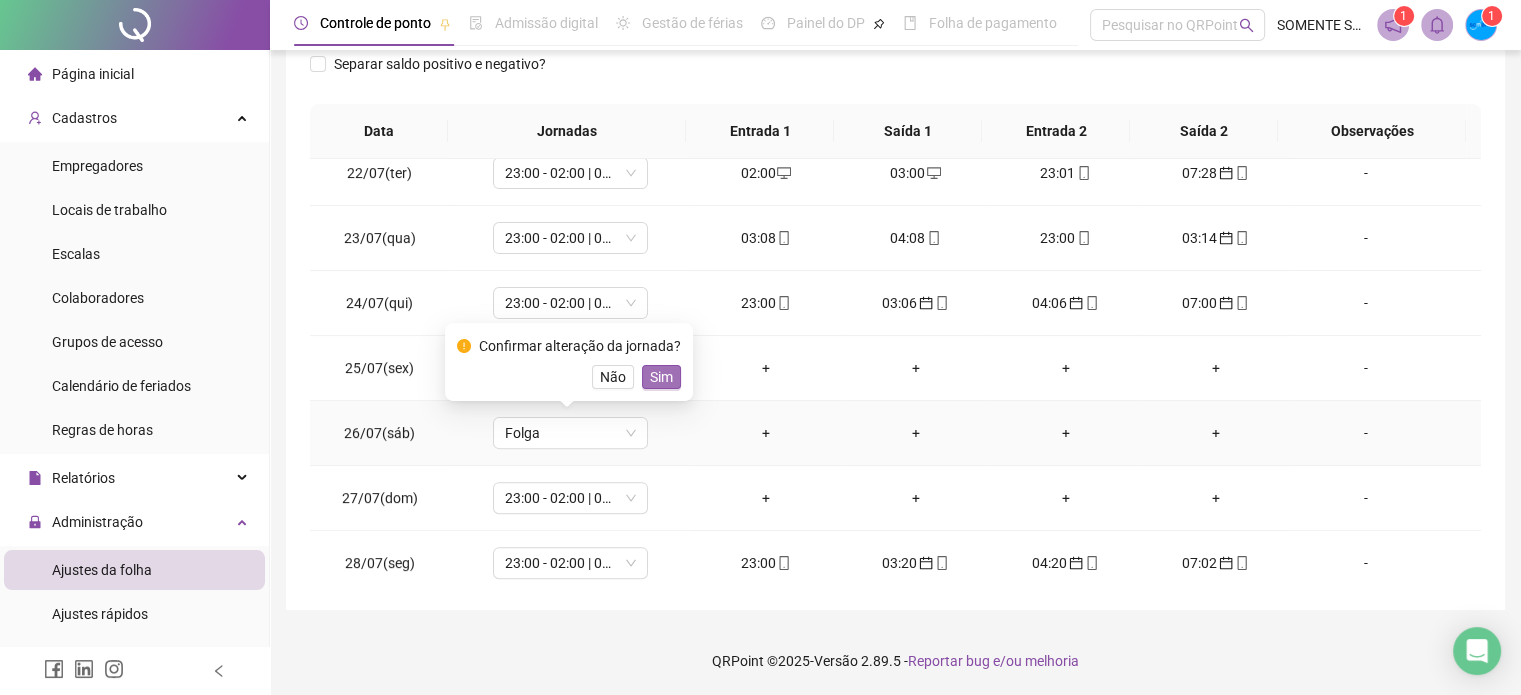 click on "Sim" at bounding box center (661, 377) 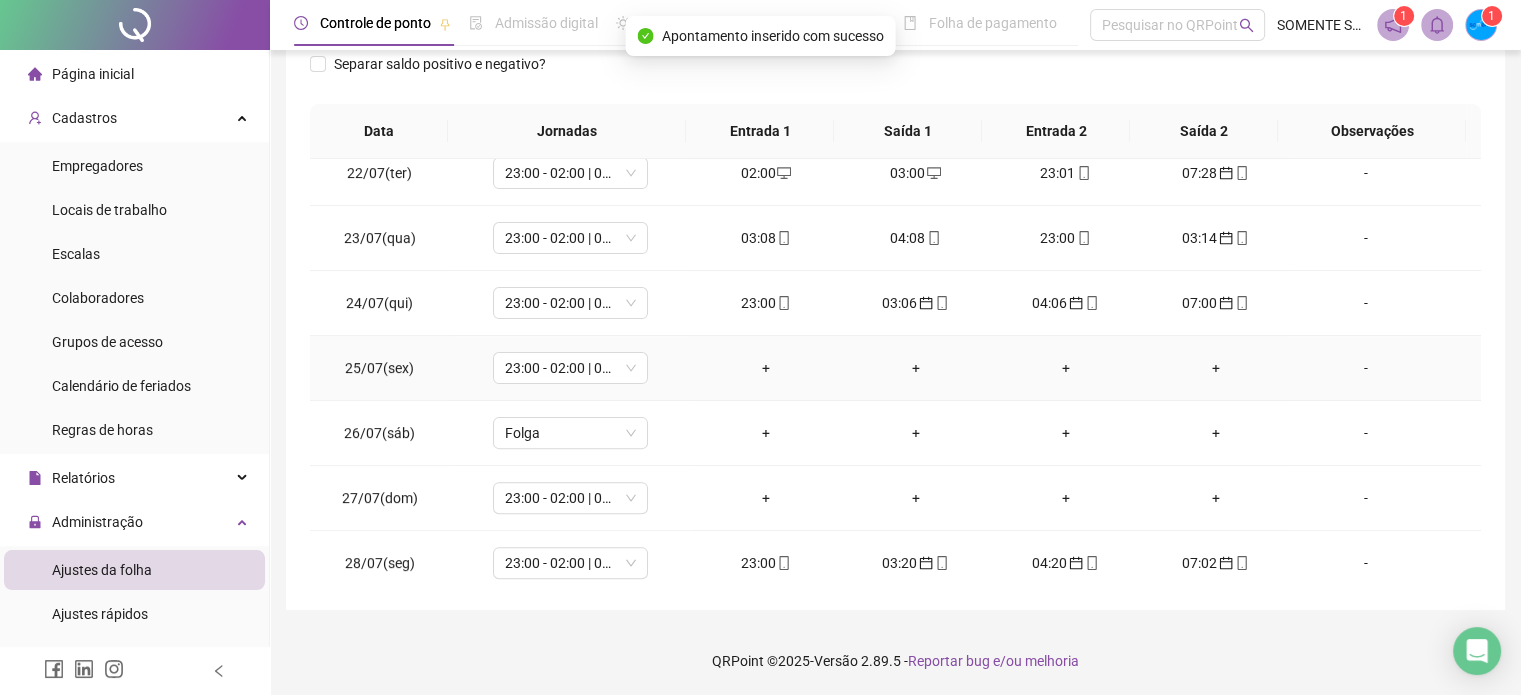 click on "+" at bounding box center (766, 368) 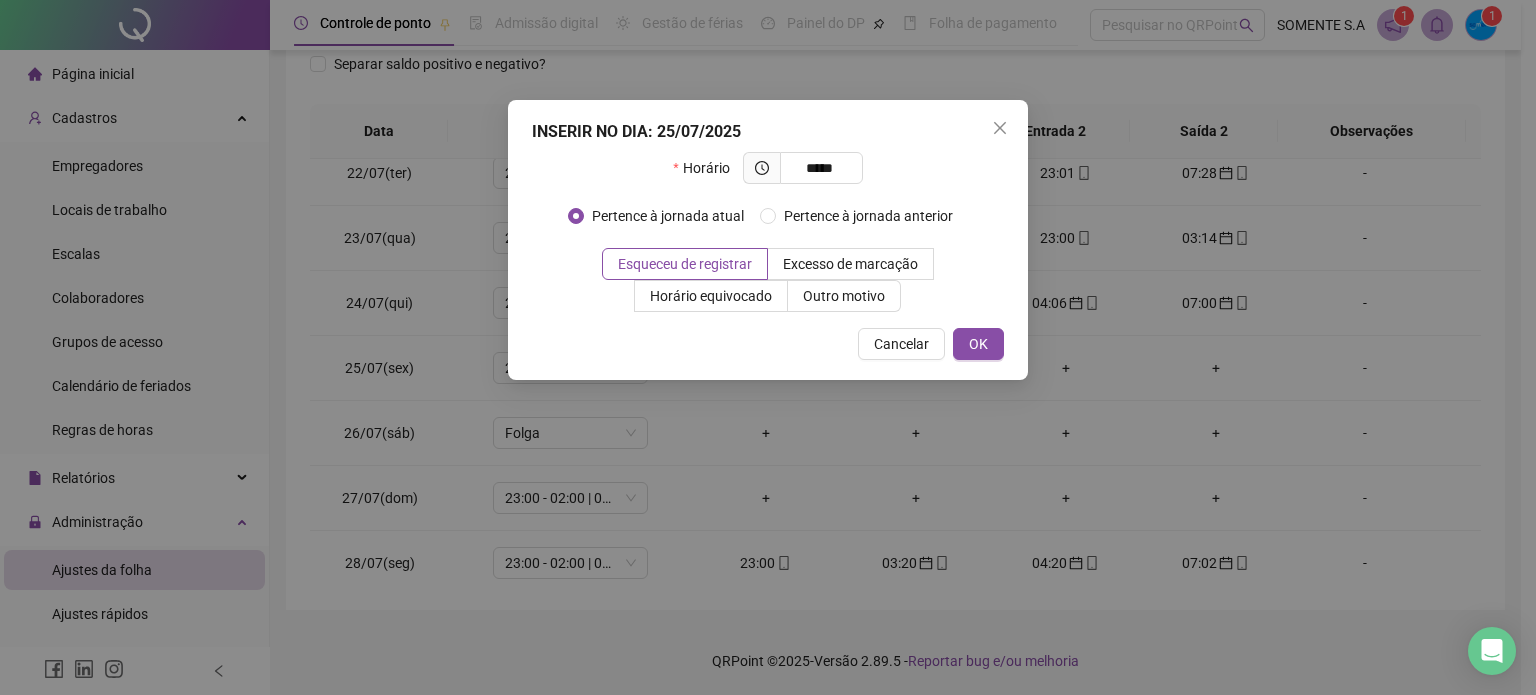 type on "*****" 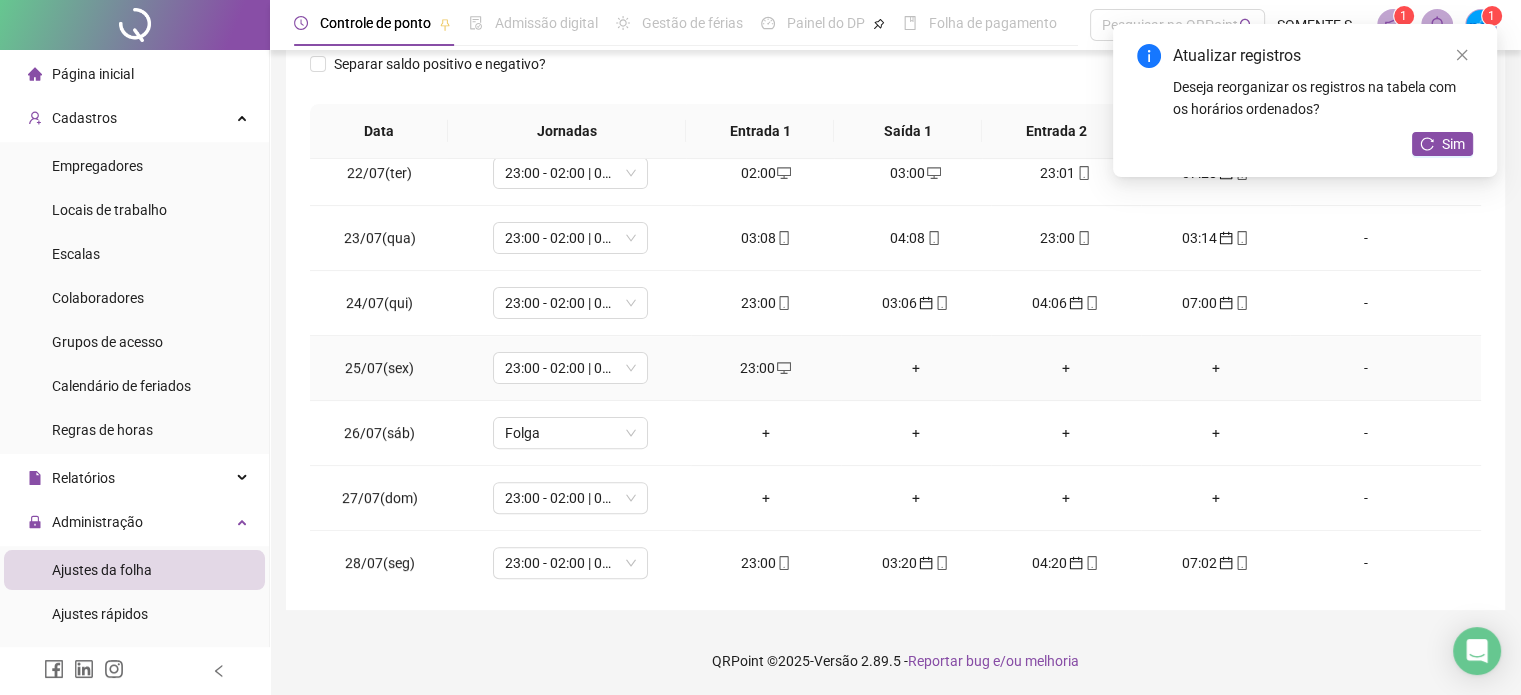 click on "+" at bounding box center [916, 368] 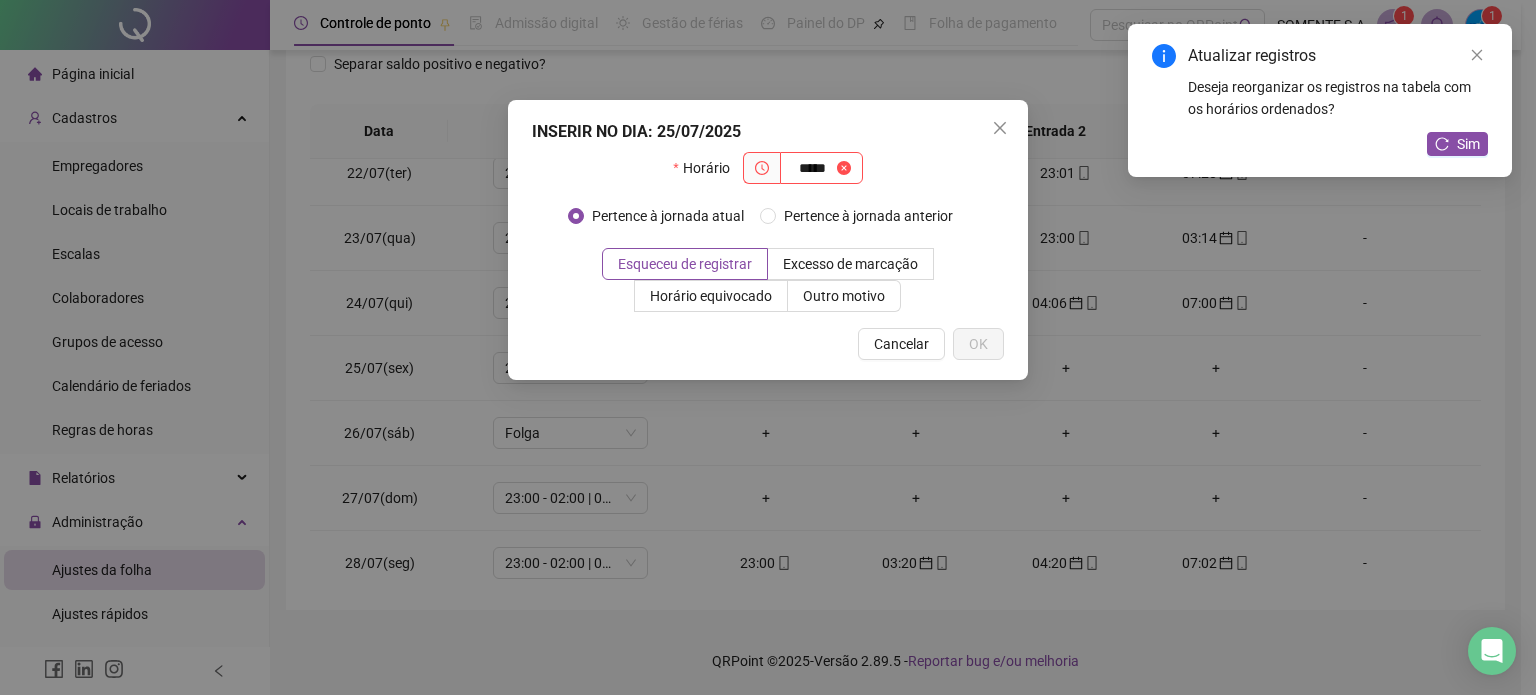 type on "*****" 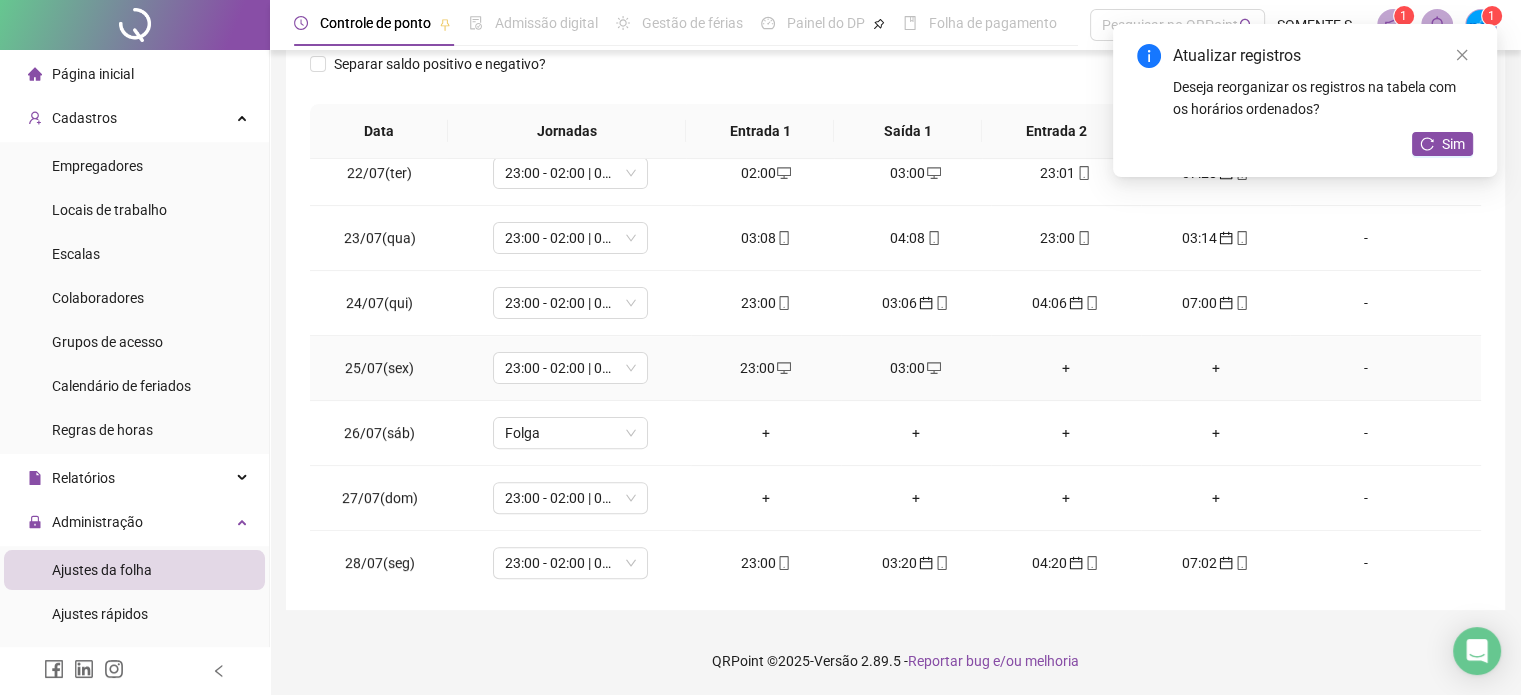 click on "+" at bounding box center (1066, 368) 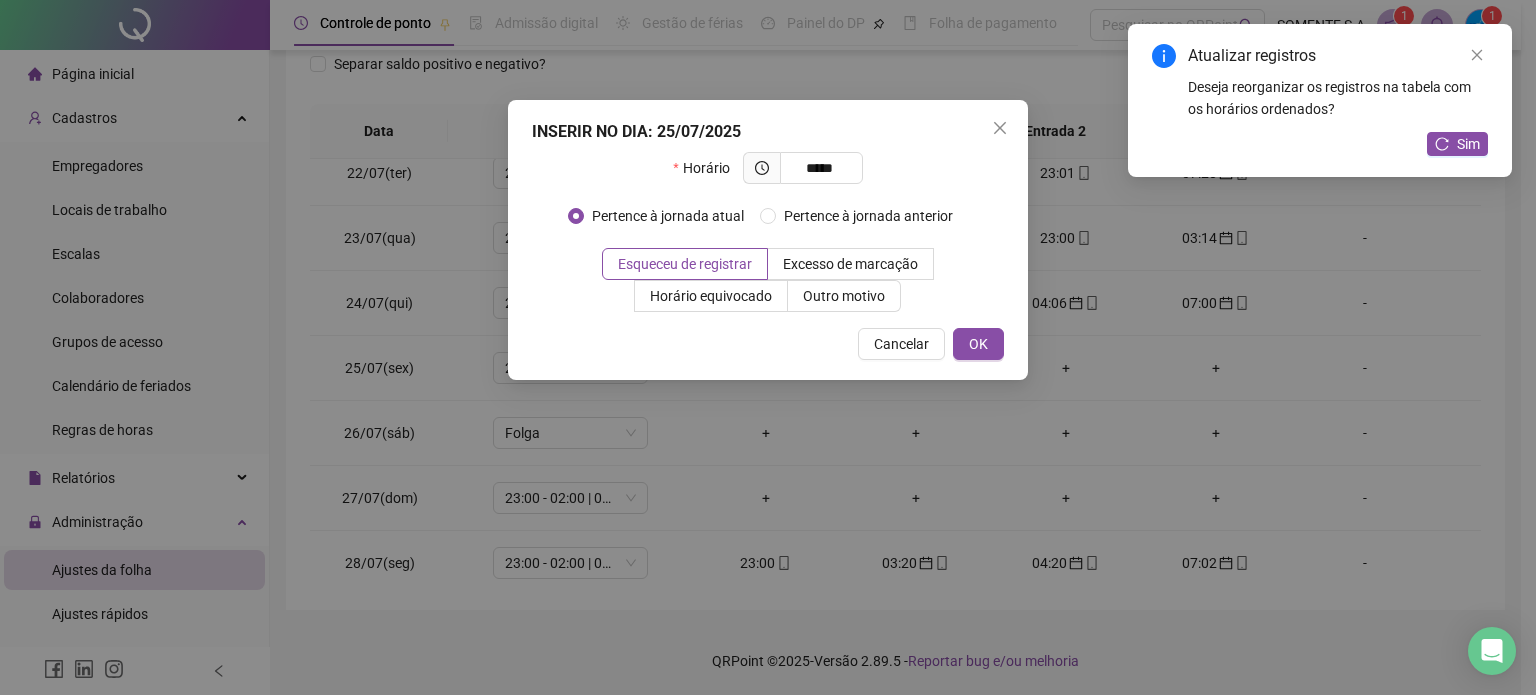 type on "*****" 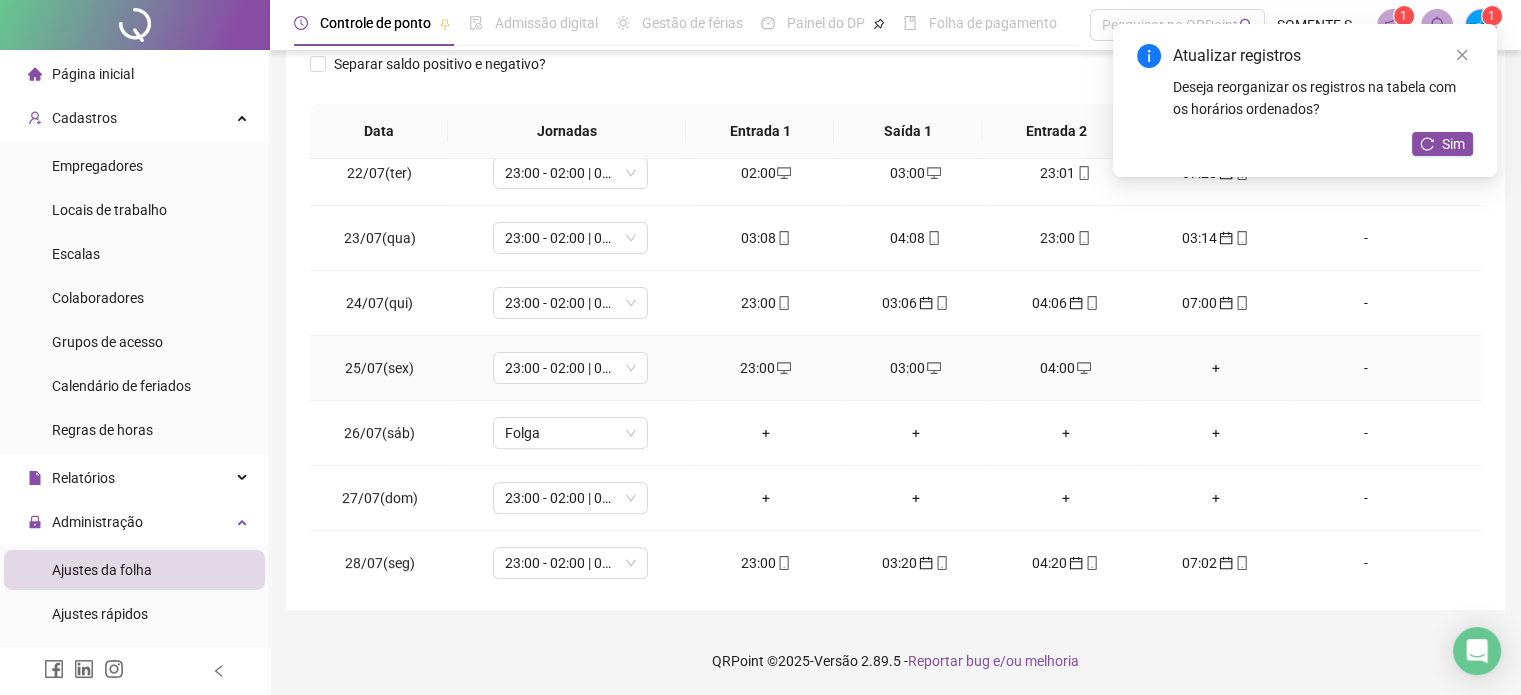 click on "+" at bounding box center [1216, 368] 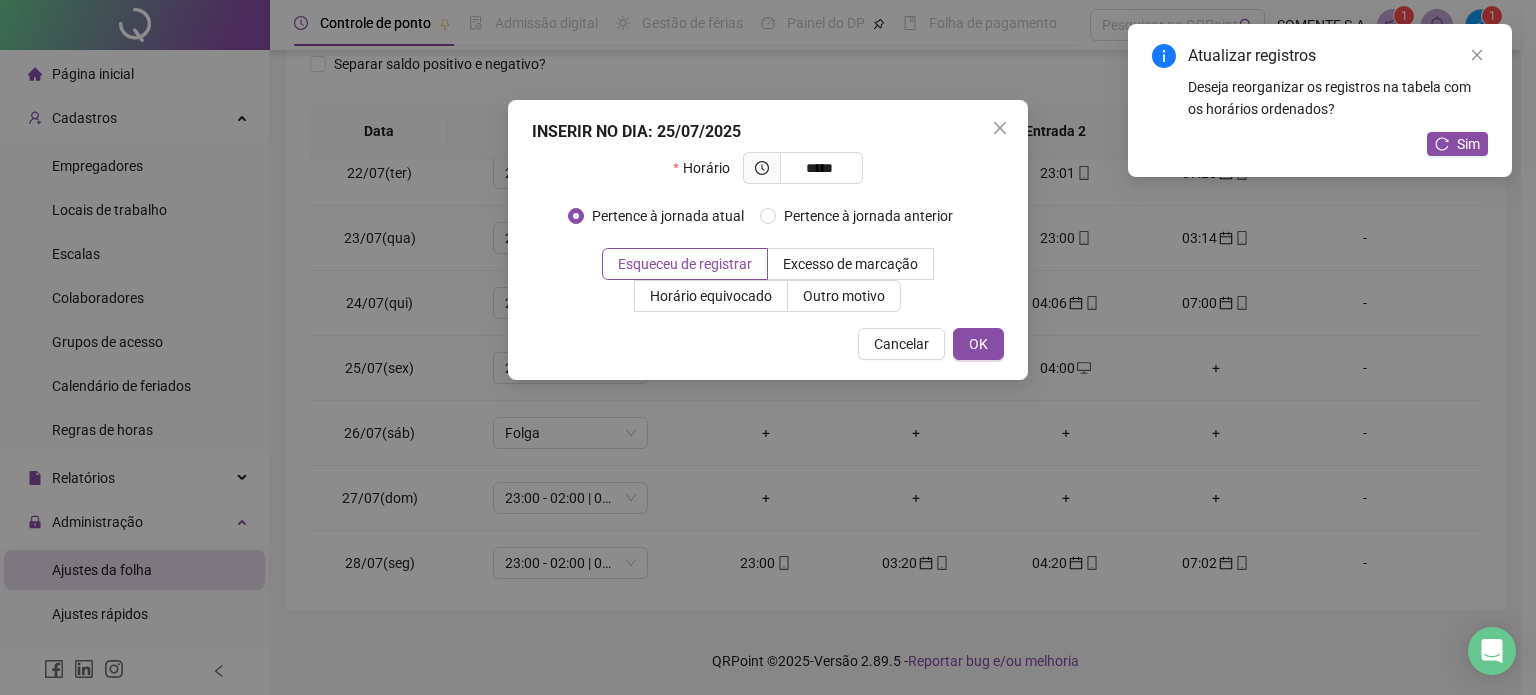 type on "*****" 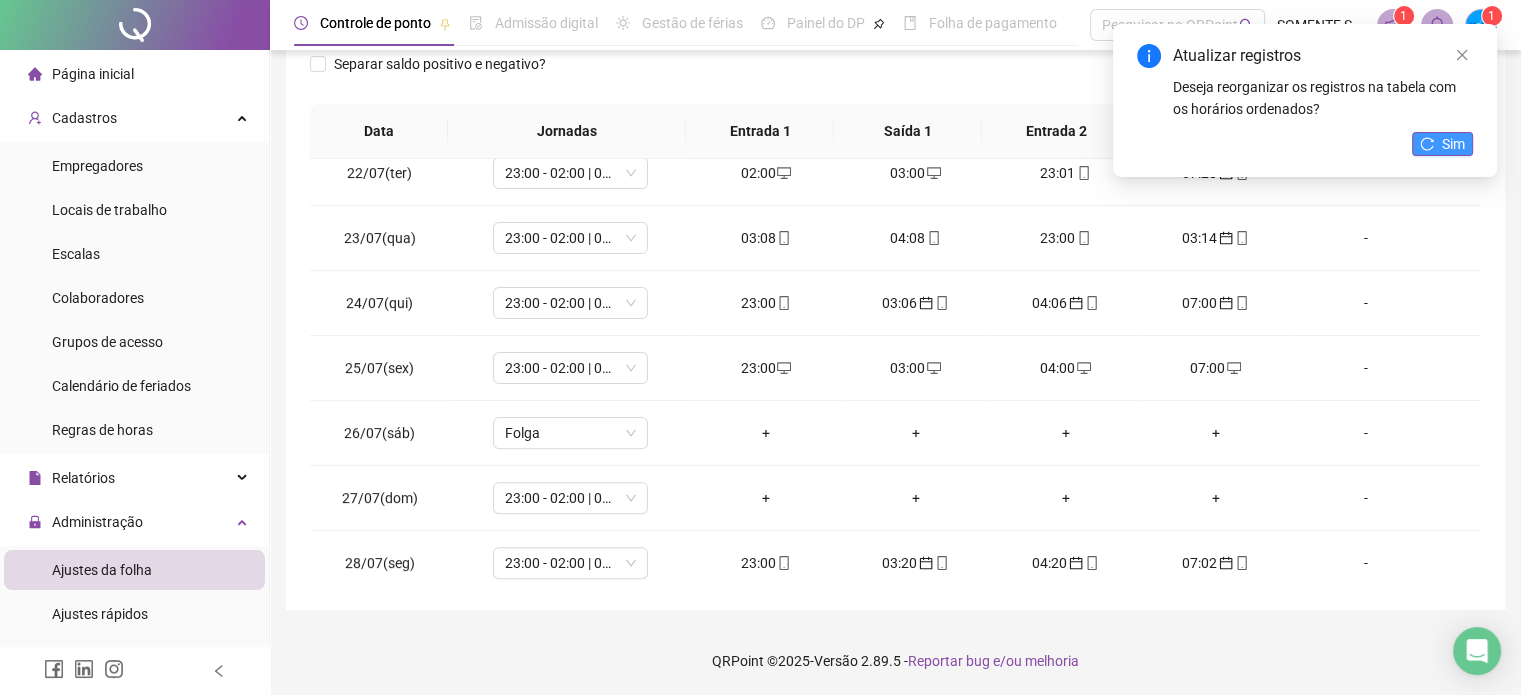 click on "Sim" at bounding box center [1442, 144] 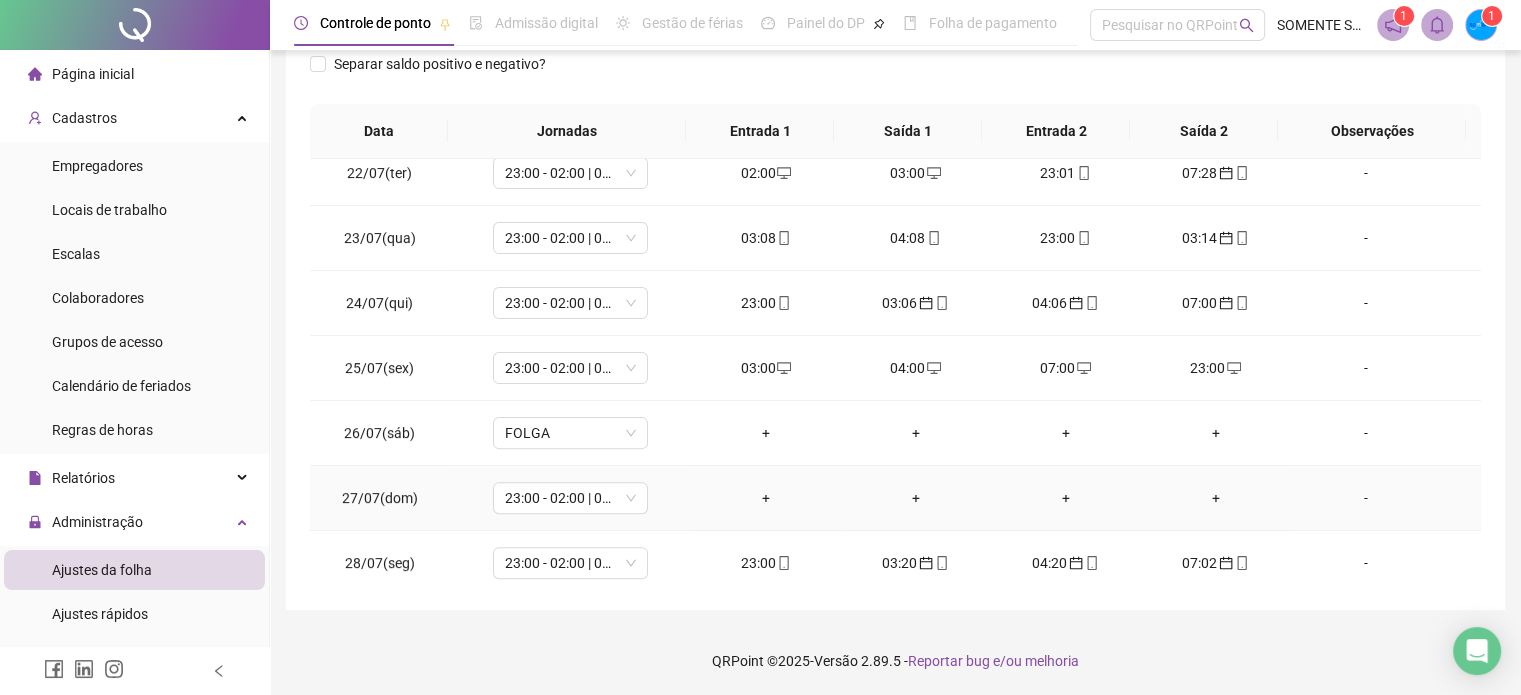 click on "+" at bounding box center (766, 498) 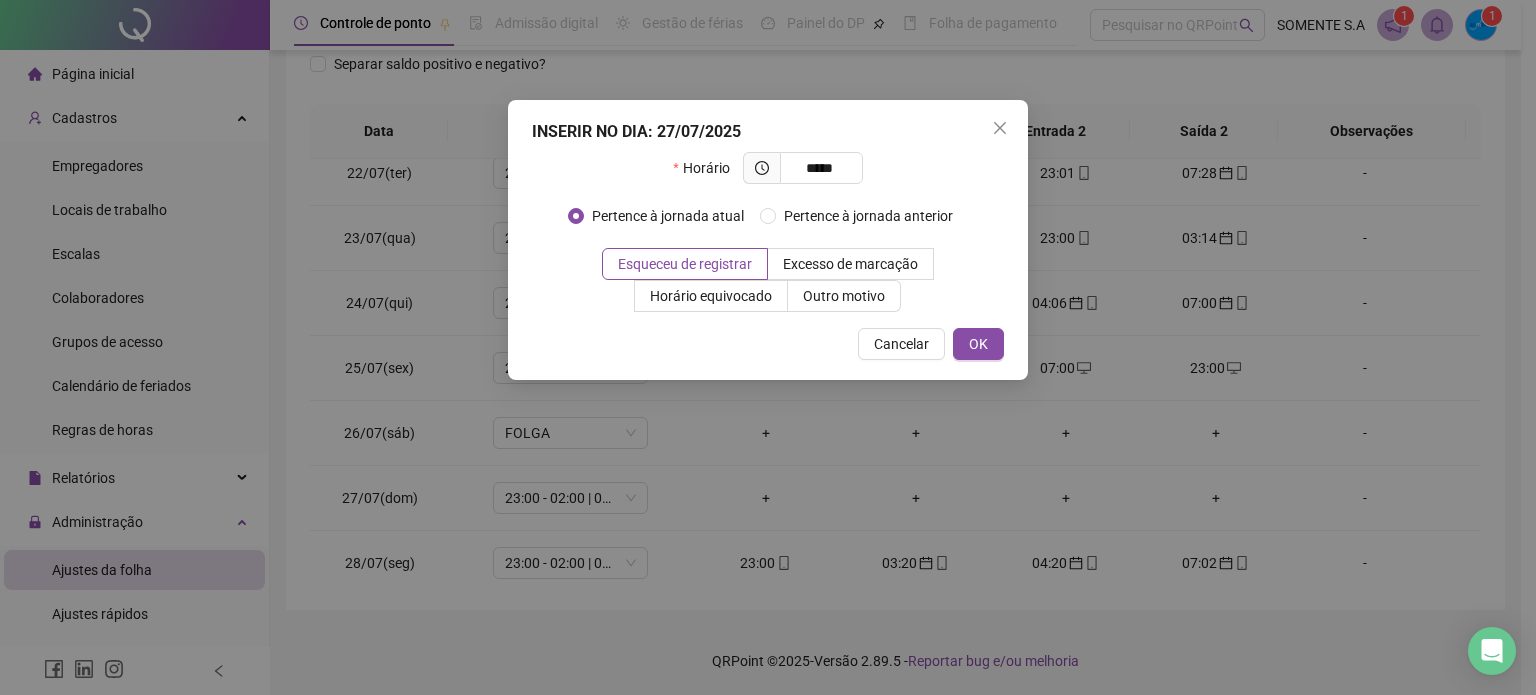 type on "*****" 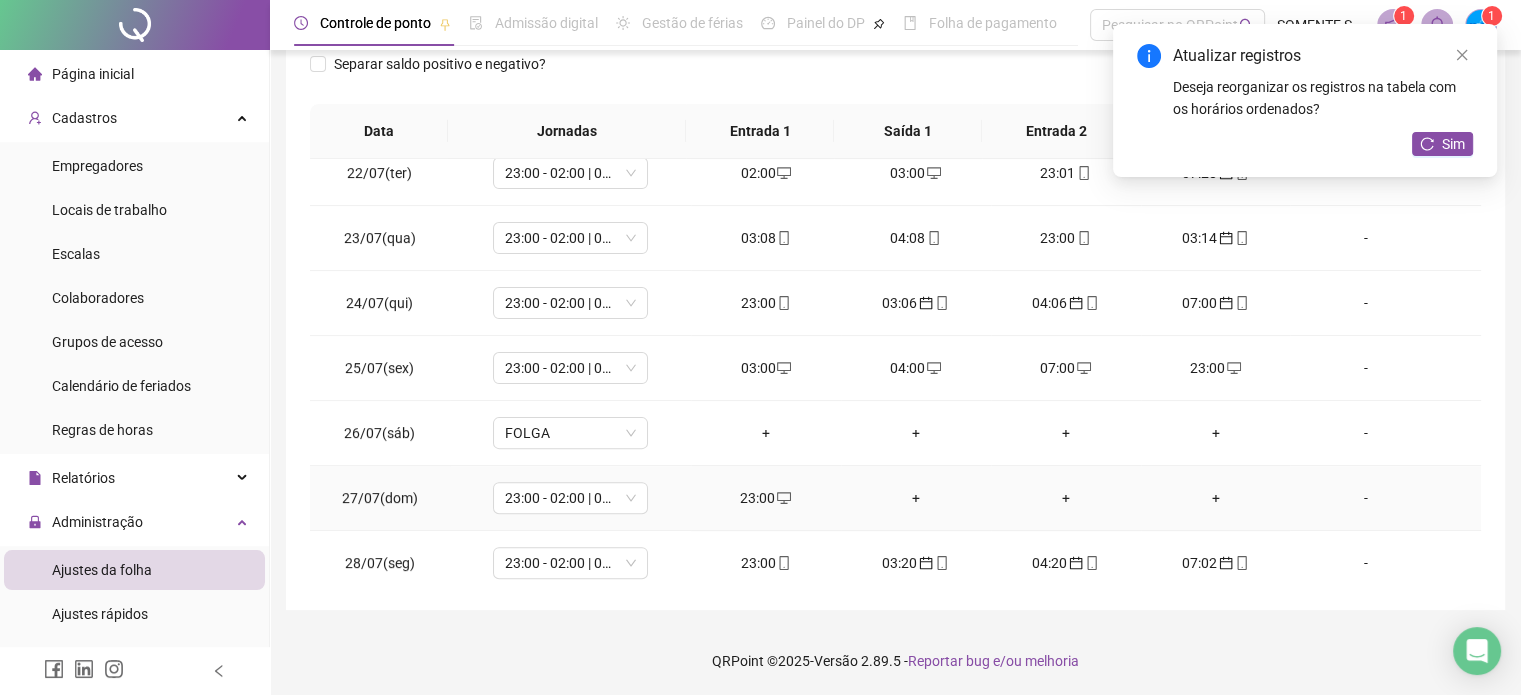click on "+" at bounding box center (916, 498) 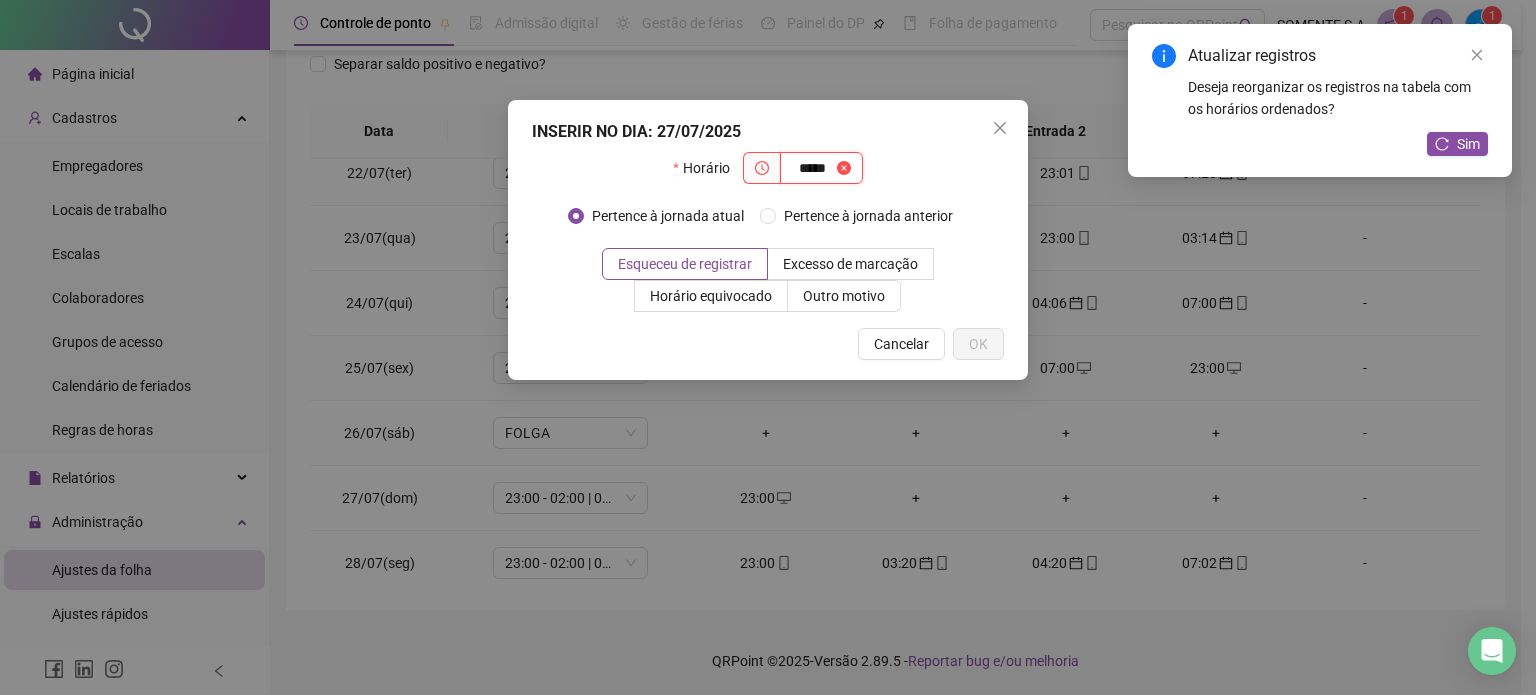 type on "*****" 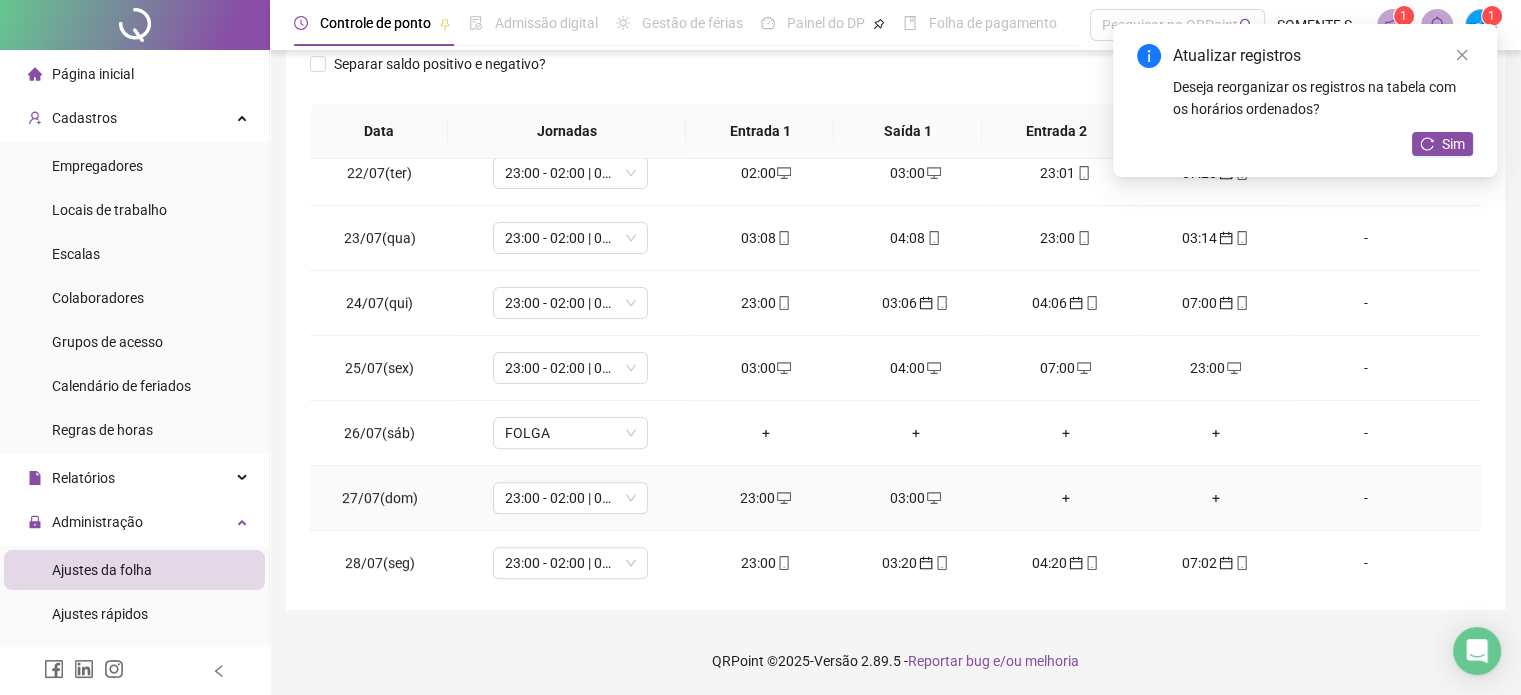 click on "+" at bounding box center (1066, 498) 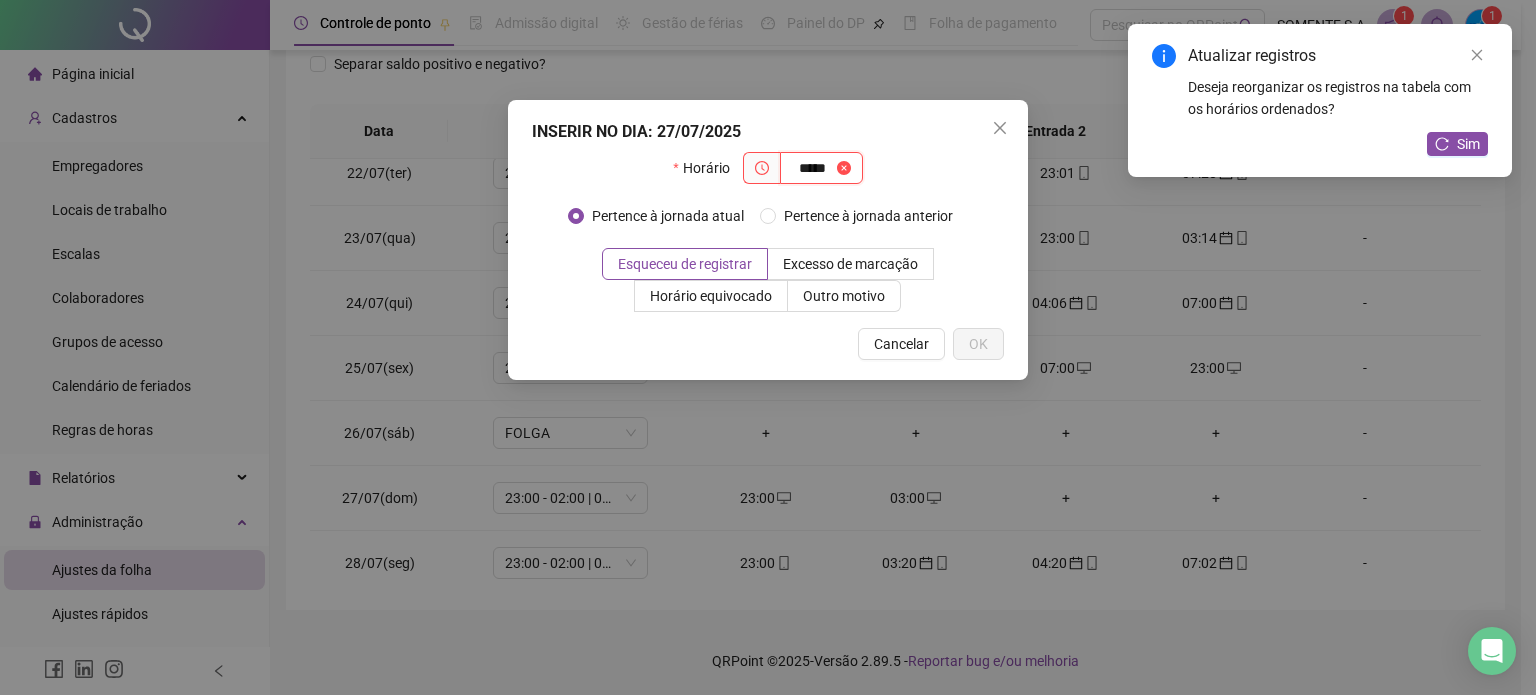 type on "*****" 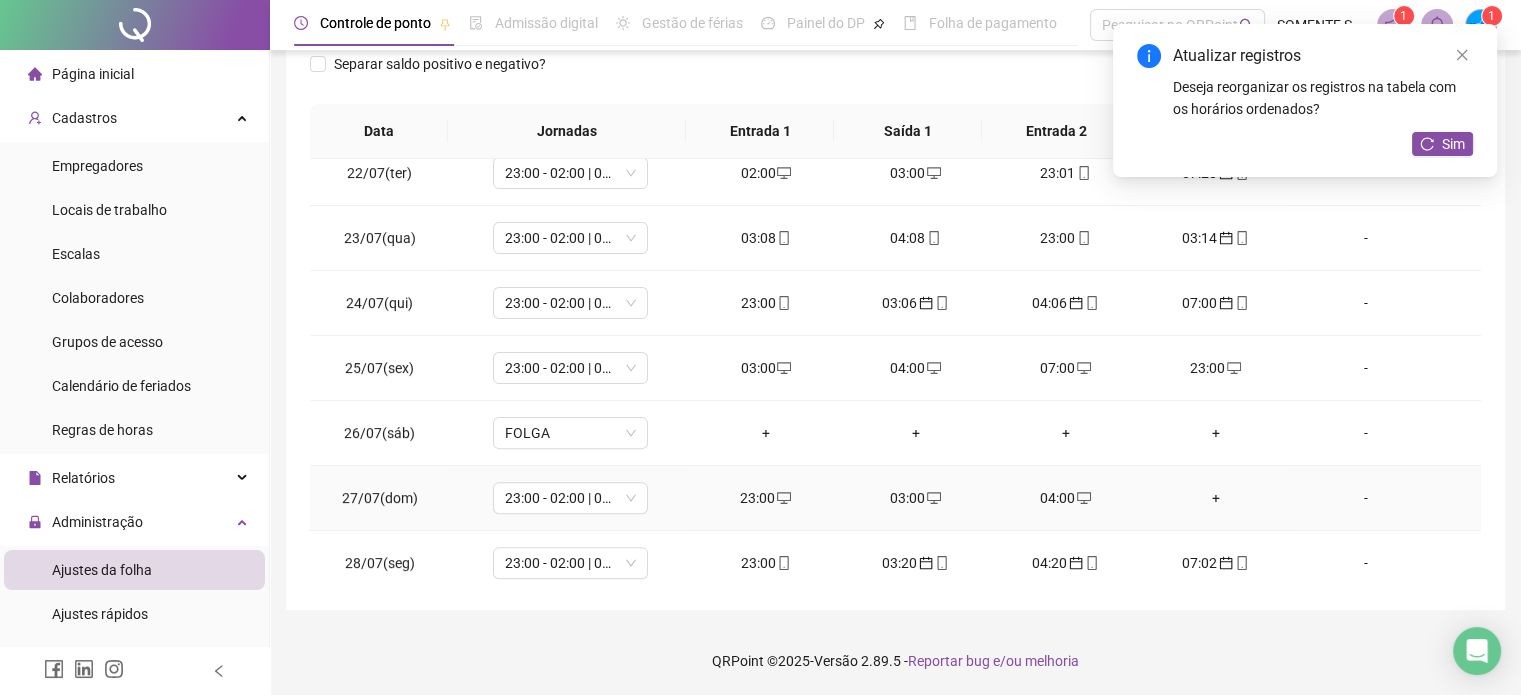 drag, startPoint x: 1199, startPoint y: 495, endPoint x: 1214, endPoint y: 495, distance: 15 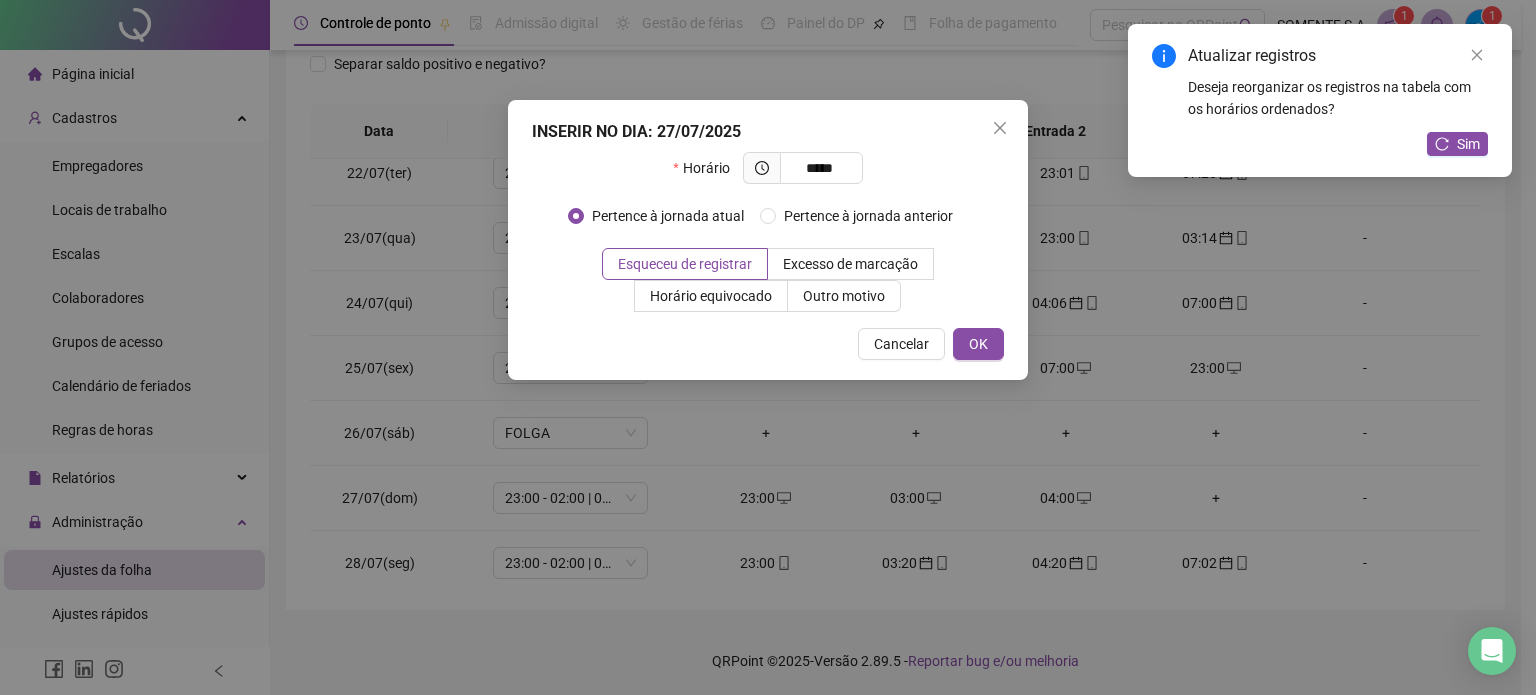 type on "*****" 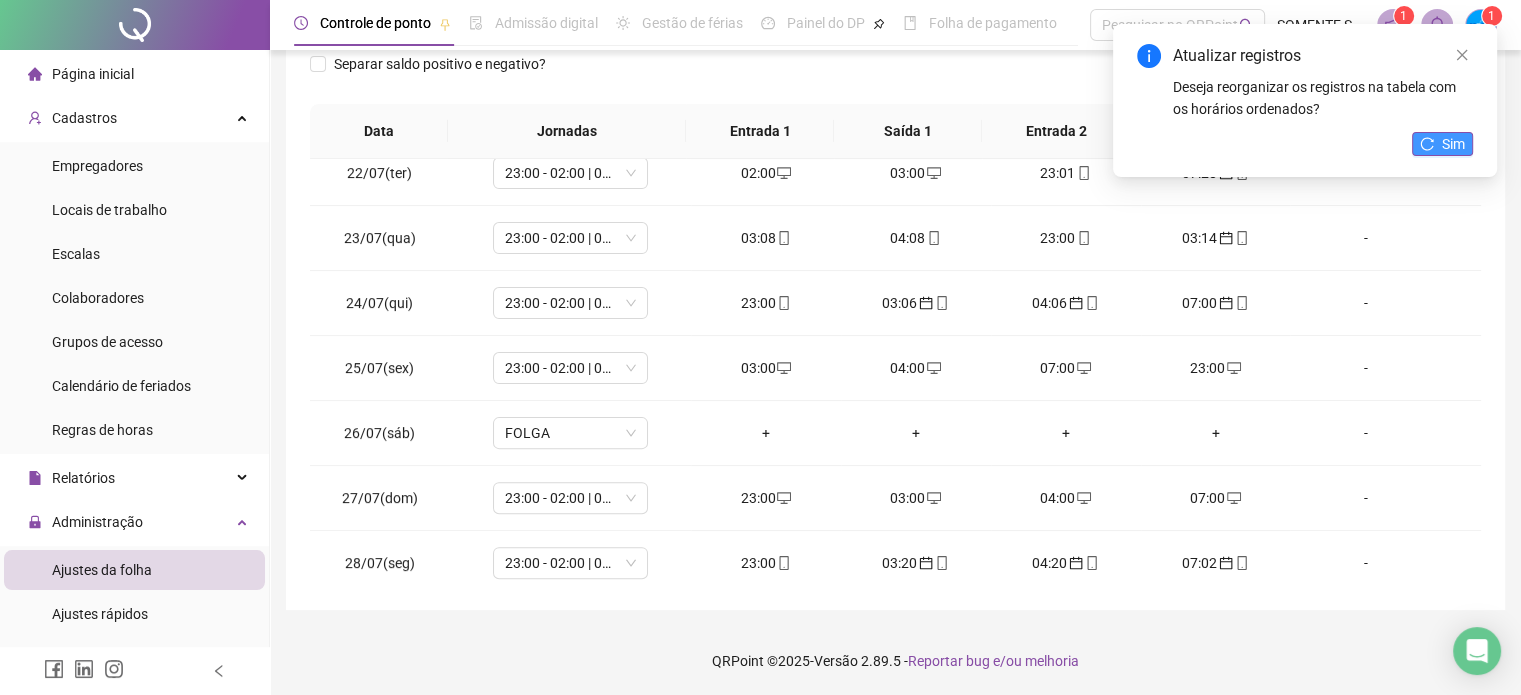 click 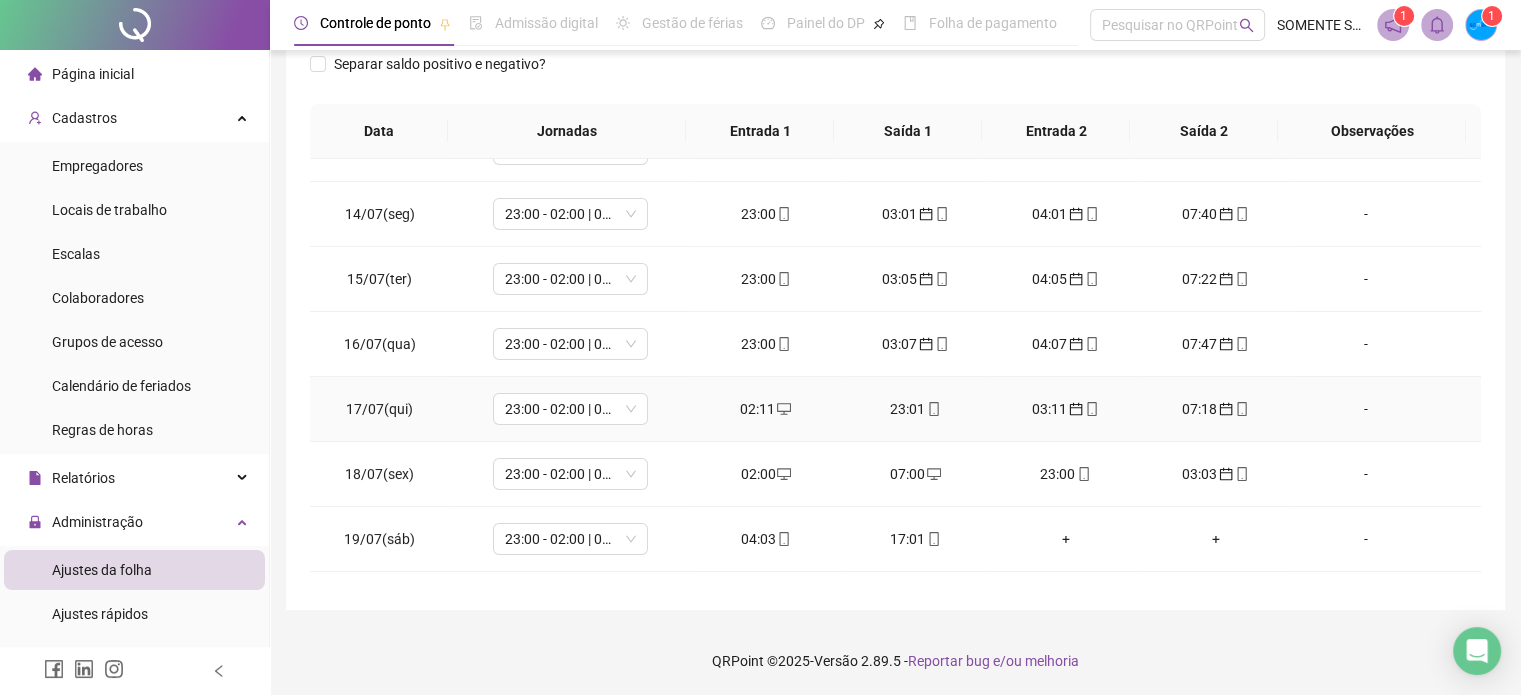 scroll, scrollTop: 0, scrollLeft: 0, axis: both 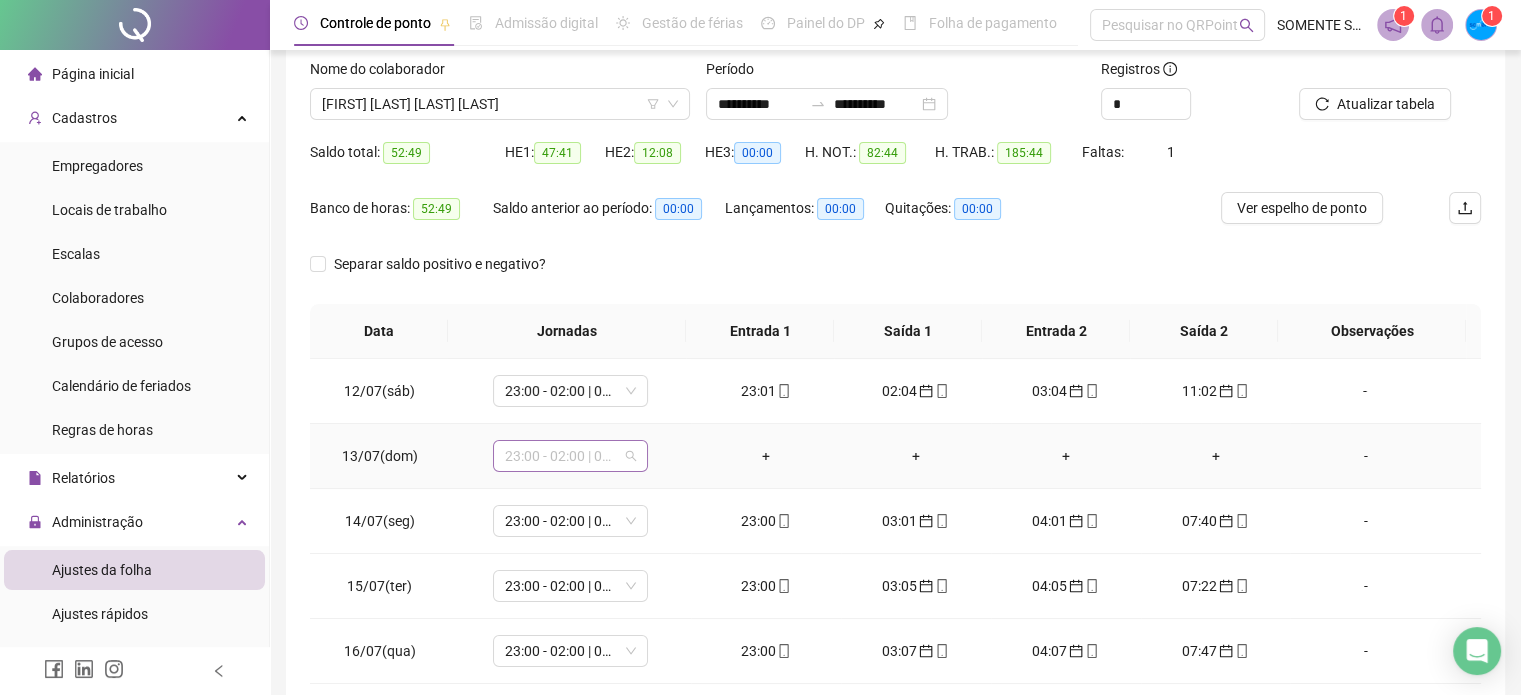 click on "23:00 - 02:00 | 03:00 - 07:00" at bounding box center (570, 456) 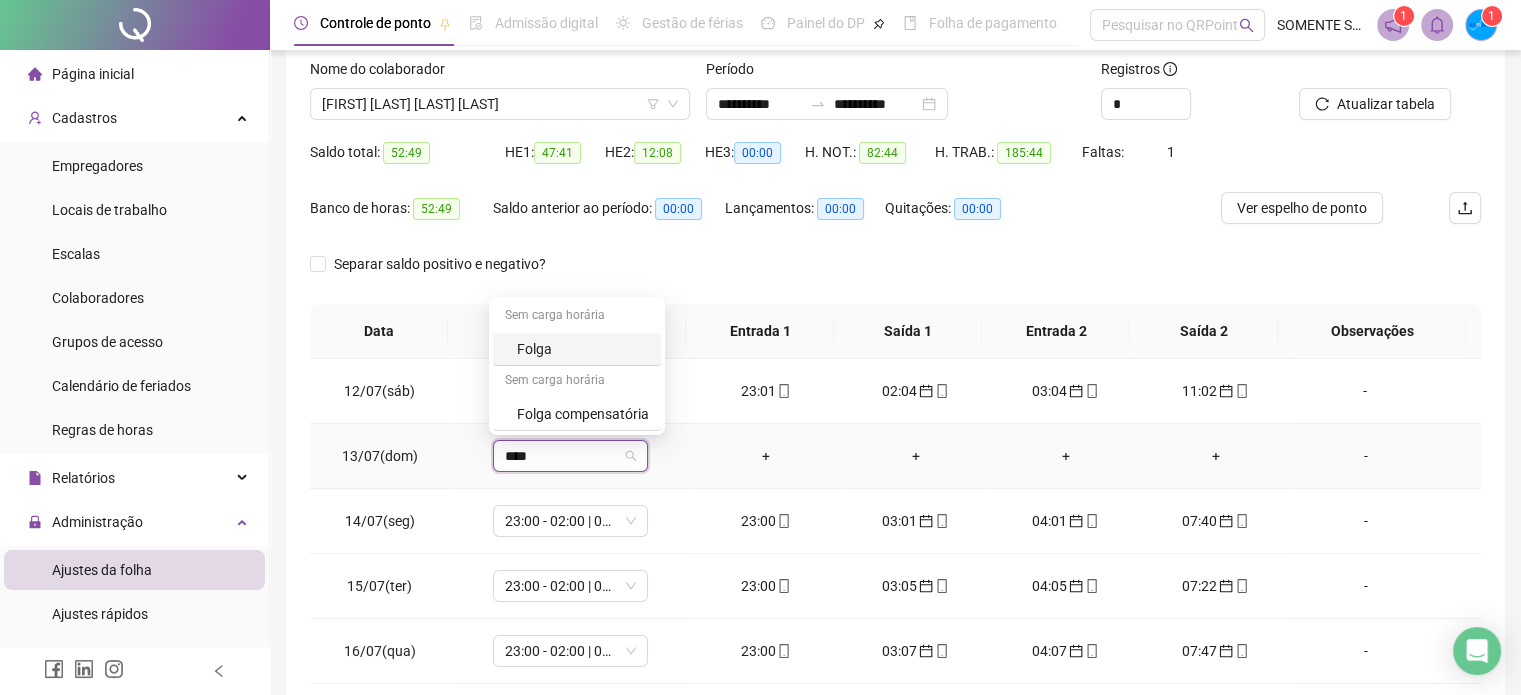 type on "*****" 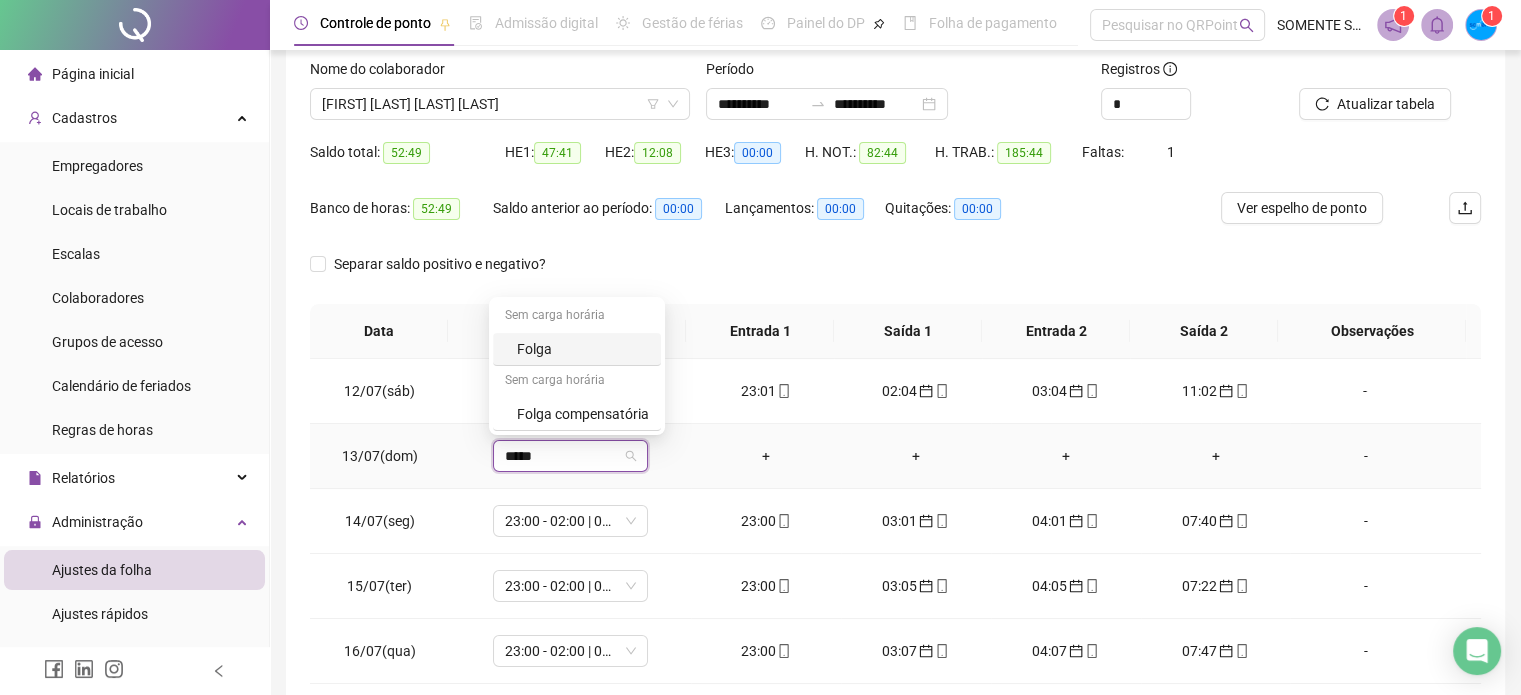 click on "Folga" at bounding box center (577, 349) 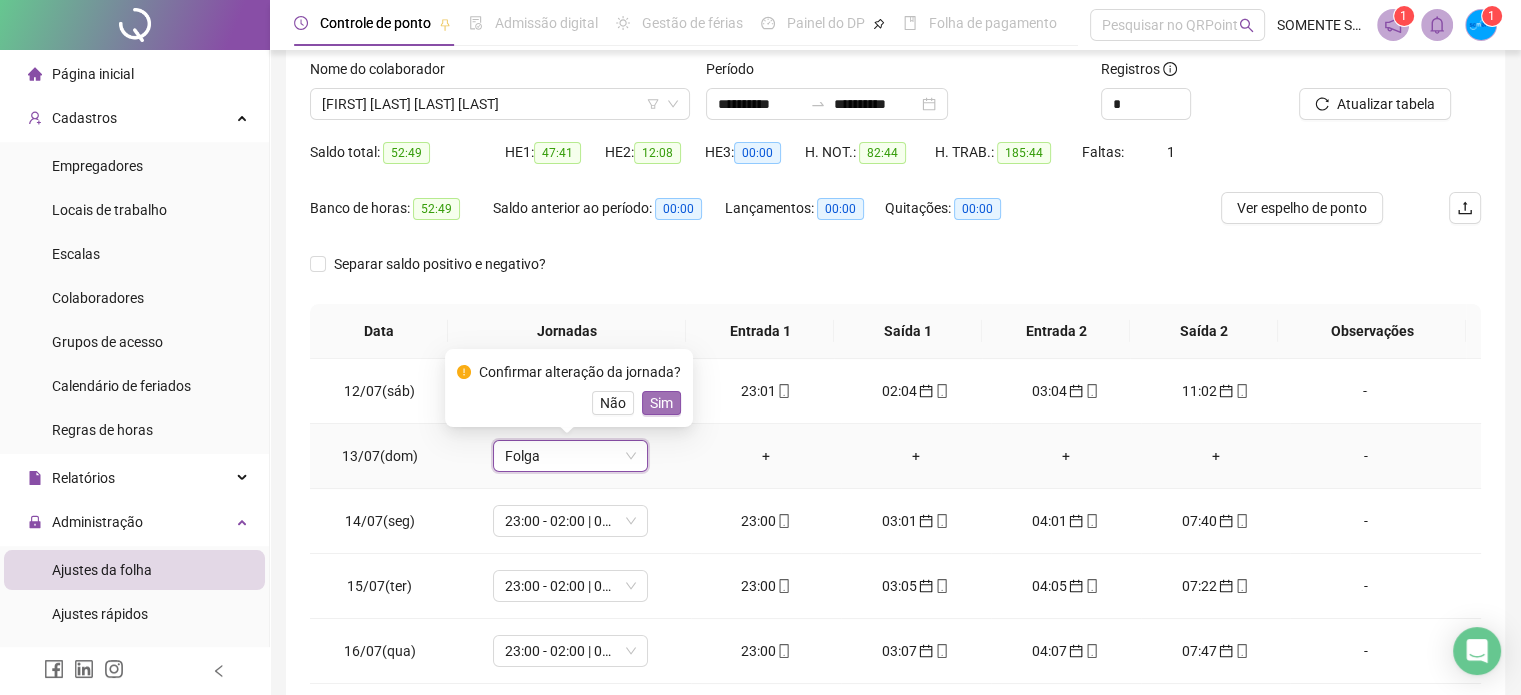 click on "Sim" at bounding box center (661, 403) 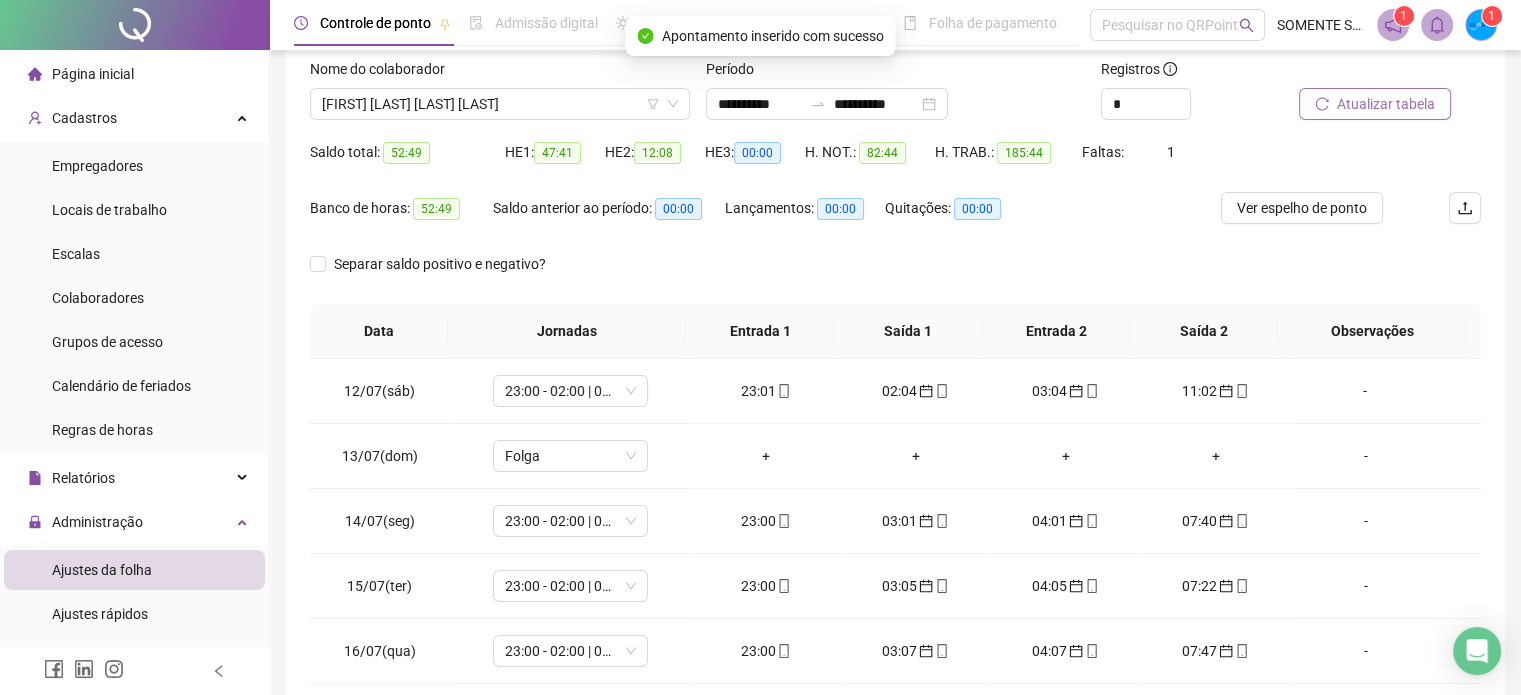 click on "Atualizar tabela" at bounding box center [1386, 104] 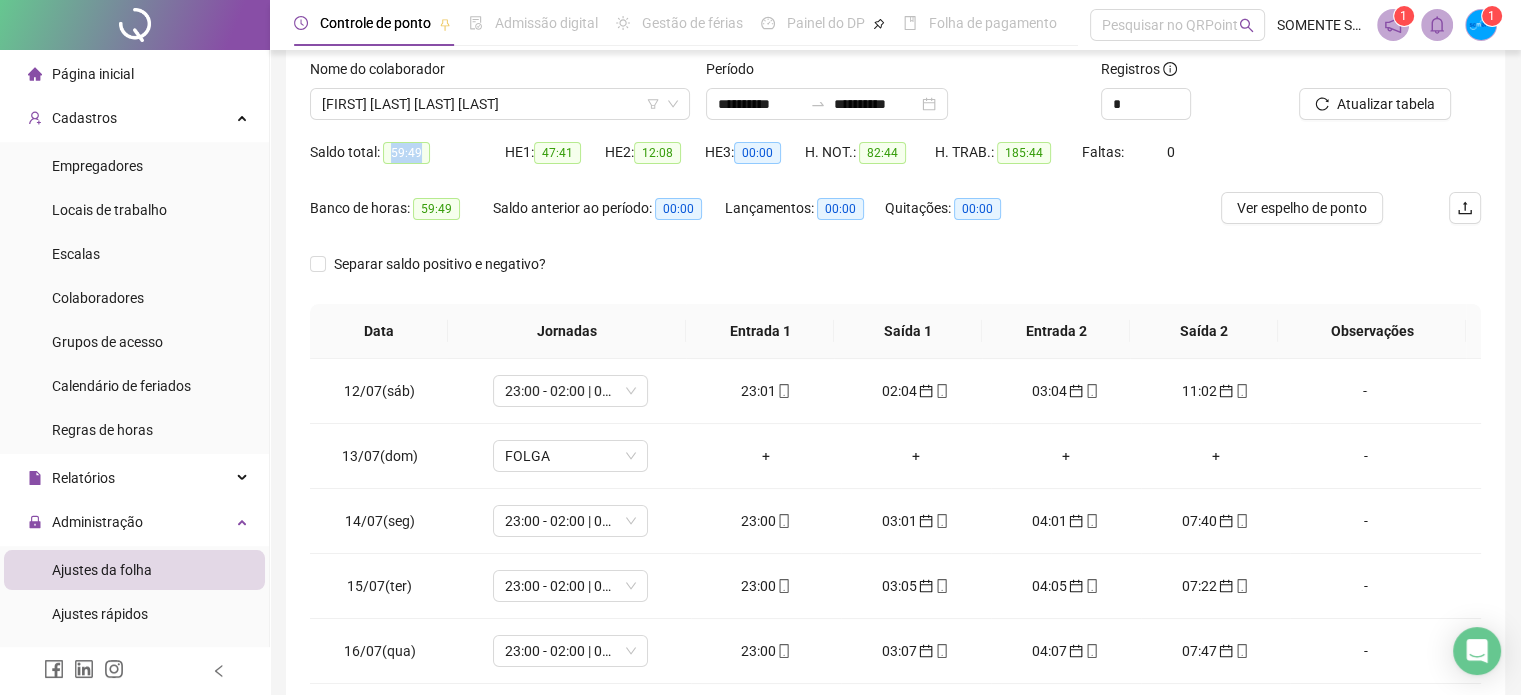 drag, startPoint x: 392, startPoint y: 152, endPoint x: 480, endPoint y: 19, distance: 159.47726 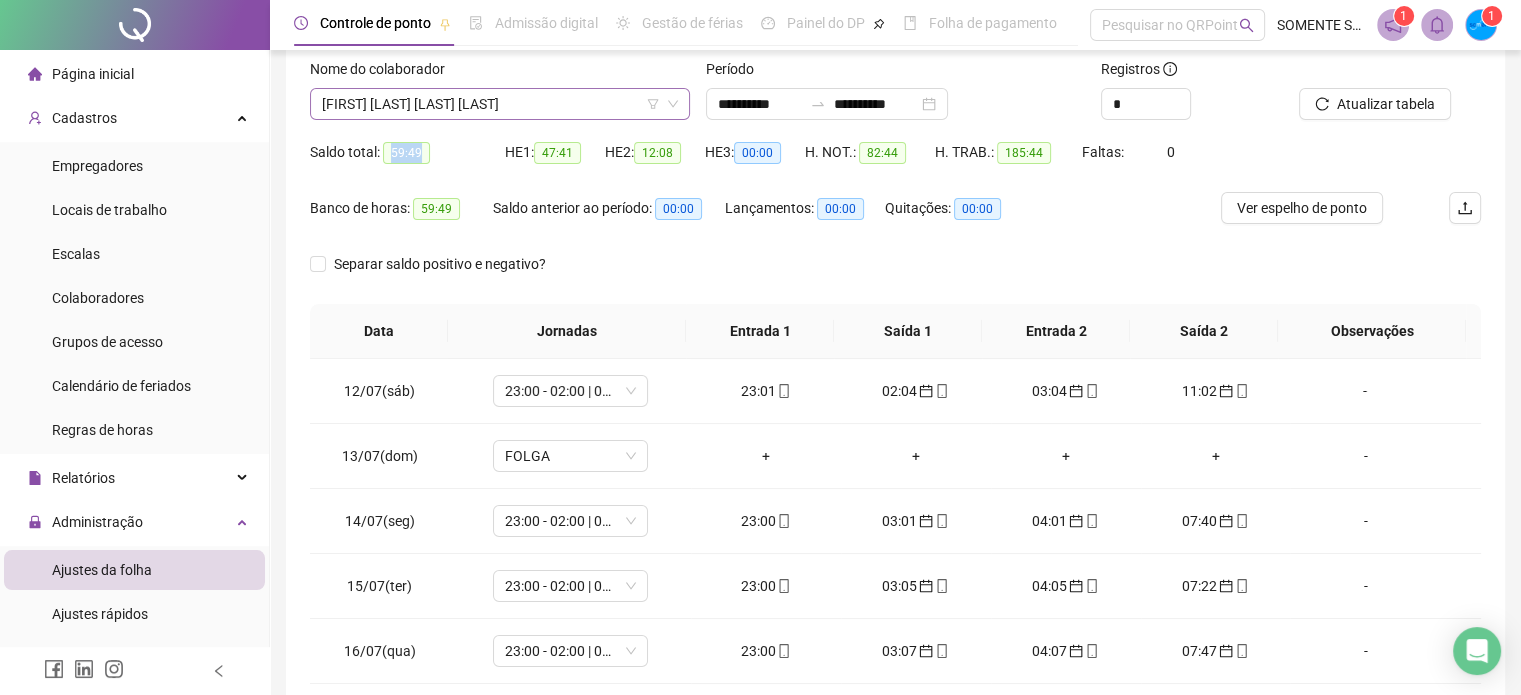 click on "[FIRST] [LAST] [LAST] [LAST]" at bounding box center [500, 104] 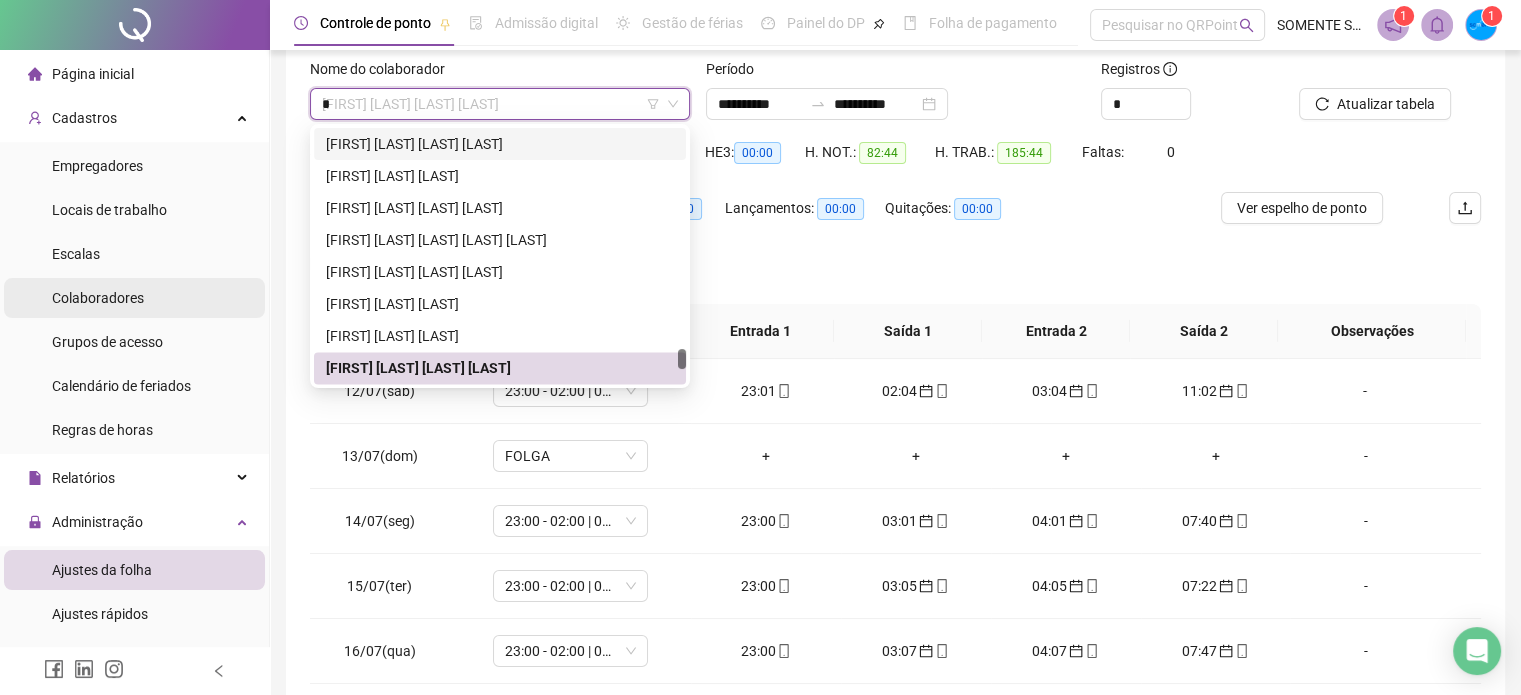 scroll, scrollTop: 0, scrollLeft: 0, axis: both 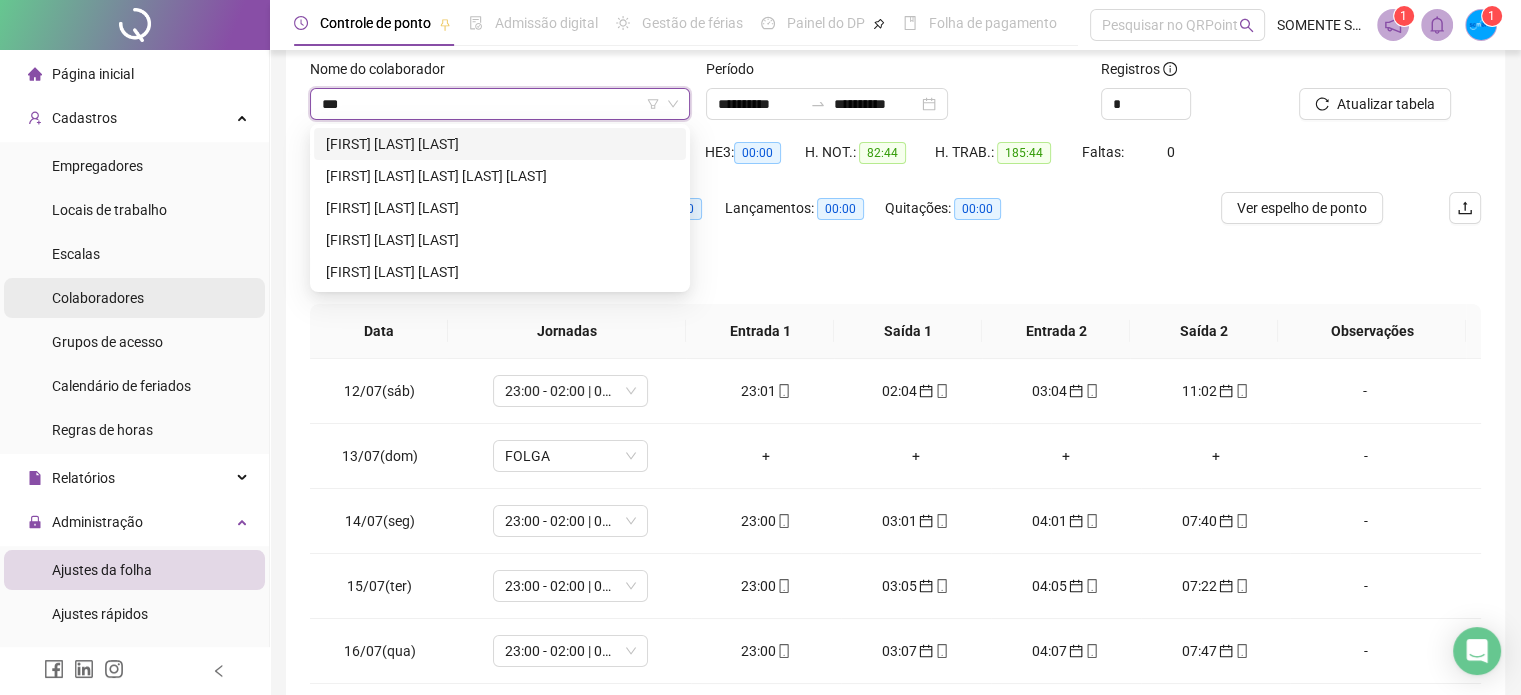 type on "****" 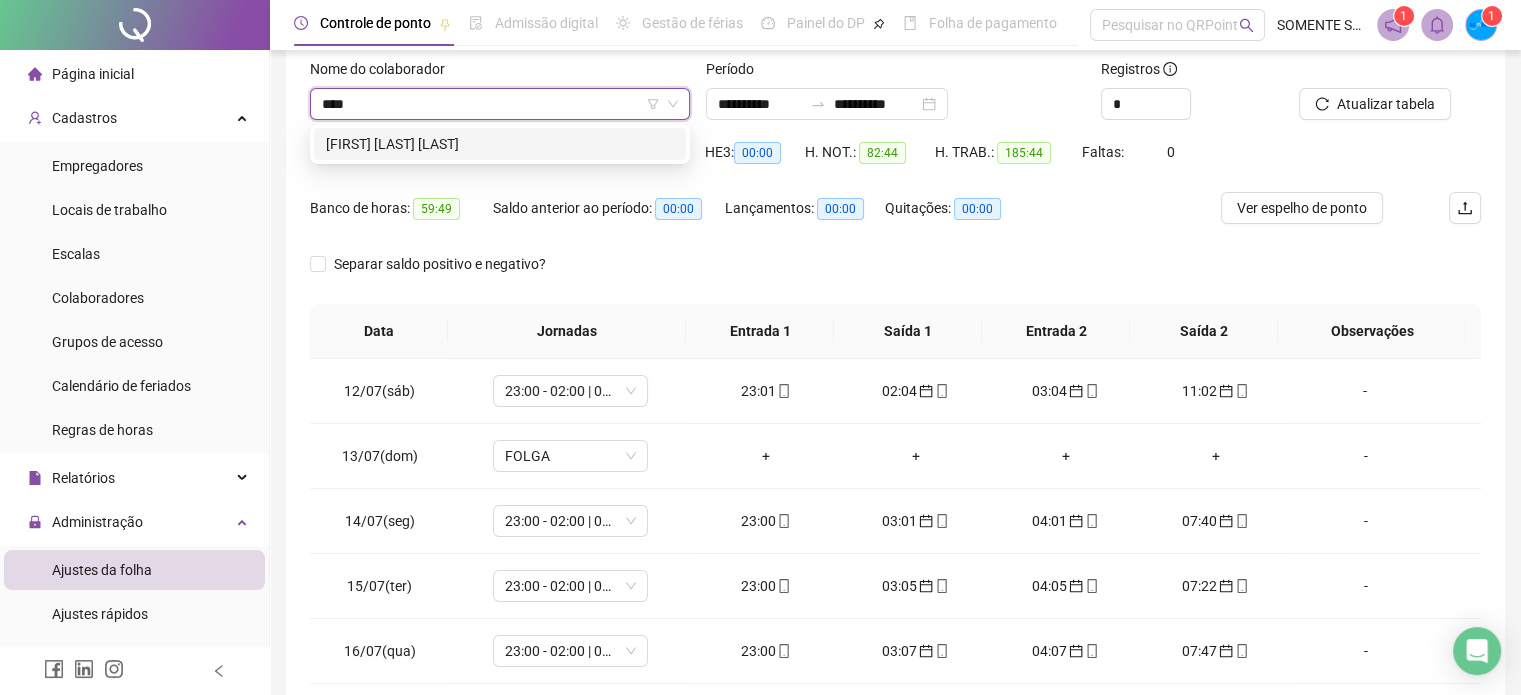 click on "[FIRST] [LAST] [LAST]" at bounding box center (500, 144) 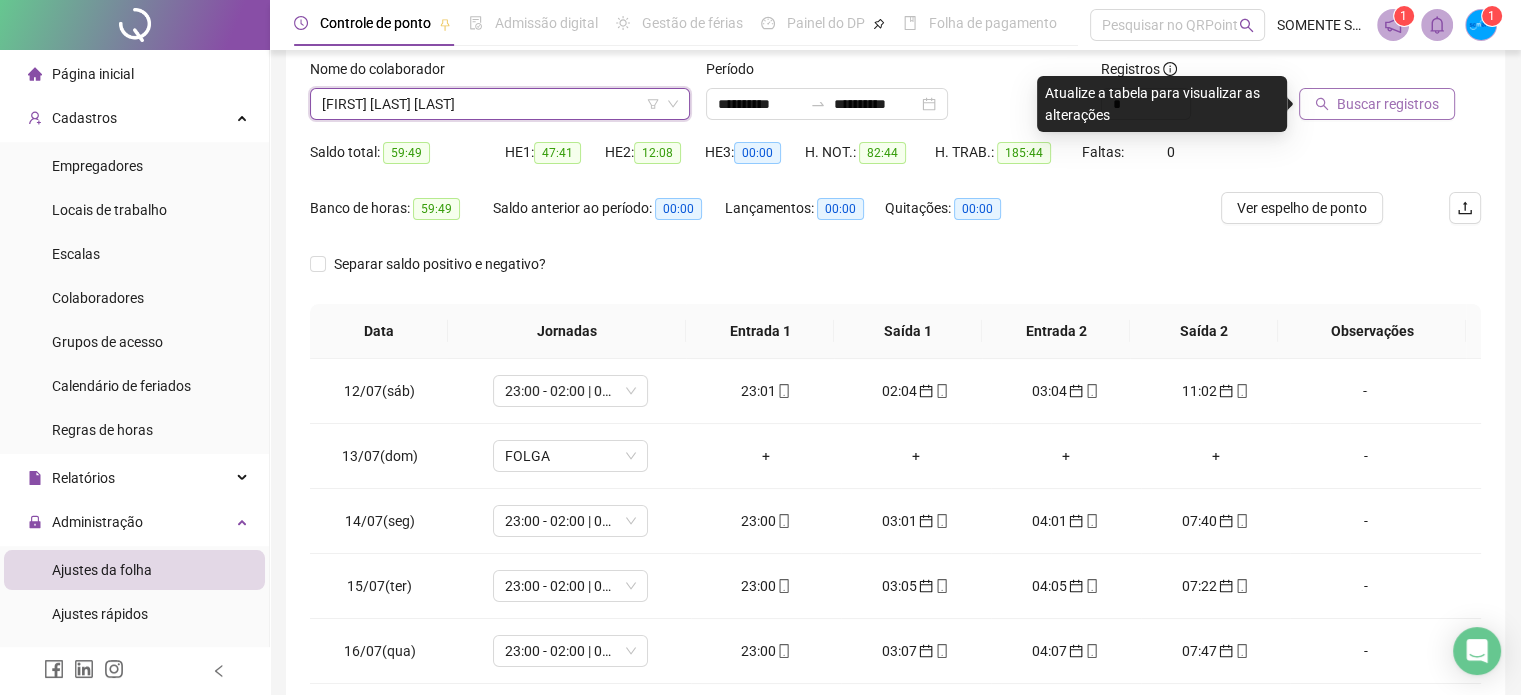 click on "Buscar registros" at bounding box center [1388, 104] 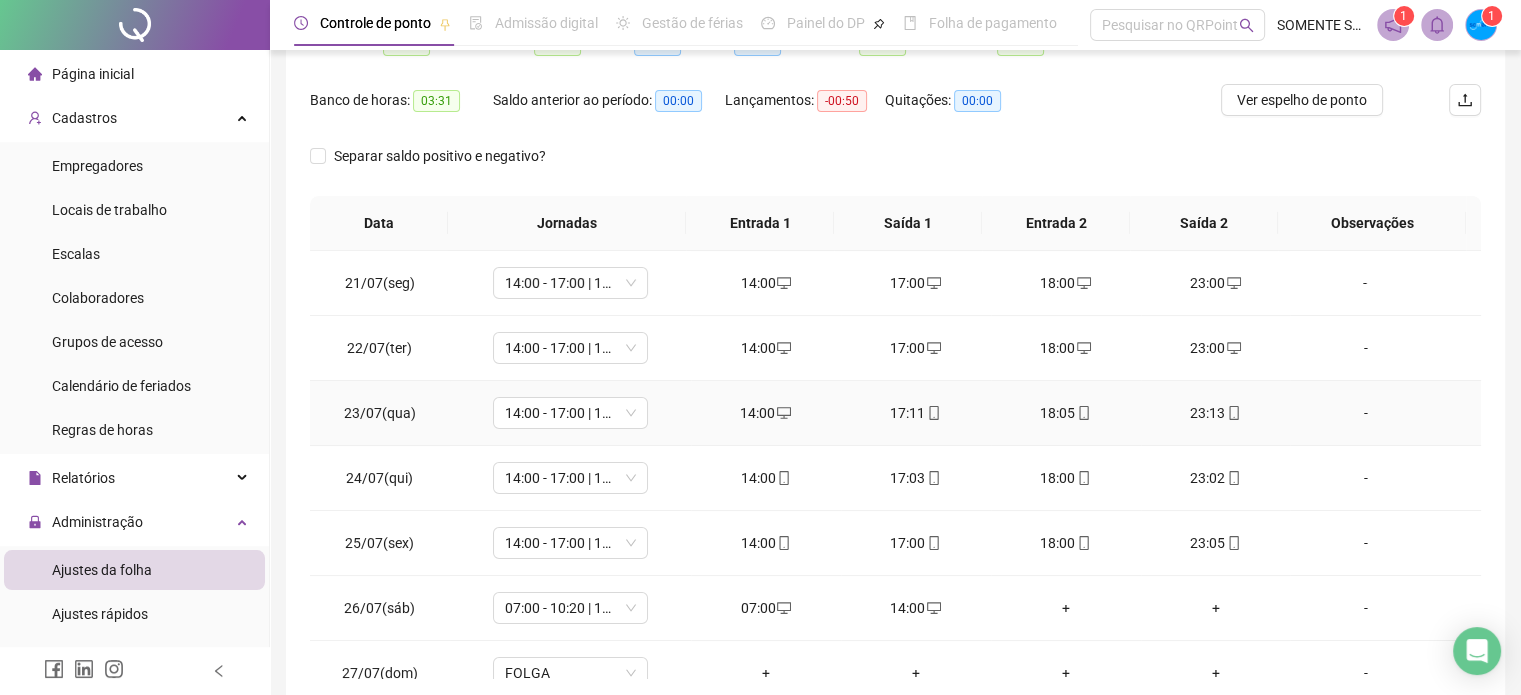 scroll, scrollTop: 326, scrollLeft: 0, axis: vertical 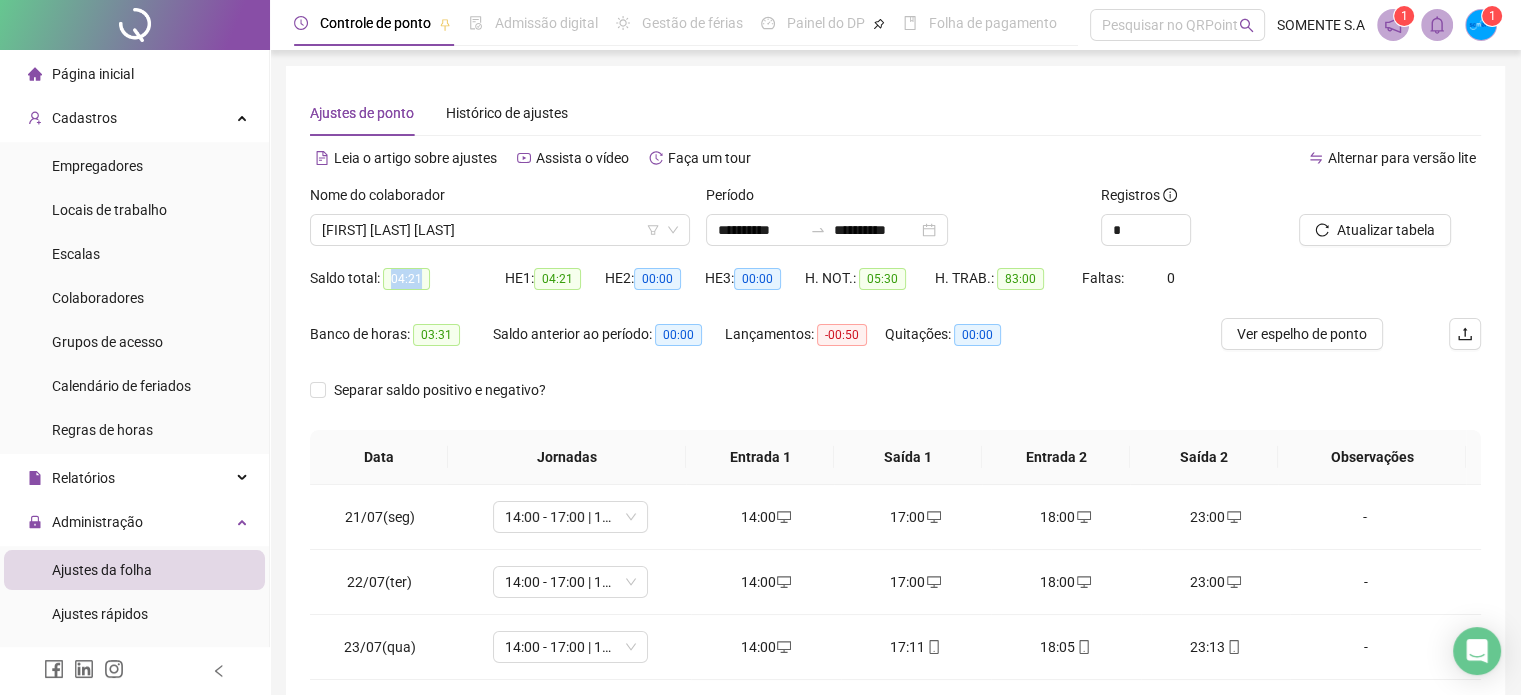 drag, startPoint x: 389, startPoint y: 283, endPoint x: 392, endPoint y: 3, distance: 280.01608 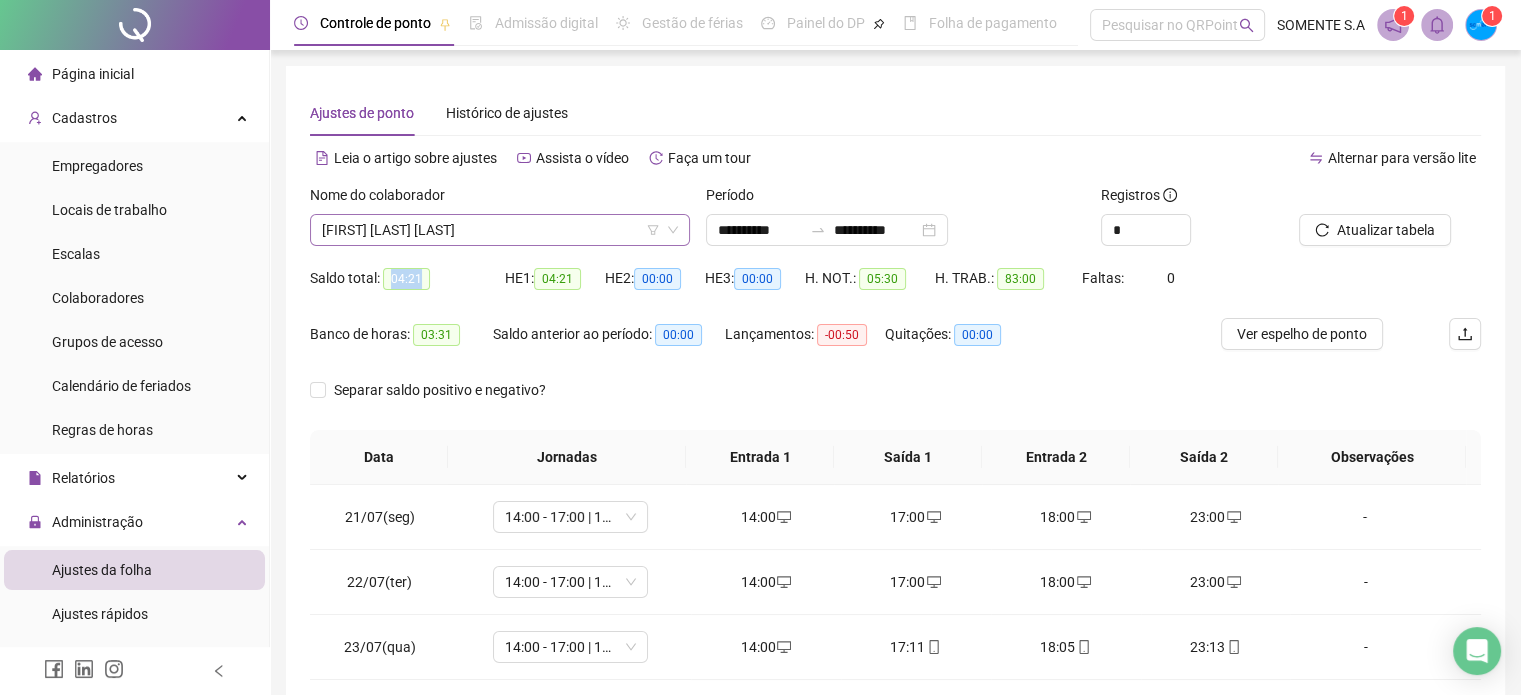 click on "[FIRST] [LAST] [LAST]" at bounding box center [500, 230] 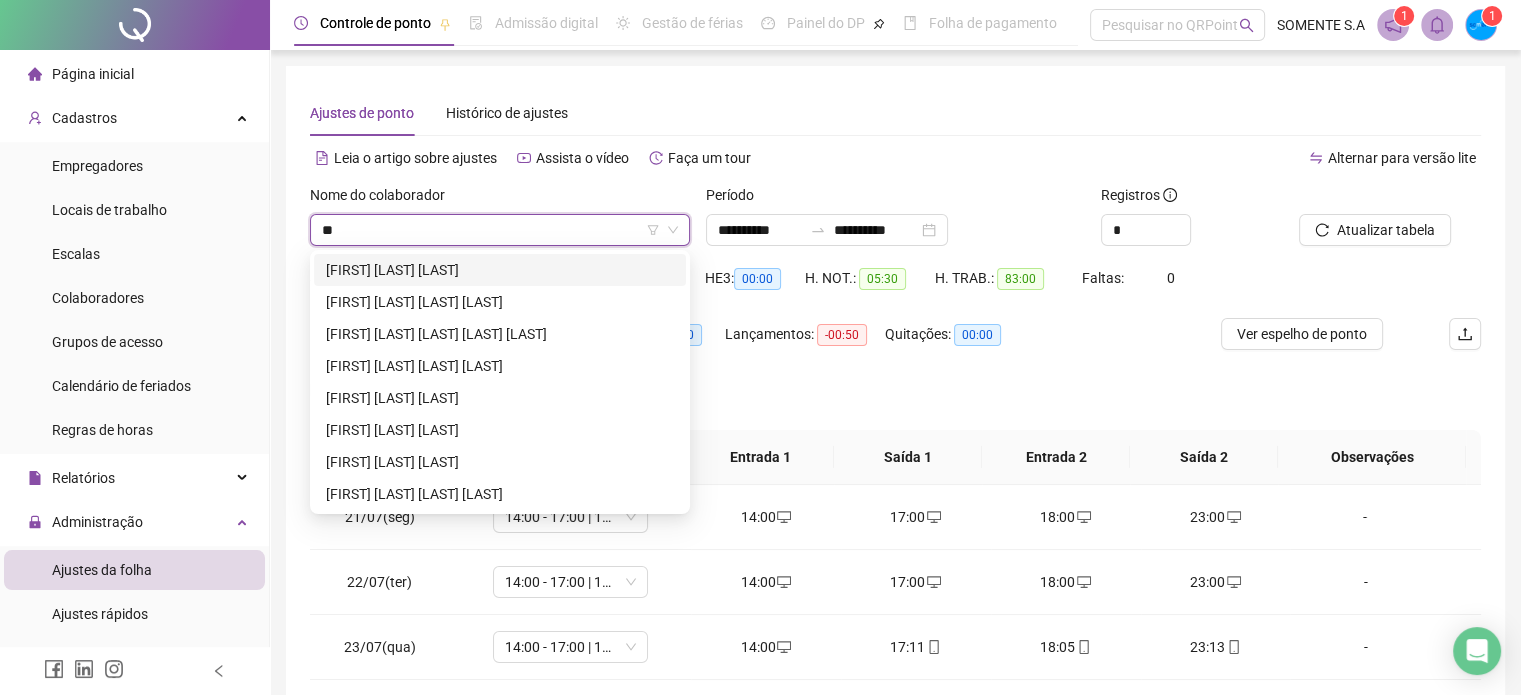 scroll, scrollTop: 0, scrollLeft: 0, axis: both 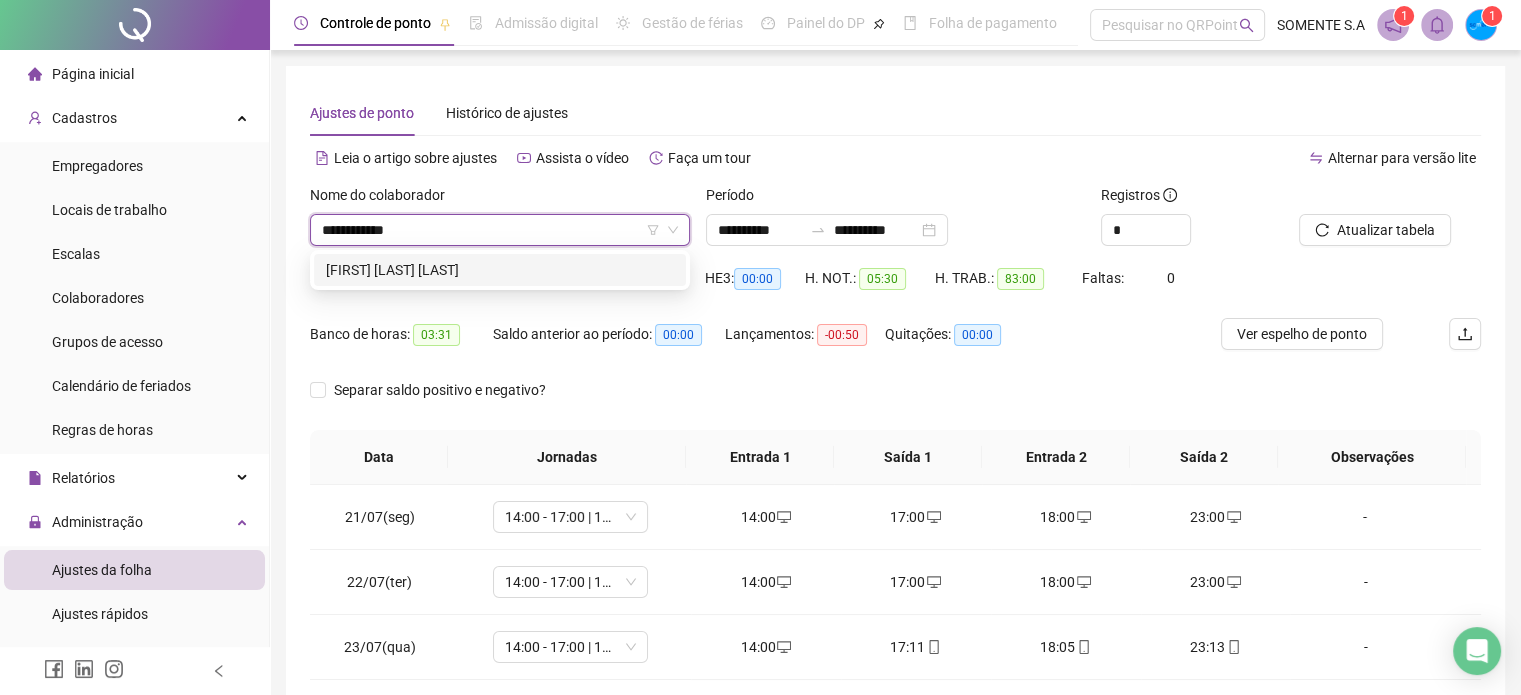 type on "**********" 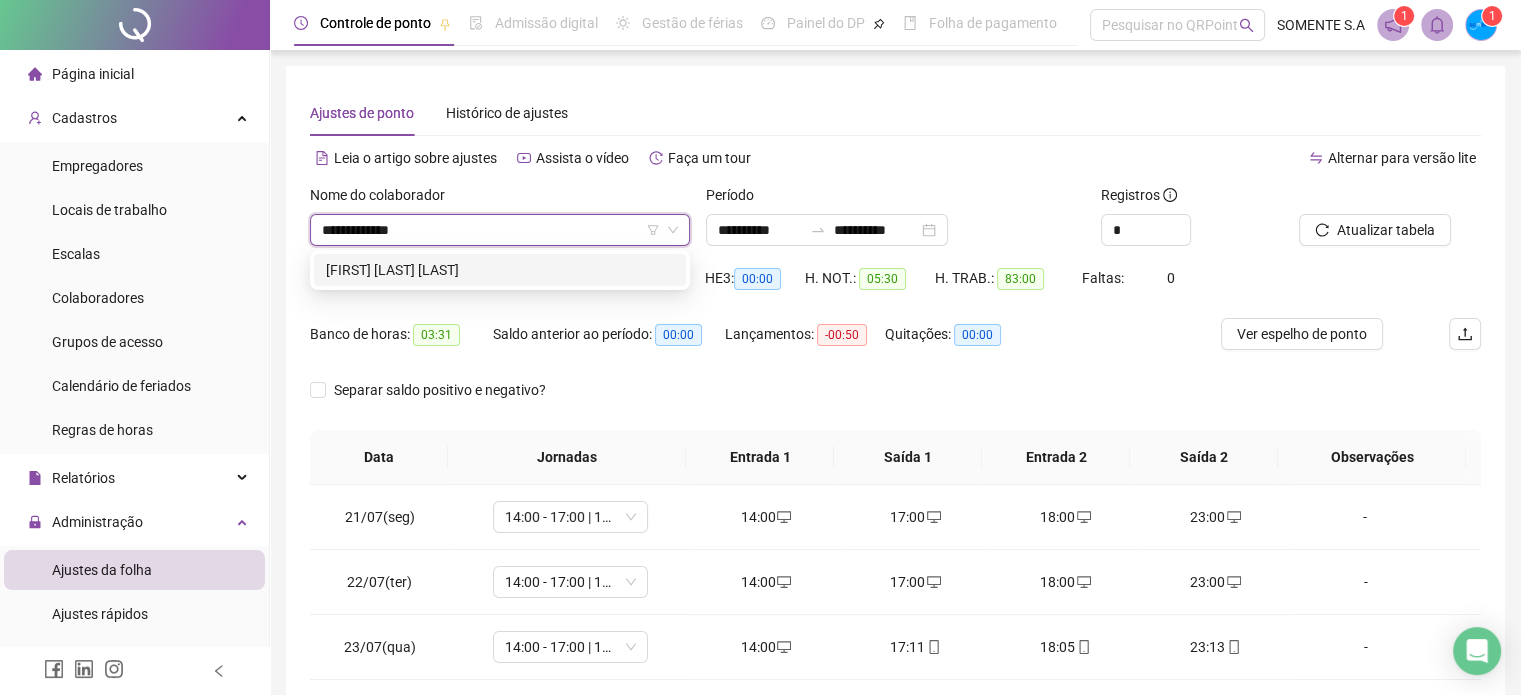 click on "[FIRST] [LAST] [LAST]" at bounding box center (500, 270) 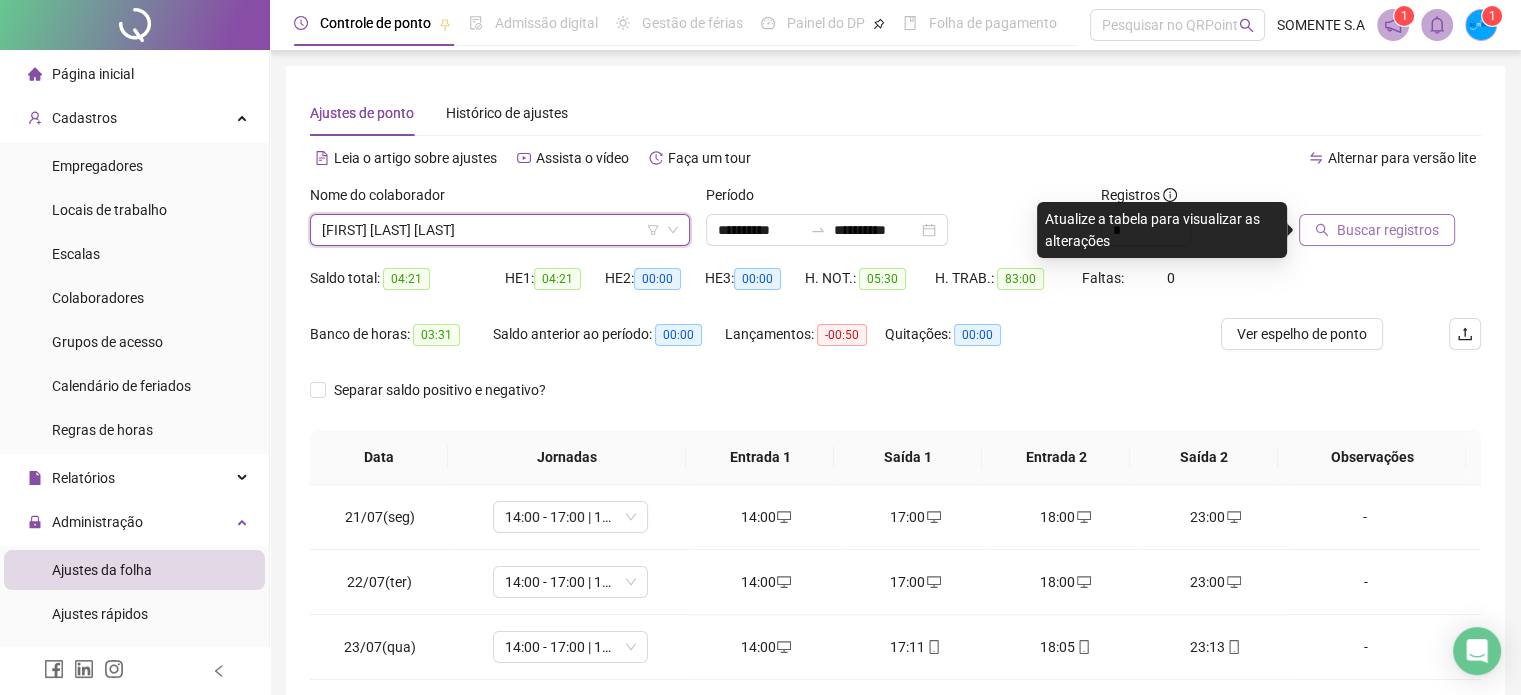 click on "Buscar registros" at bounding box center (1388, 230) 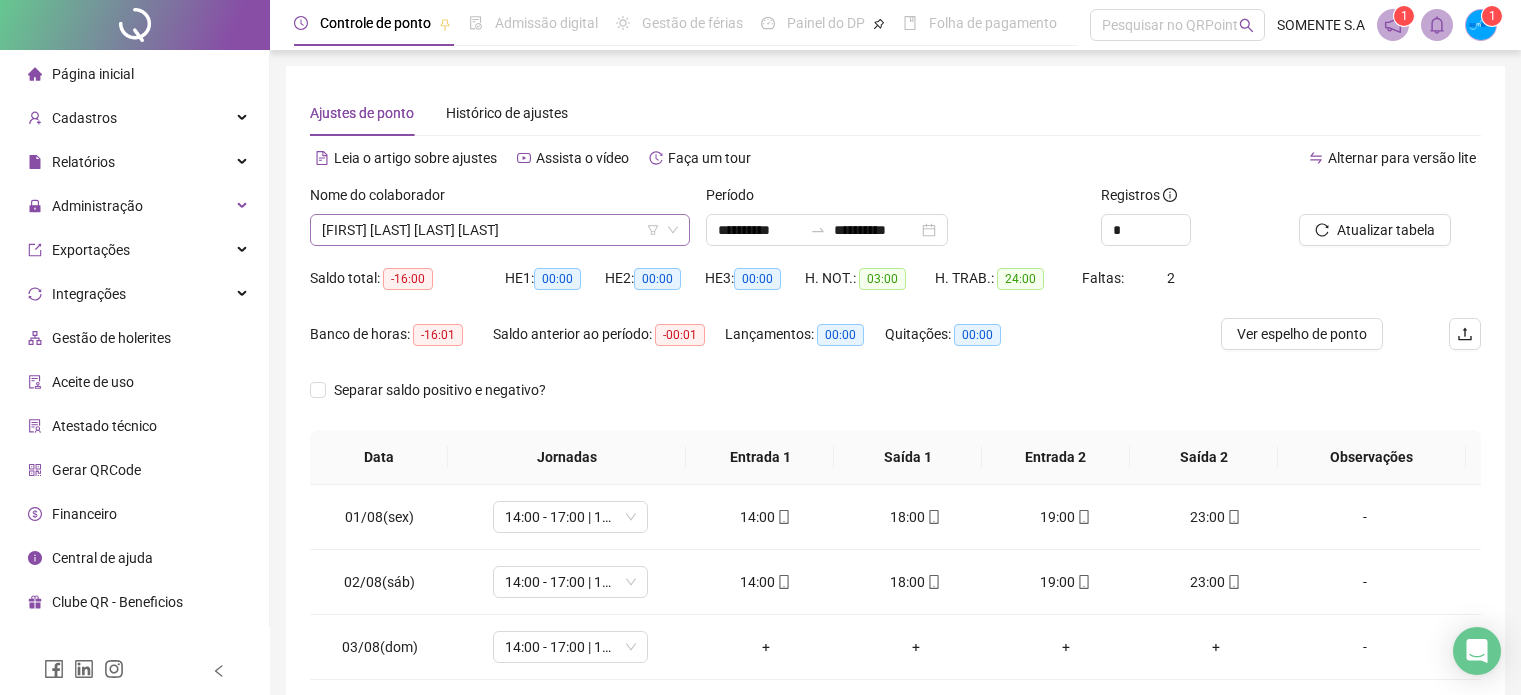 scroll, scrollTop: 0, scrollLeft: 0, axis: both 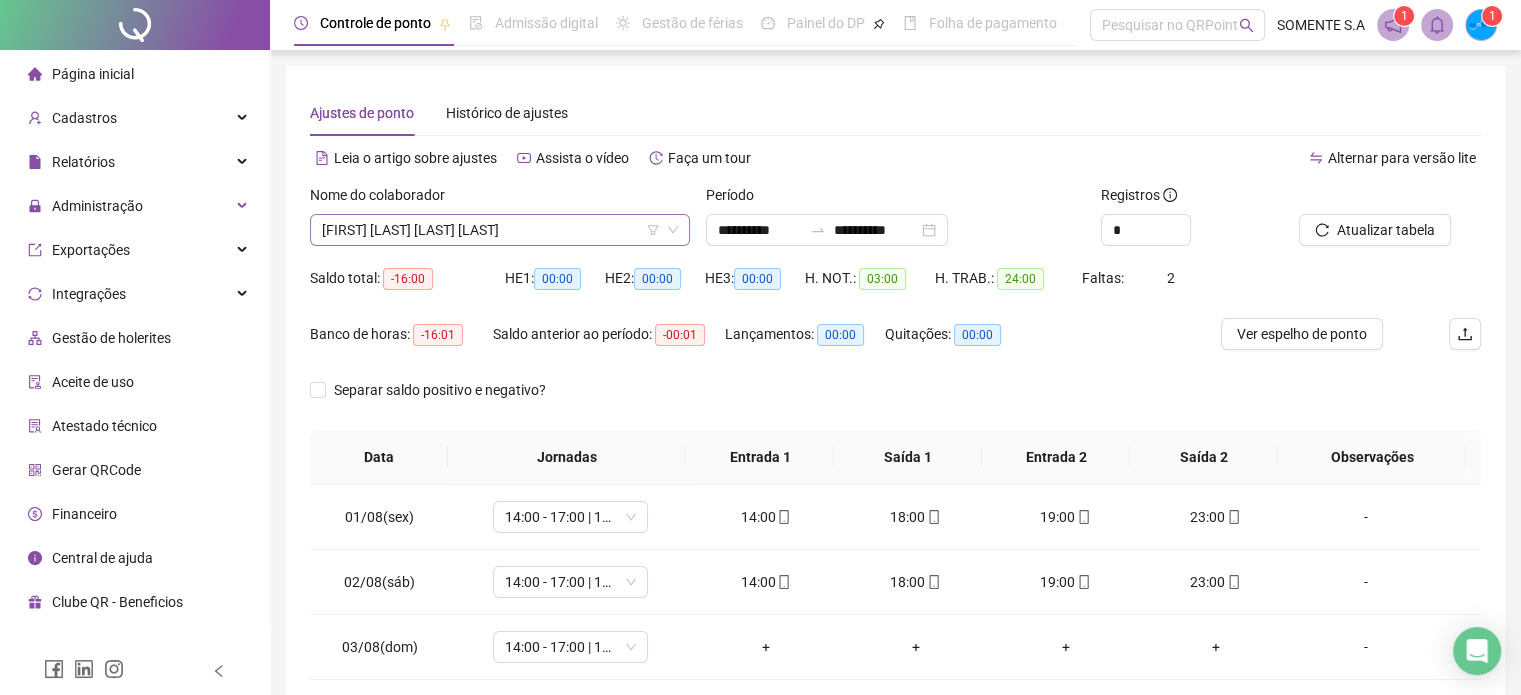 click on "[FIRST] [LAST] [LAST] [LAST]" at bounding box center (500, 230) 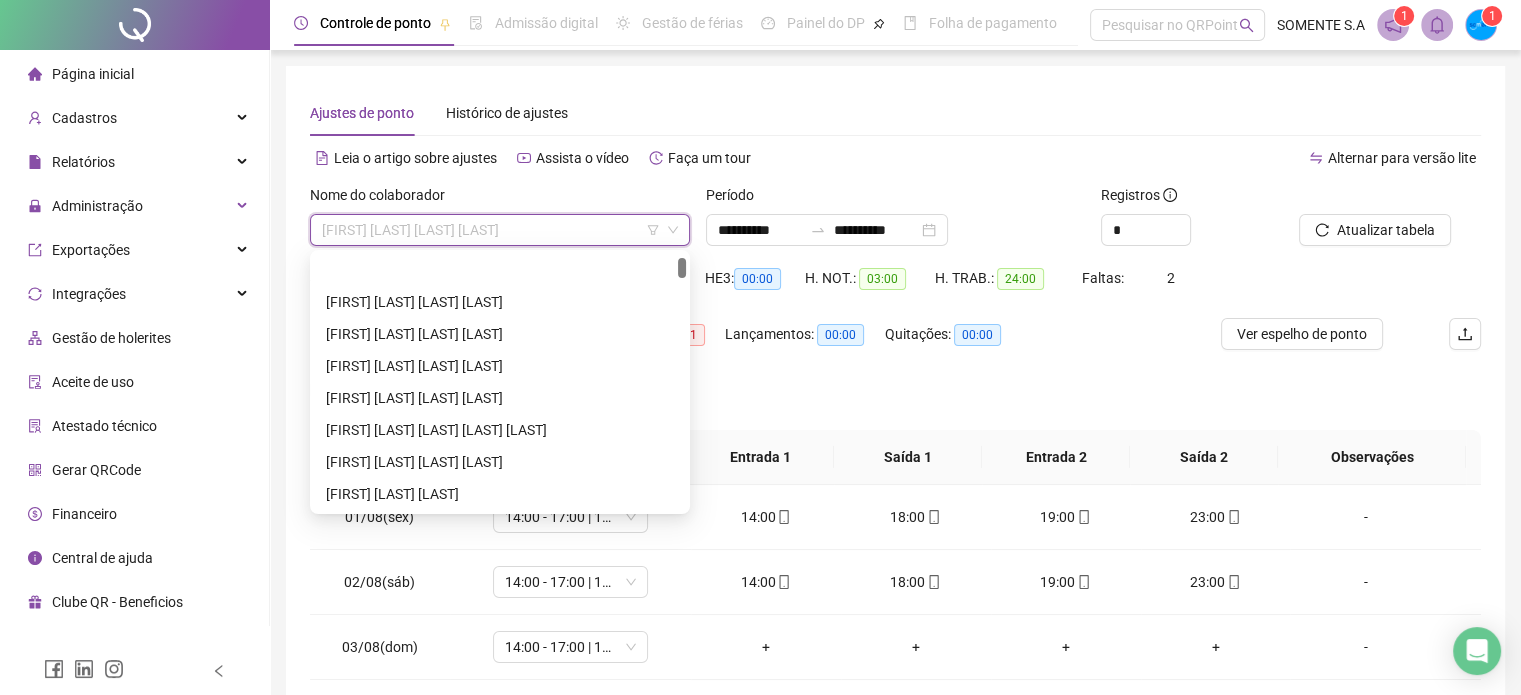 scroll, scrollTop: 64, scrollLeft: 0, axis: vertical 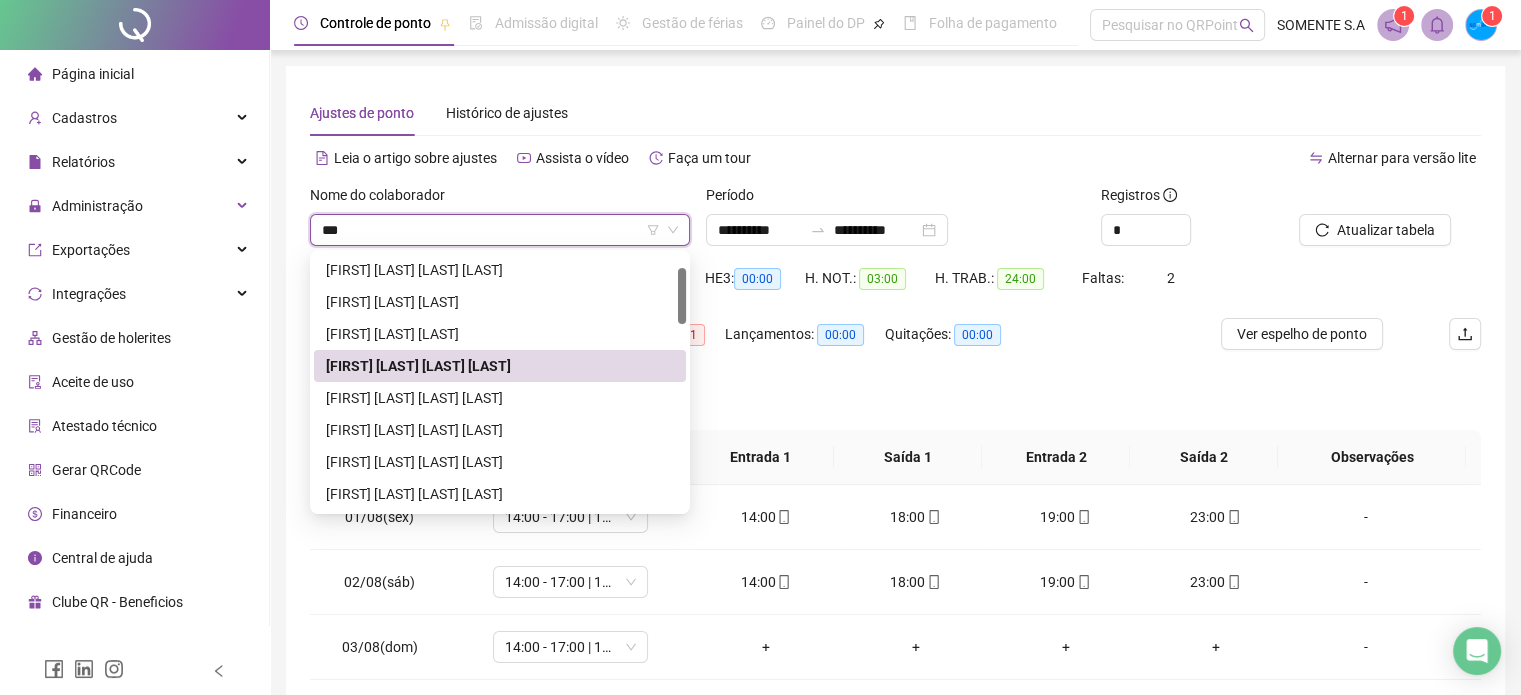 type on "****" 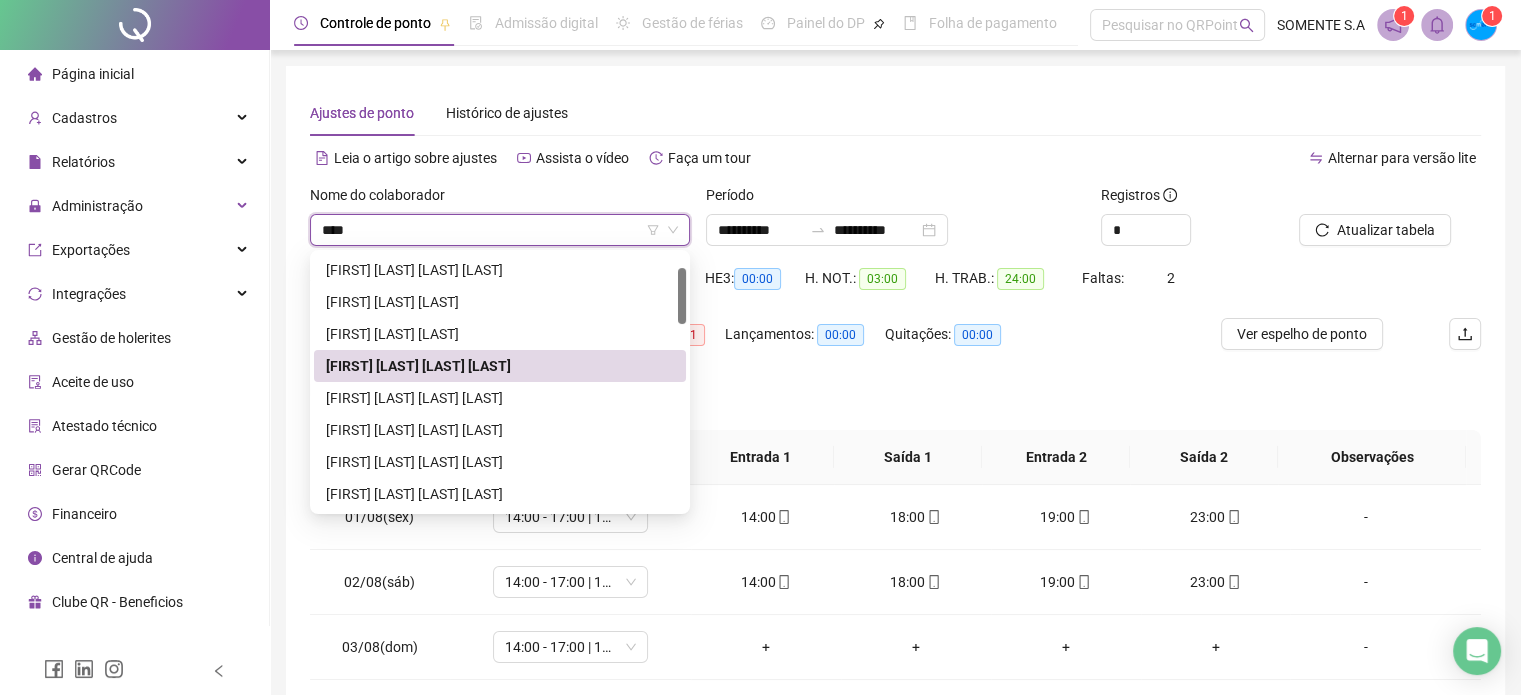 scroll, scrollTop: 0, scrollLeft: 0, axis: both 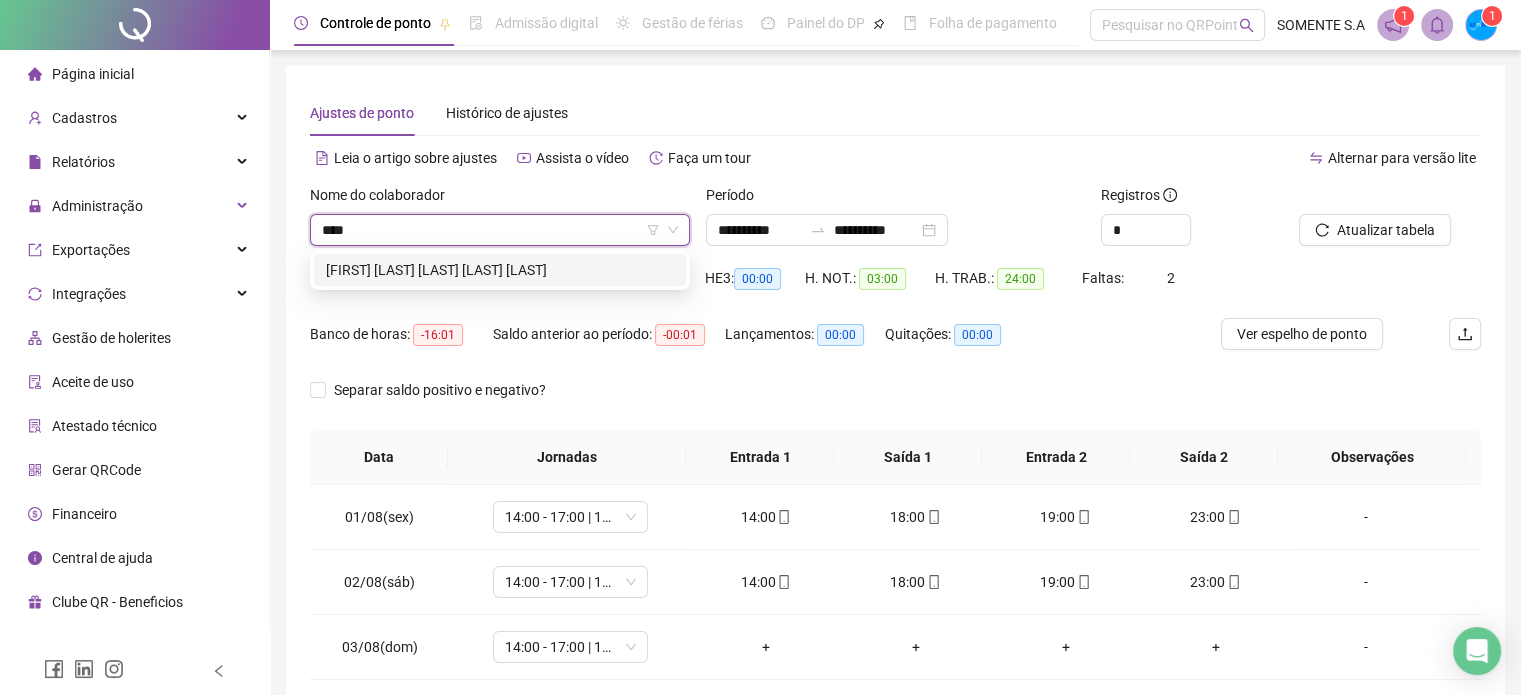click on "[FIRST] [LAST] [LAST] [LAST] [LAST]" at bounding box center (500, 270) 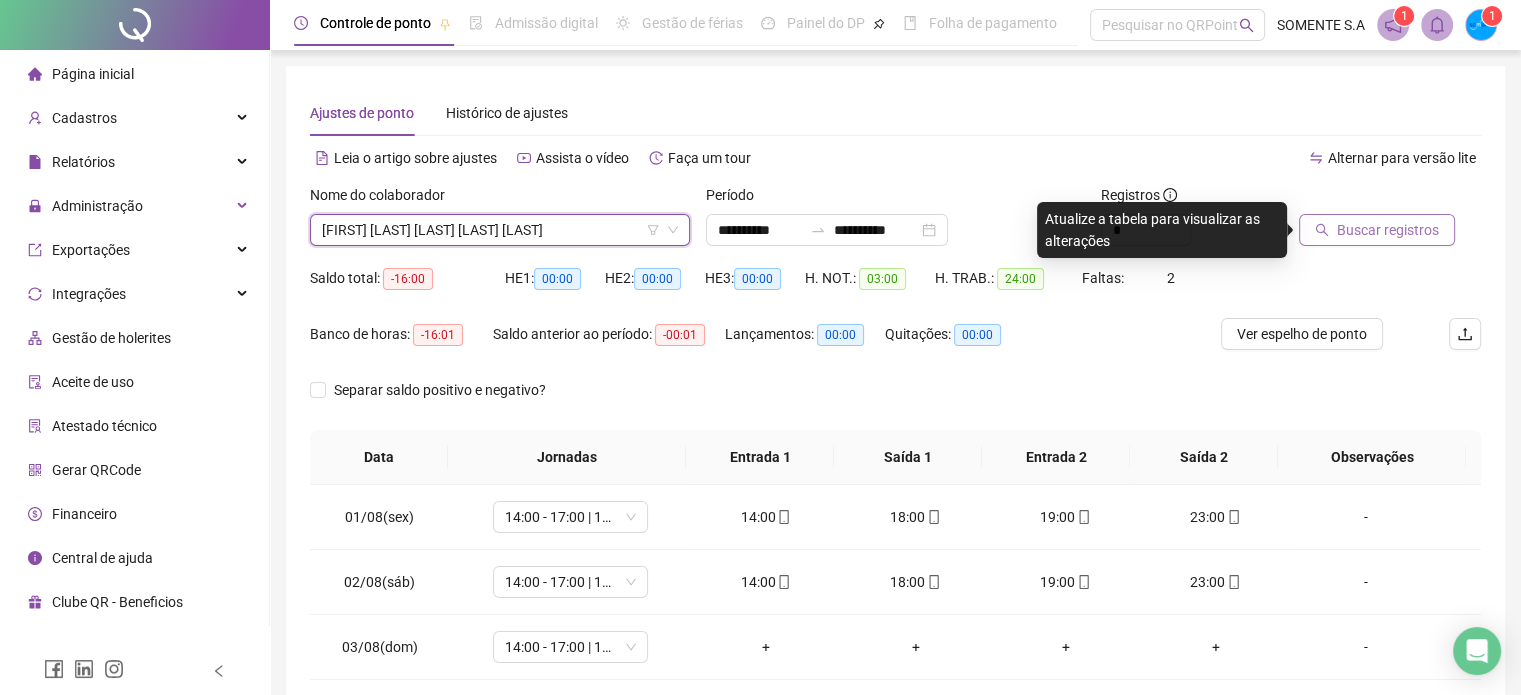 click on "Buscar registros" at bounding box center [1377, 230] 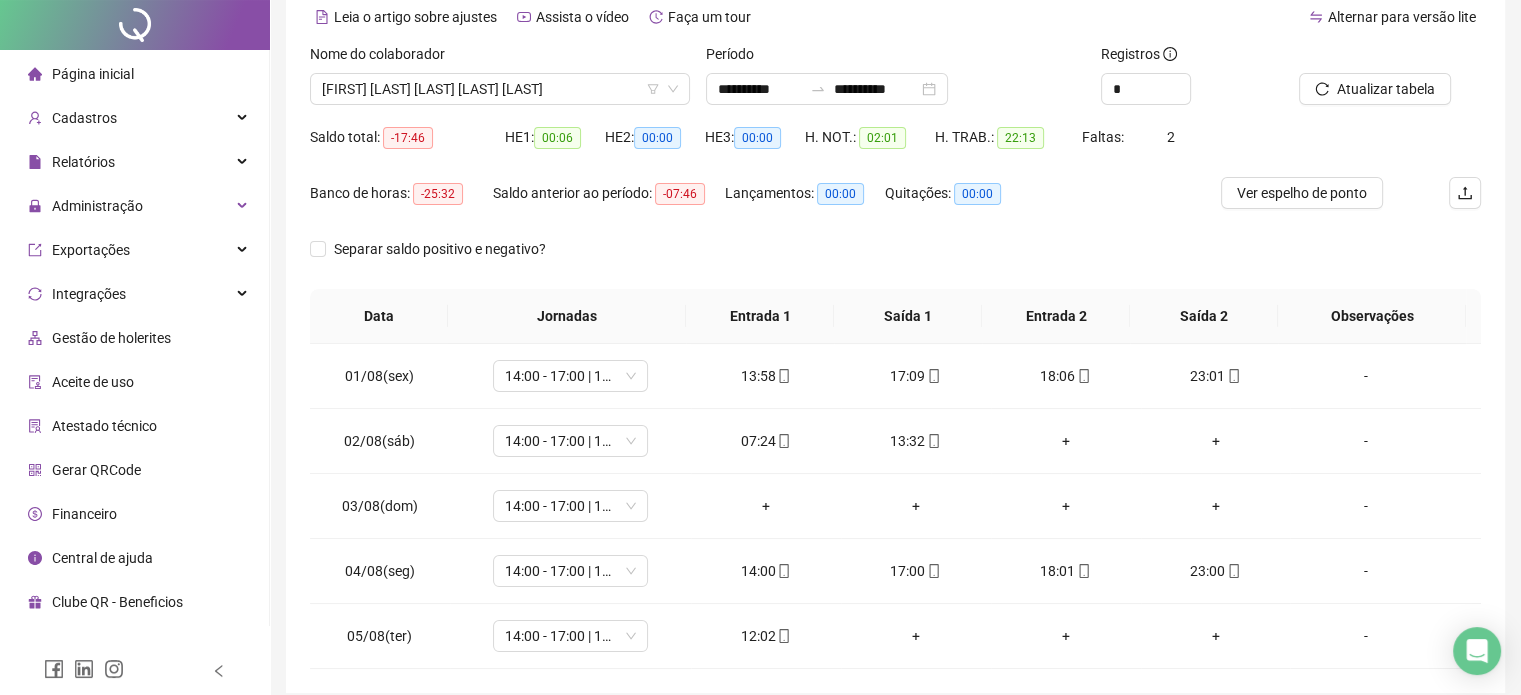 scroll, scrollTop: 224, scrollLeft: 0, axis: vertical 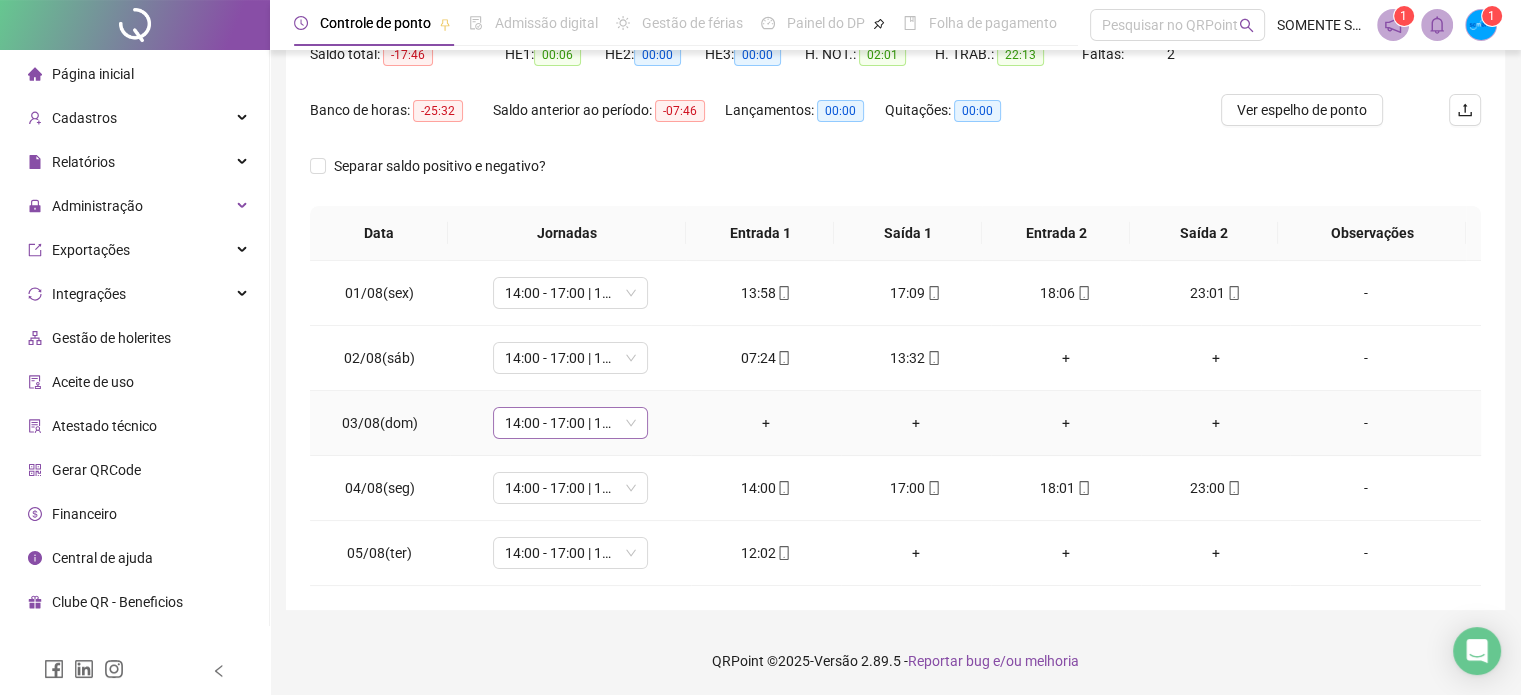 click on "14:00 - 17:00 | 18:00 - 23:00" at bounding box center [570, 423] 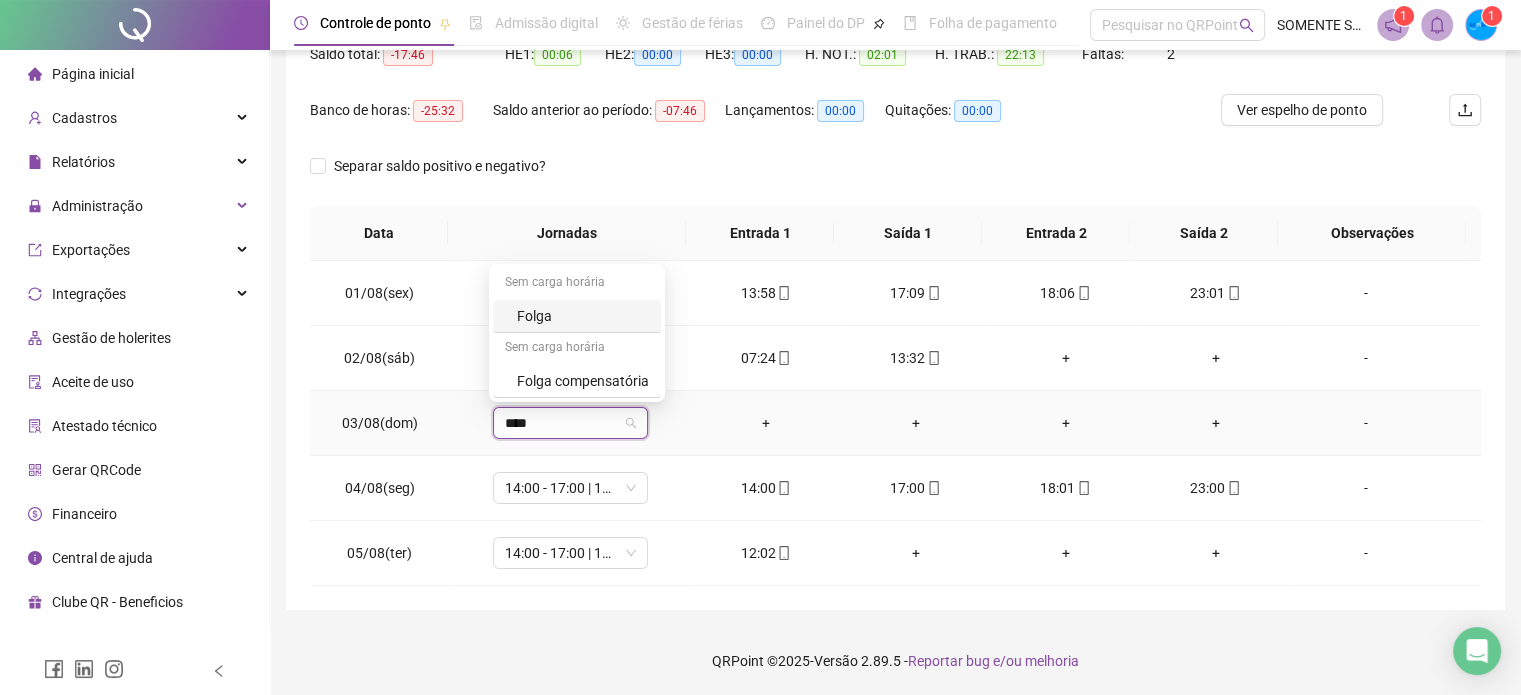 type on "*****" 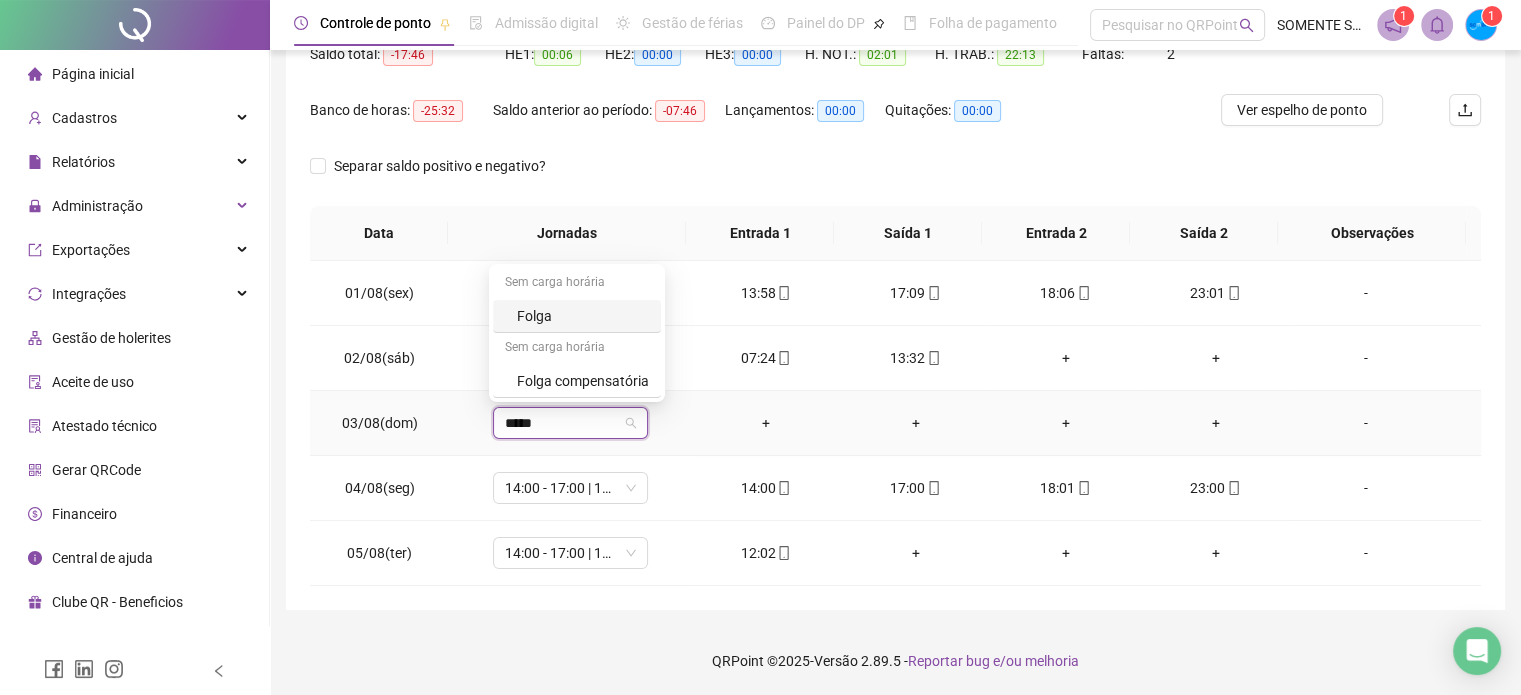 click on "Folga" at bounding box center (583, 316) 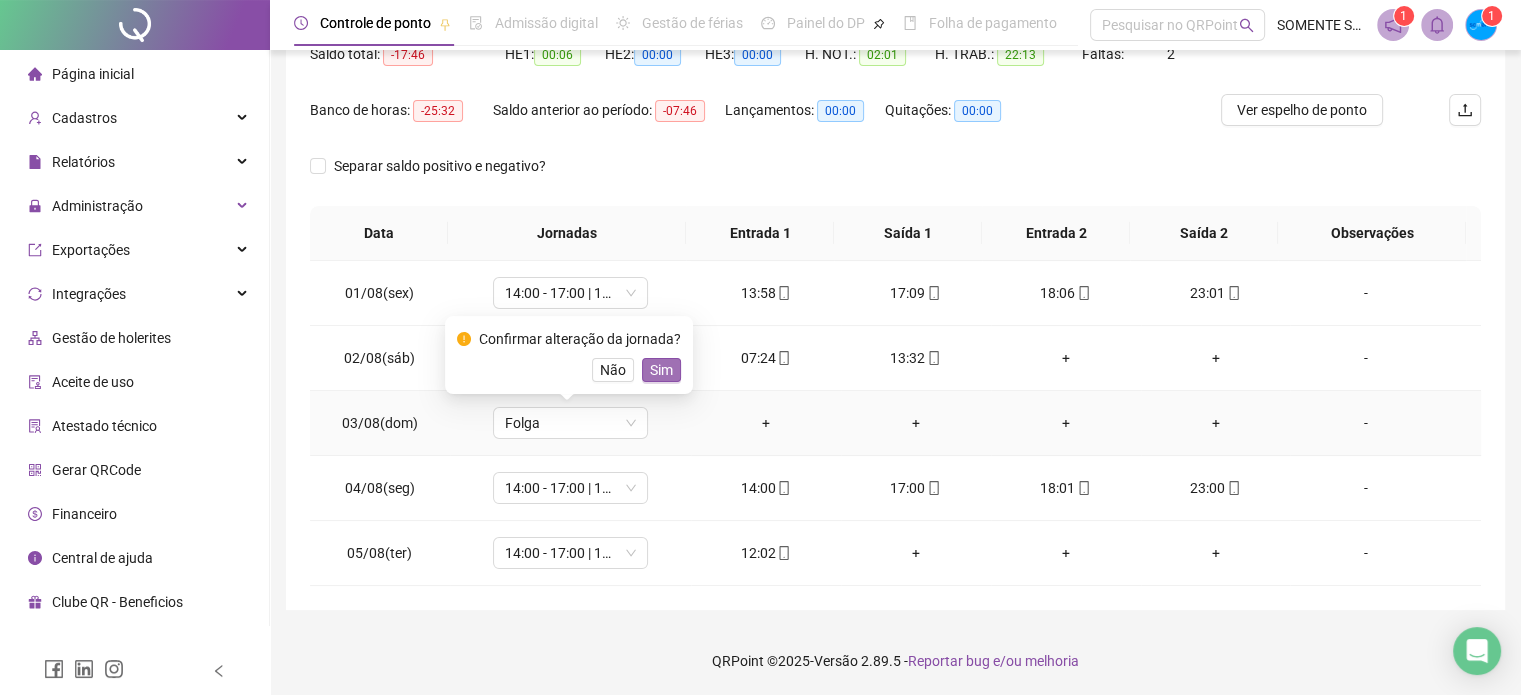 click on "Sim" at bounding box center [661, 370] 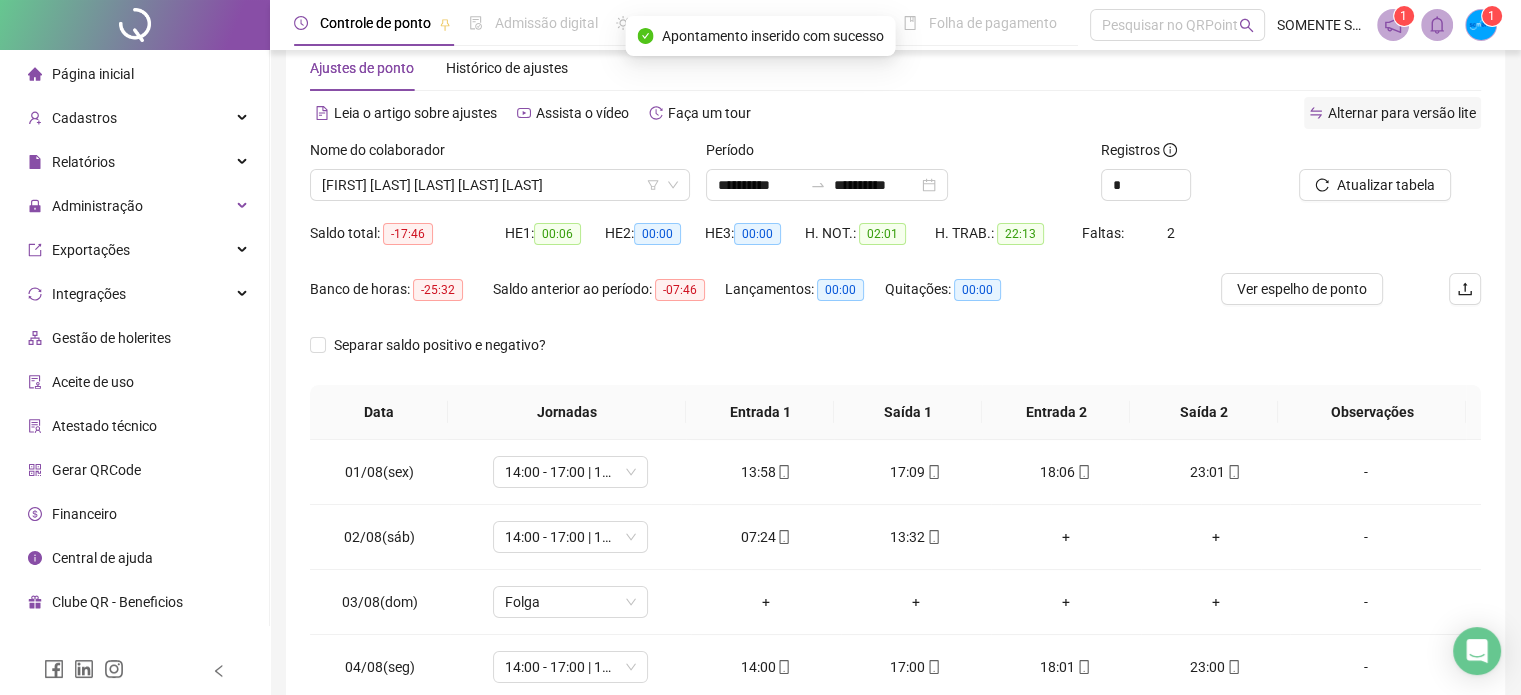 scroll, scrollTop: 24, scrollLeft: 0, axis: vertical 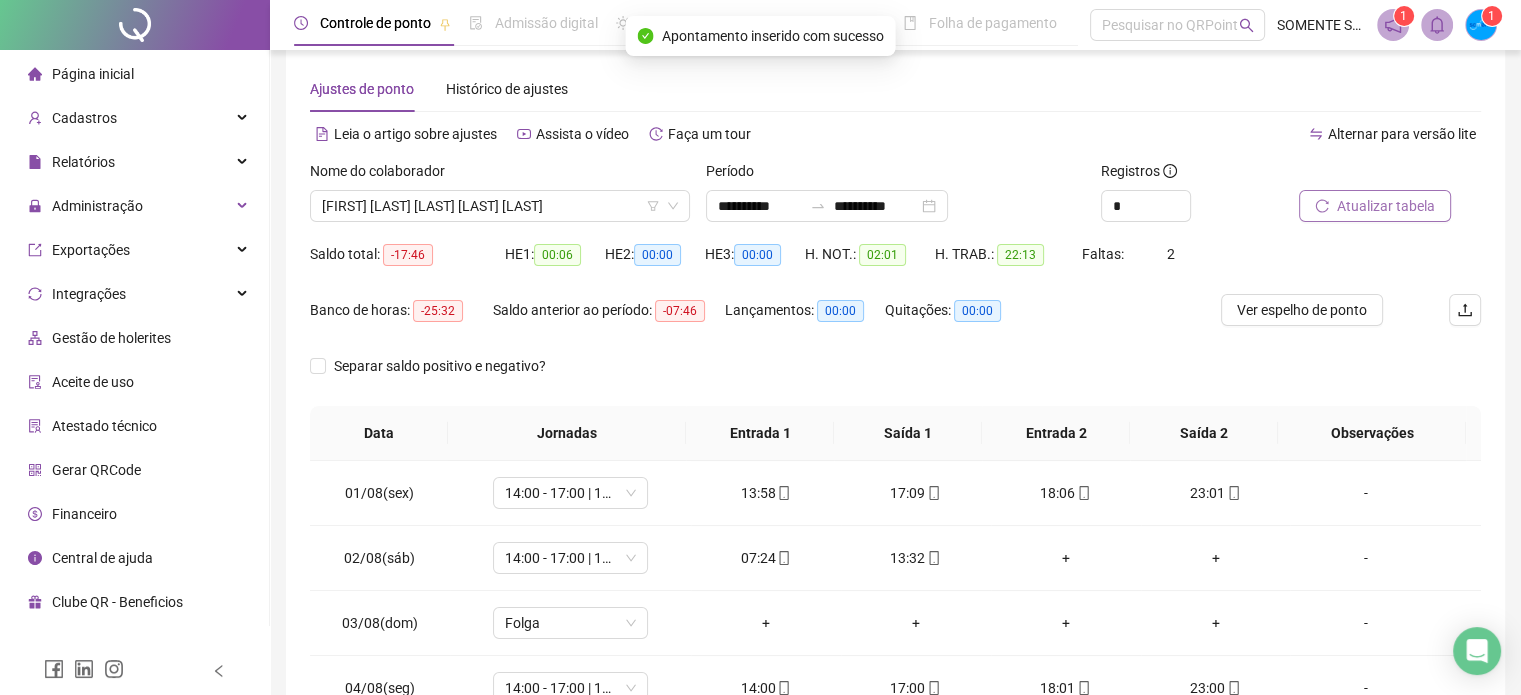click on "Atualizar tabela" at bounding box center (1386, 206) 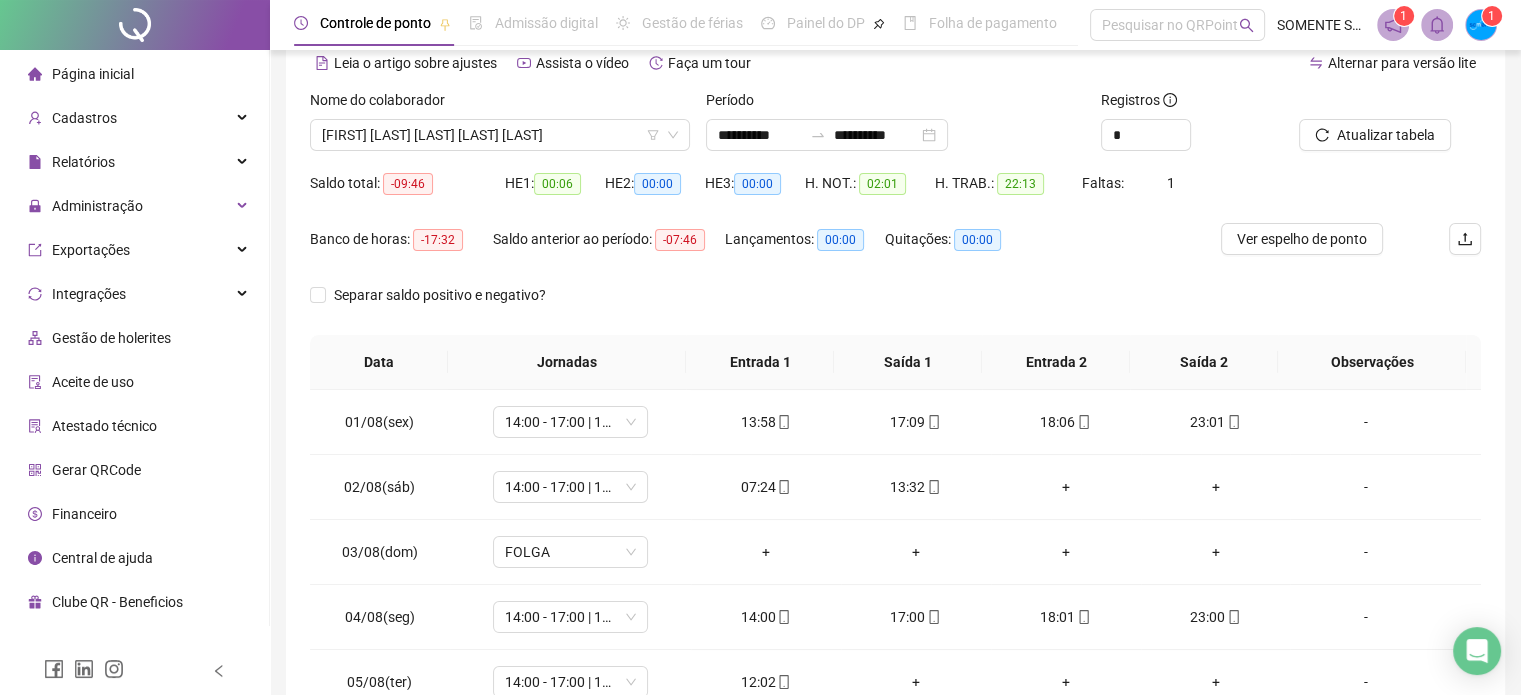 scroll, scrollTop: 224, scrollLeft: 0, axis: vertical 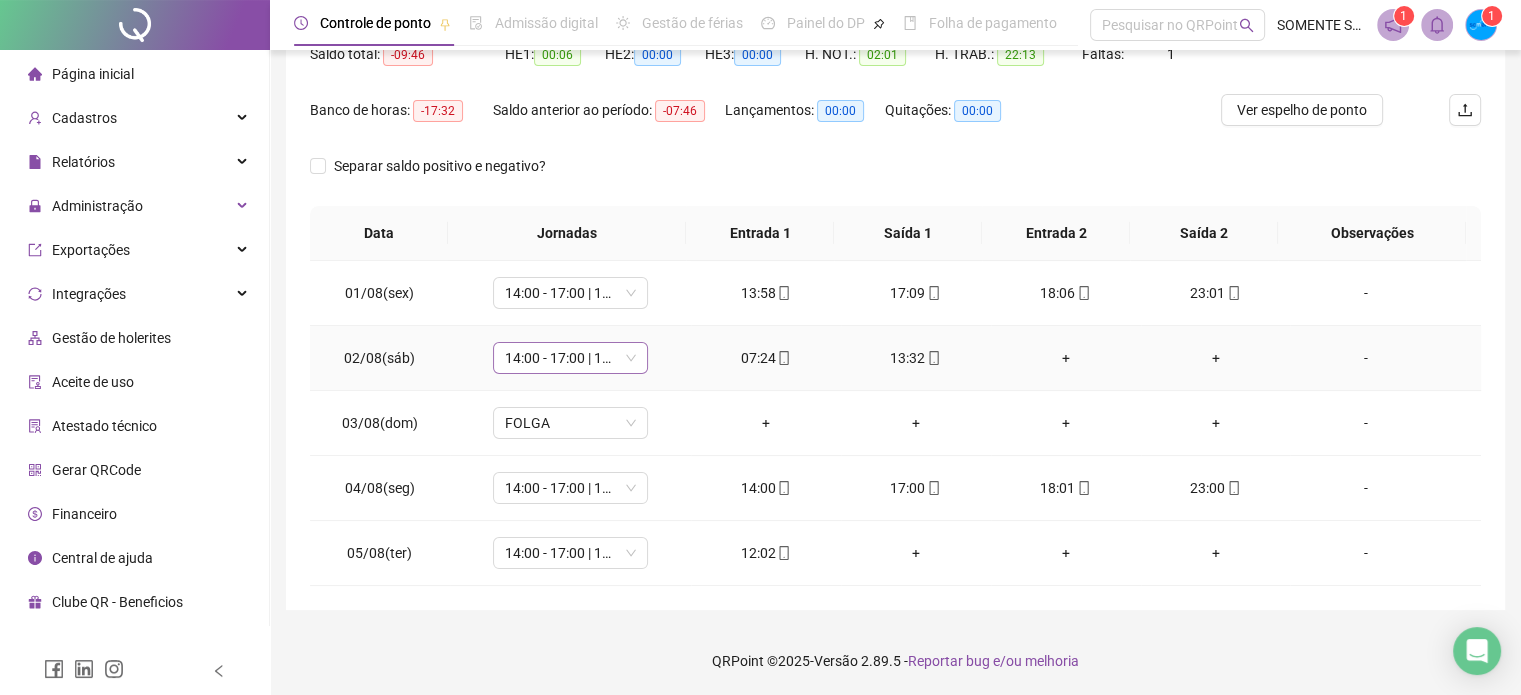 click on "14:00 - 17:00 | 18:00 - 23:00" at bounding box center (570, 358) 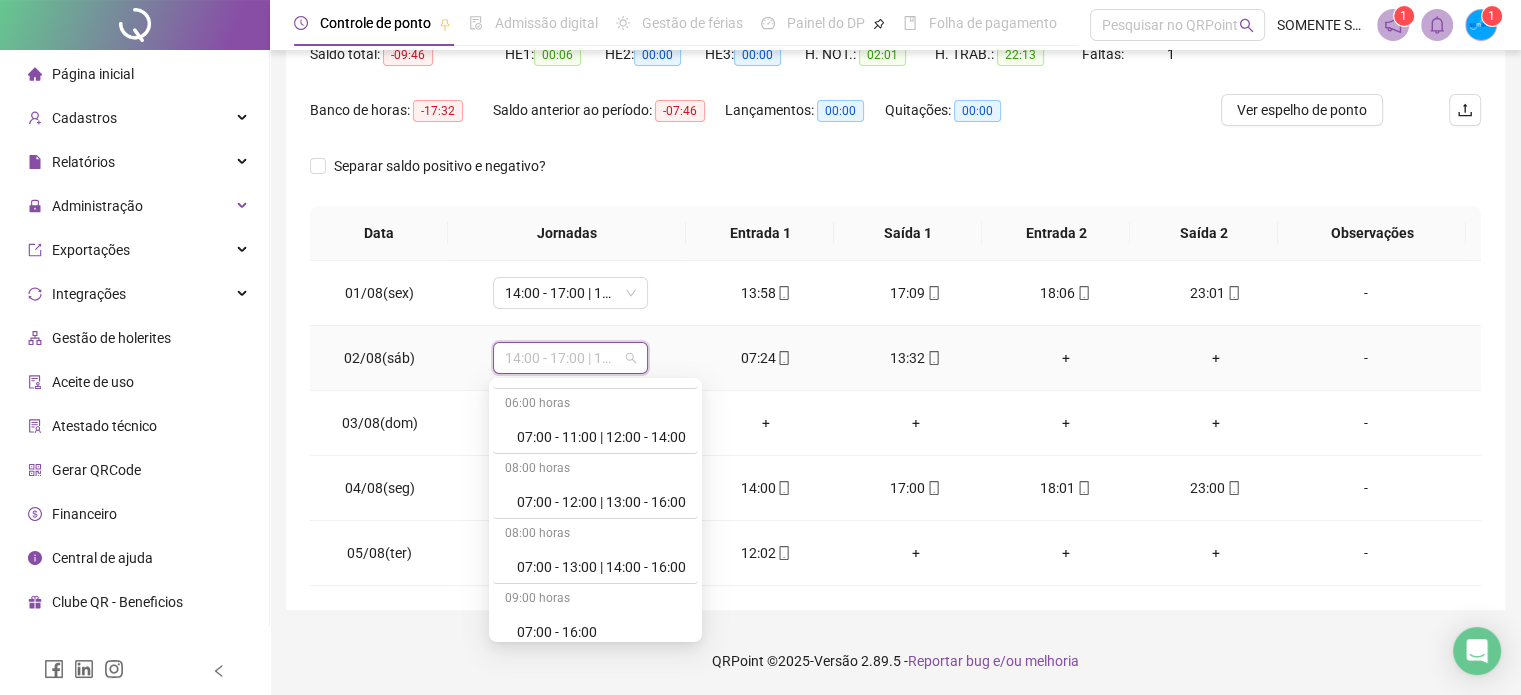 scroll, scrollTop: 200, scrollLeft: 0, axis: vertical 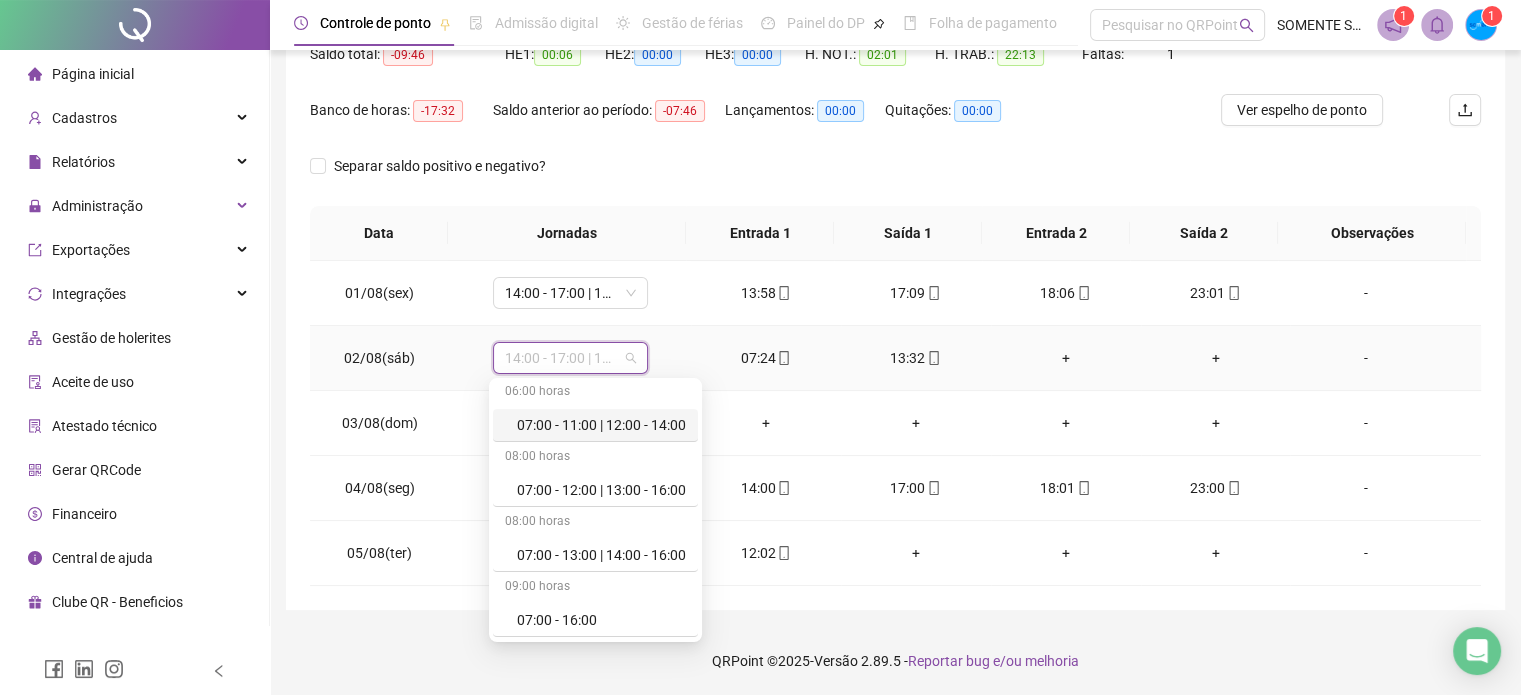 click on "07:00 - 11:00 | 12:00 - 14:00" at bounding box center (601, 425) 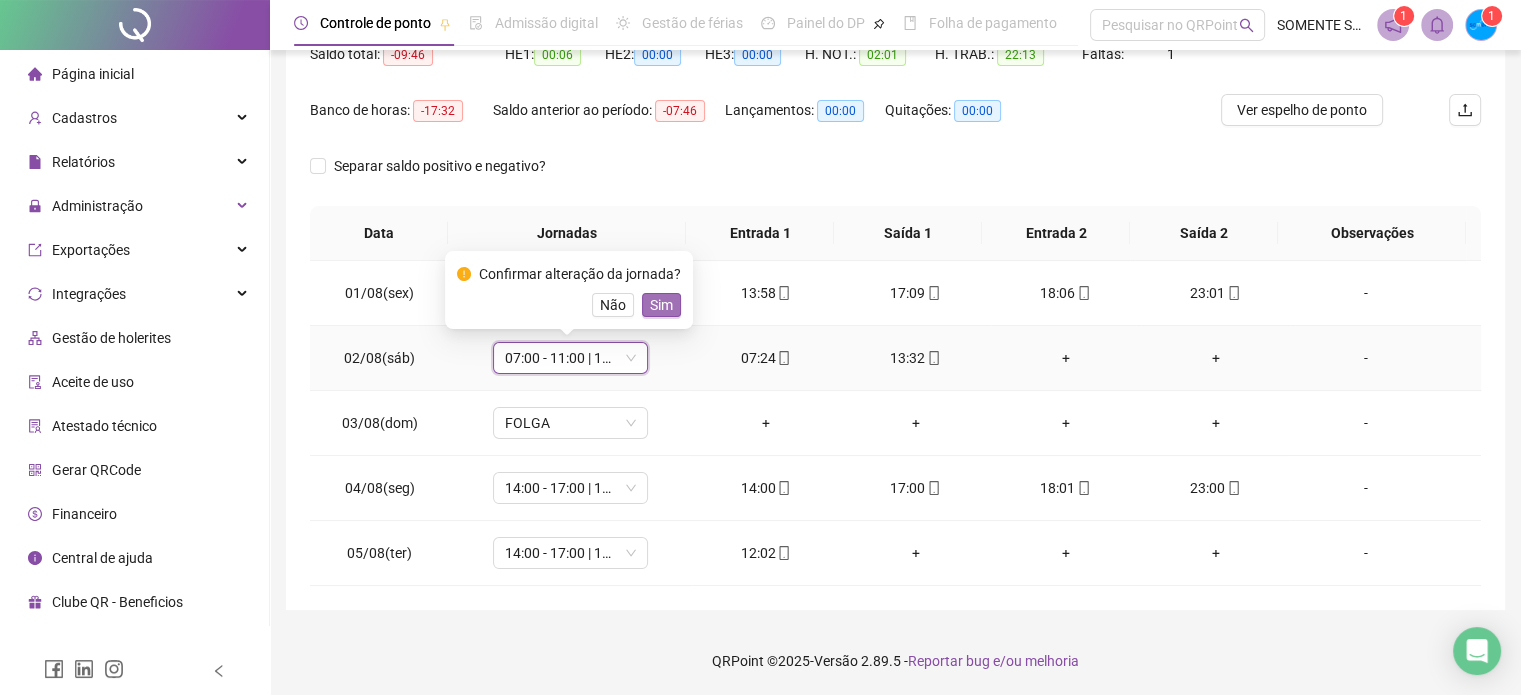 click on "Sim" at bounding box center [661, 305] 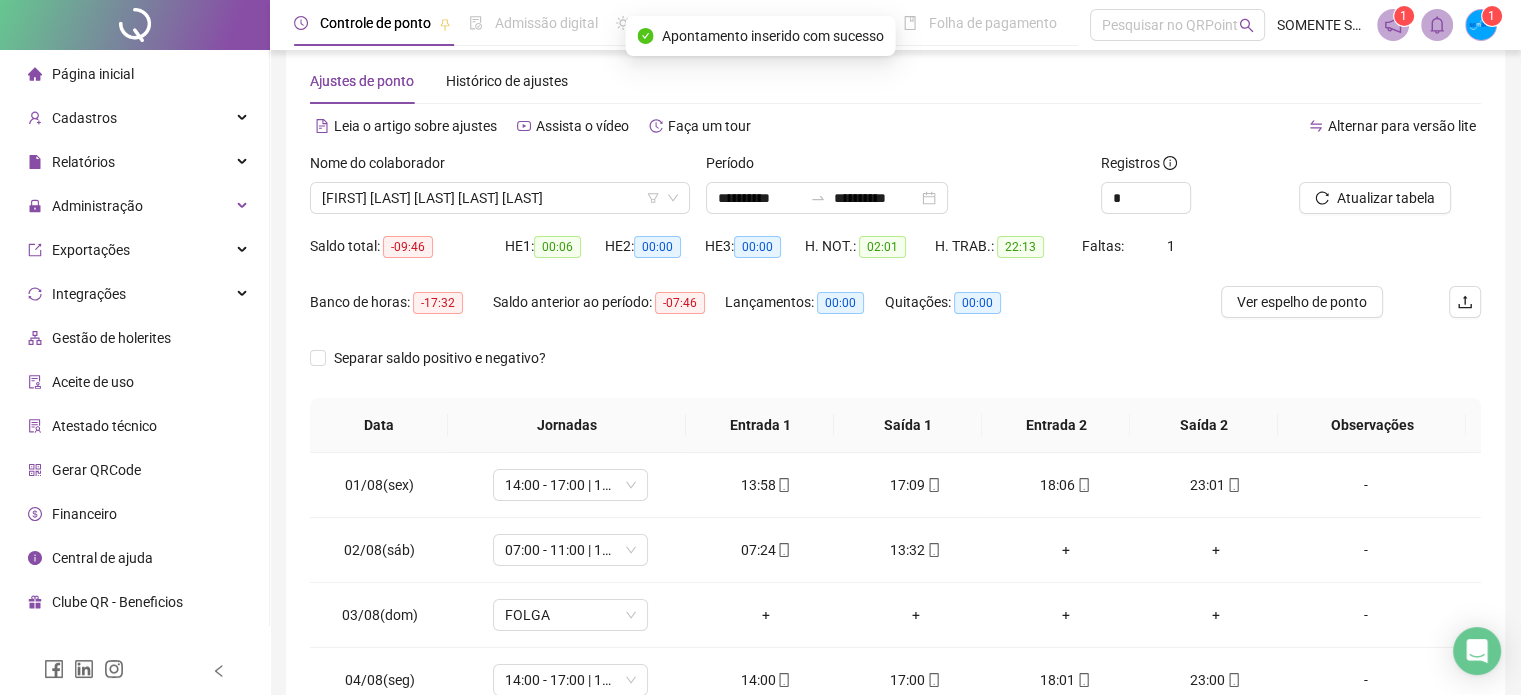 scroll, scrollTop: 0, scrollLeft: 0, axis: both 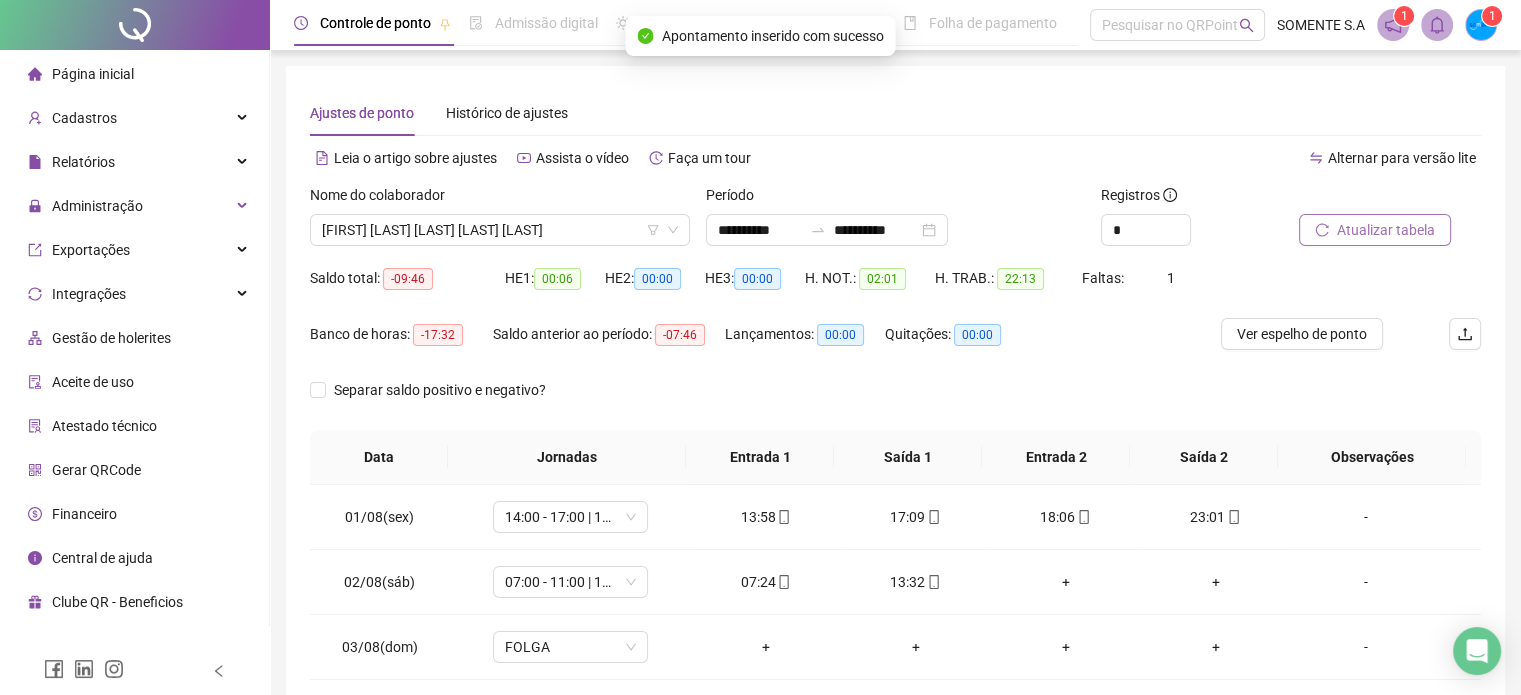 click on "Atualizar tabela" at bounding box center (1386, 230) 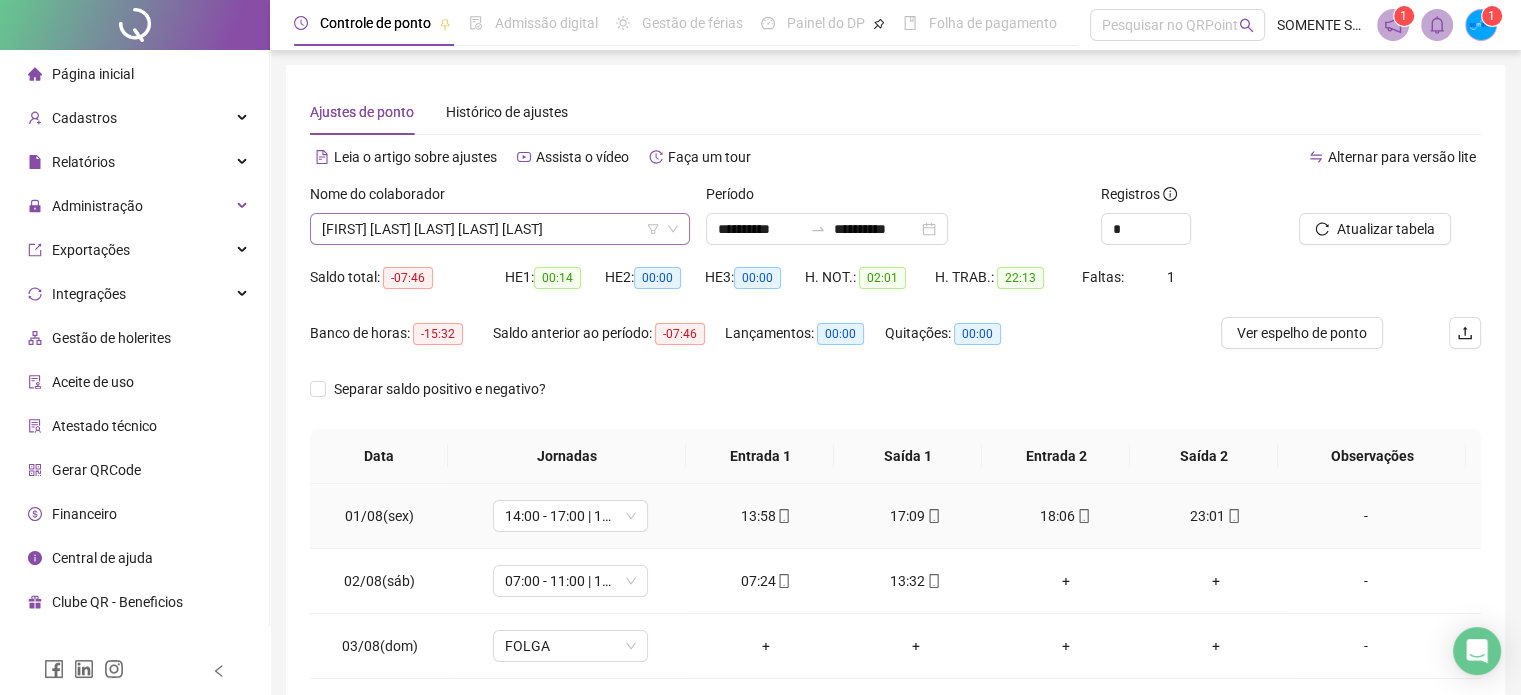 scroll, scrollTop: 0, scrollLeft: 0, axis: both 